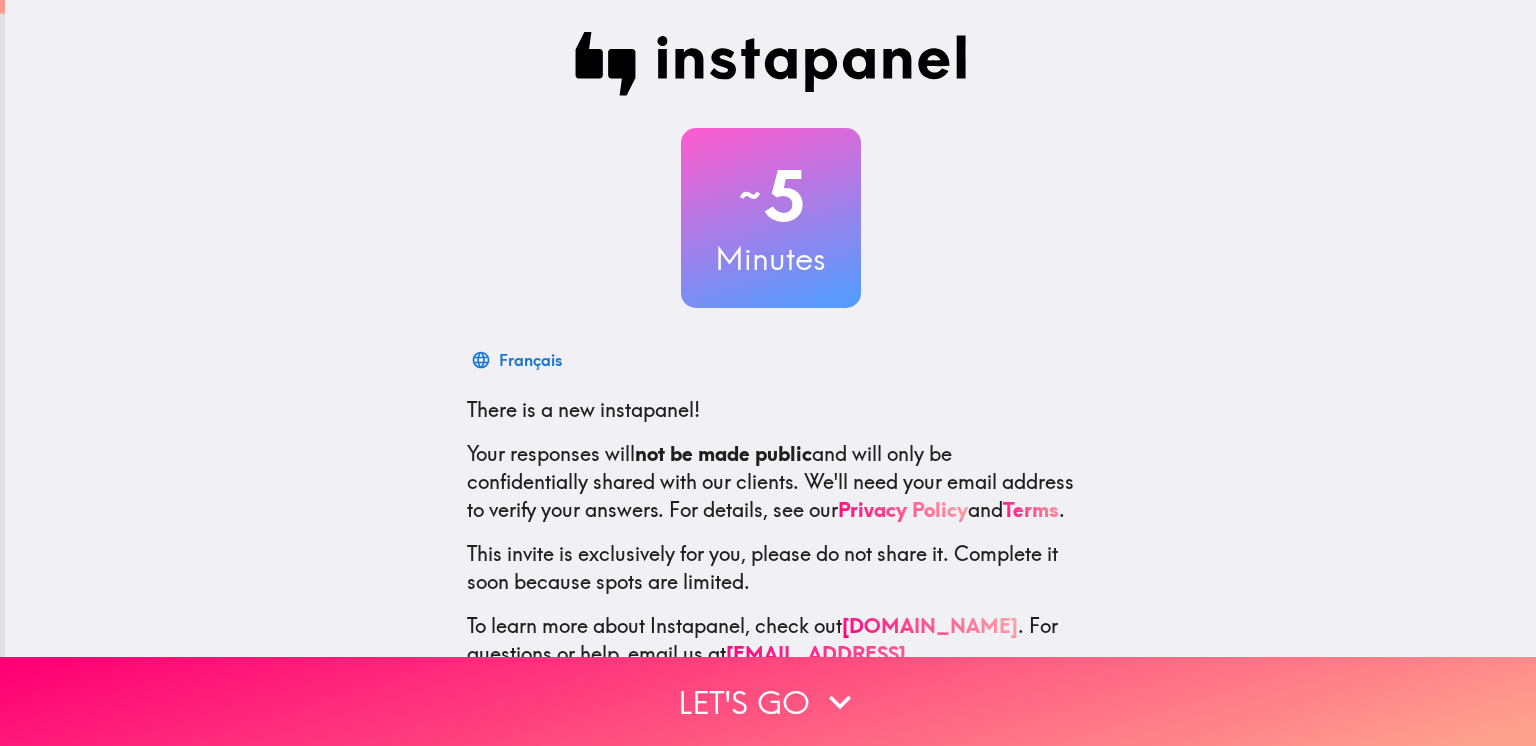 scroll, scrollTop: 0, scrollLeft: 0, axis: both 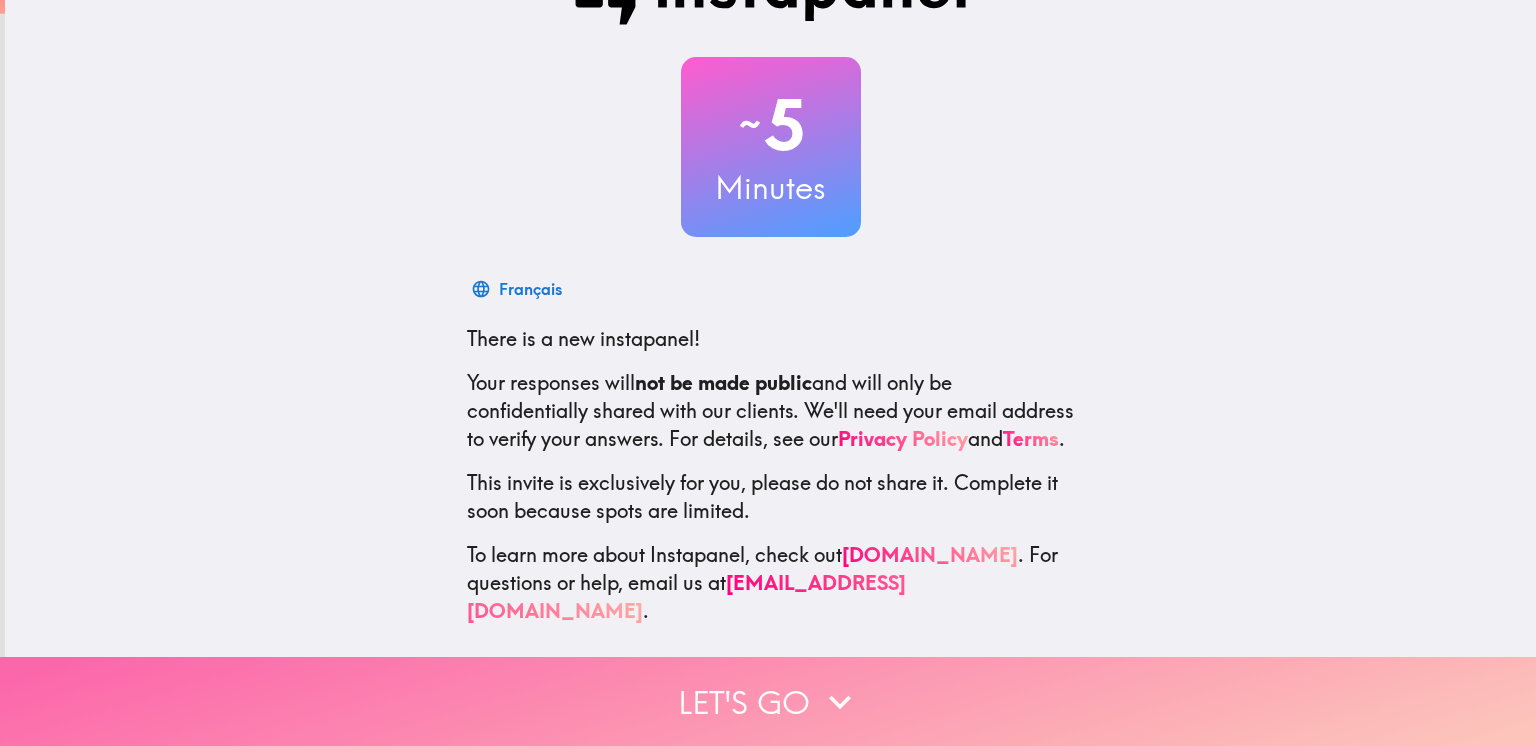 click on "Let's go" at bounding box center [768, 701] 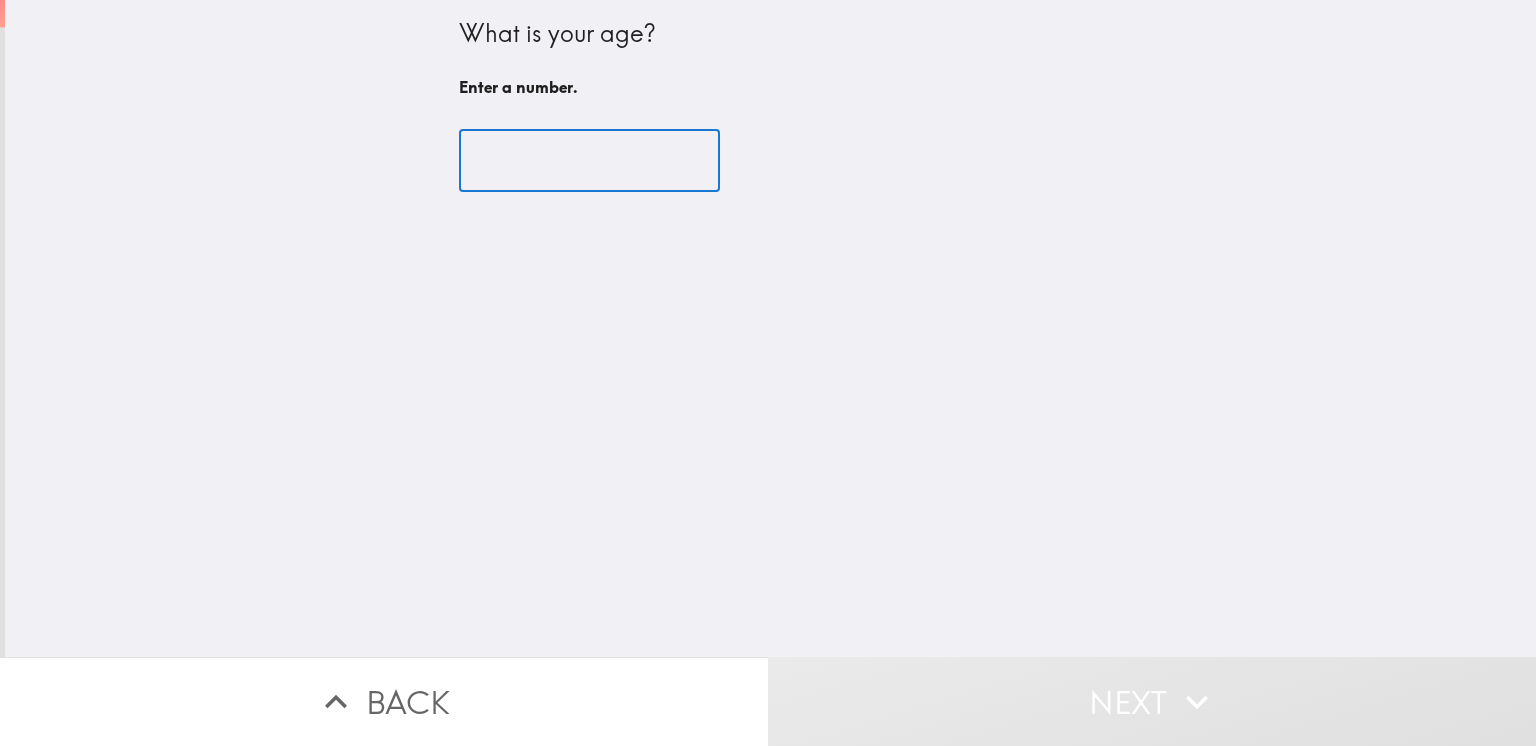 click at bounding box center [589, 161] 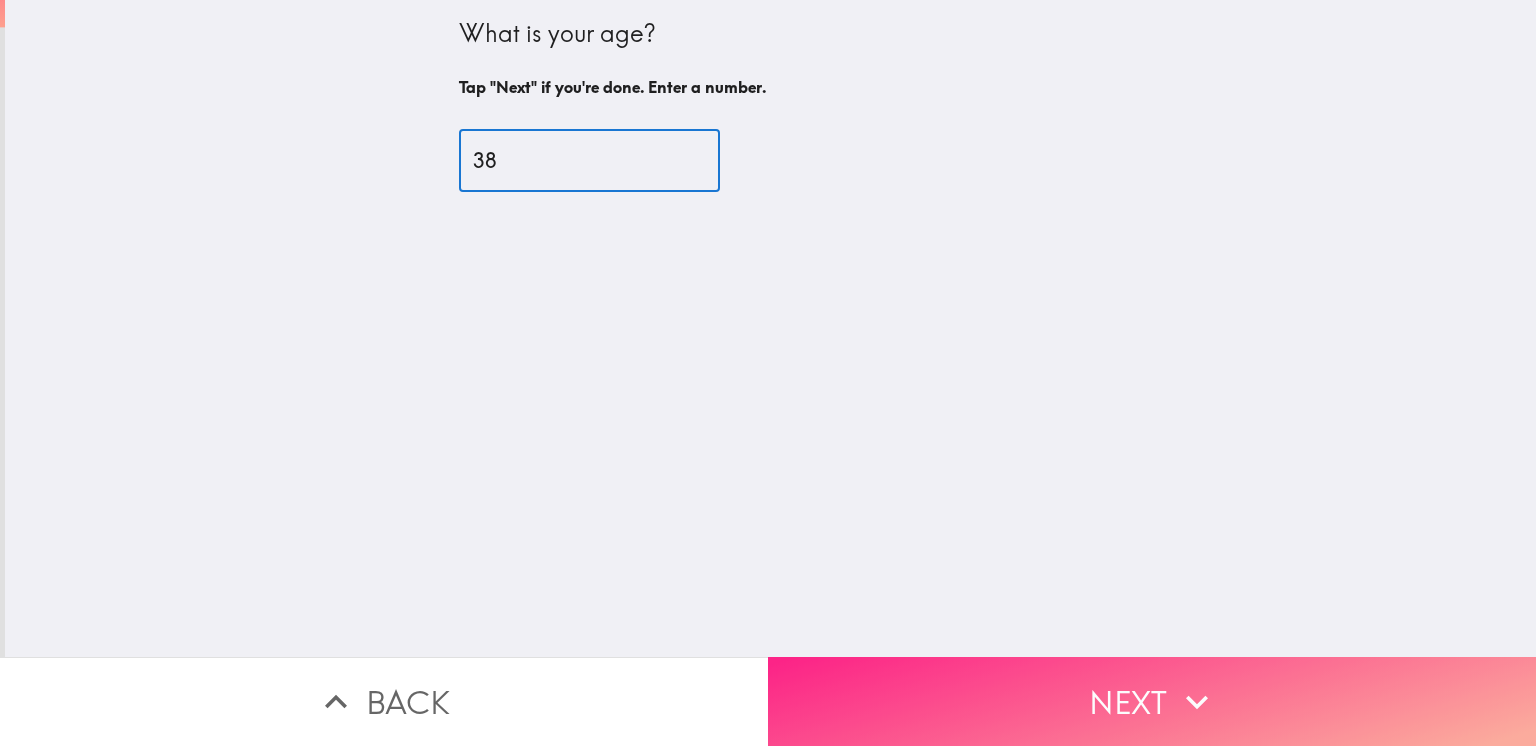 type on "38" 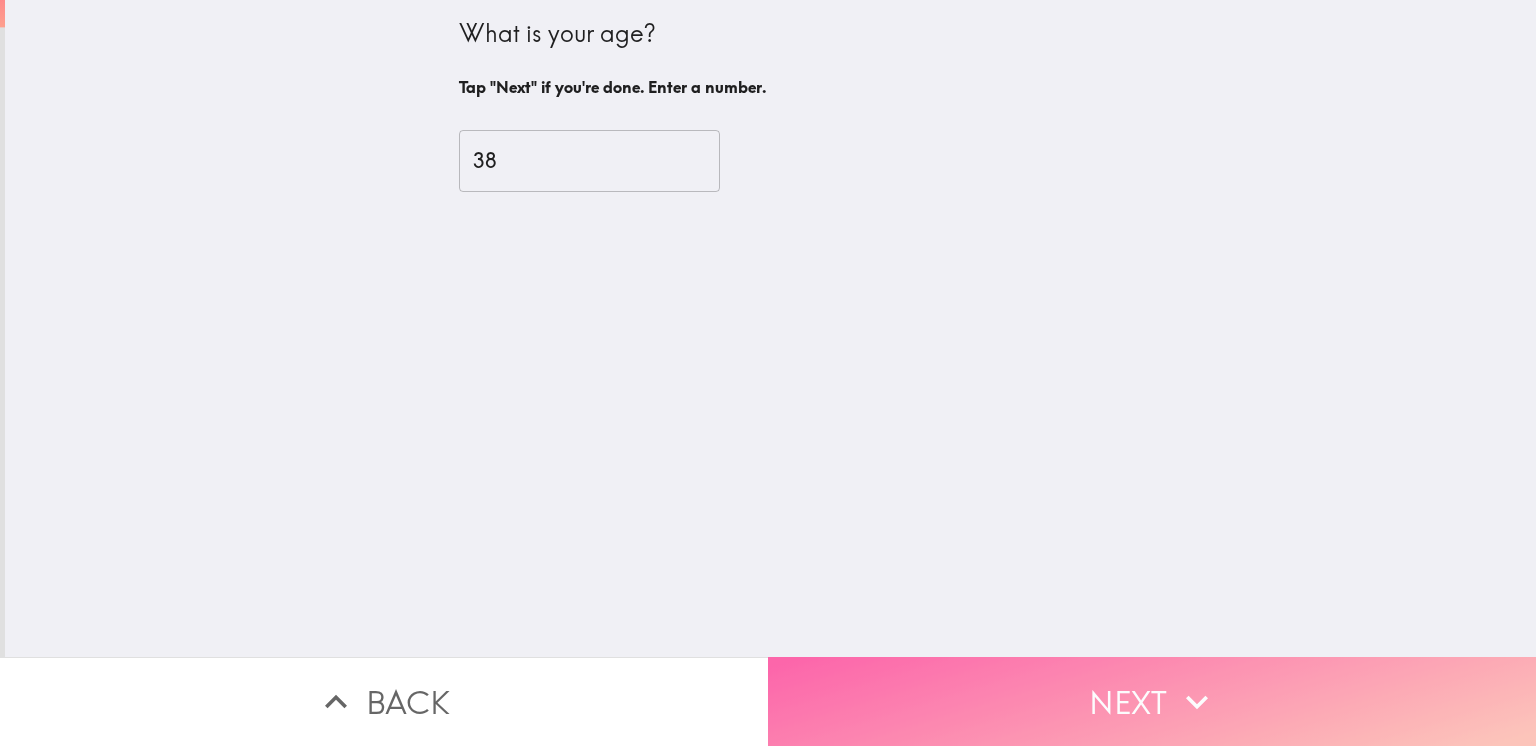 click on "Next" at bounding box center [1152, 701] 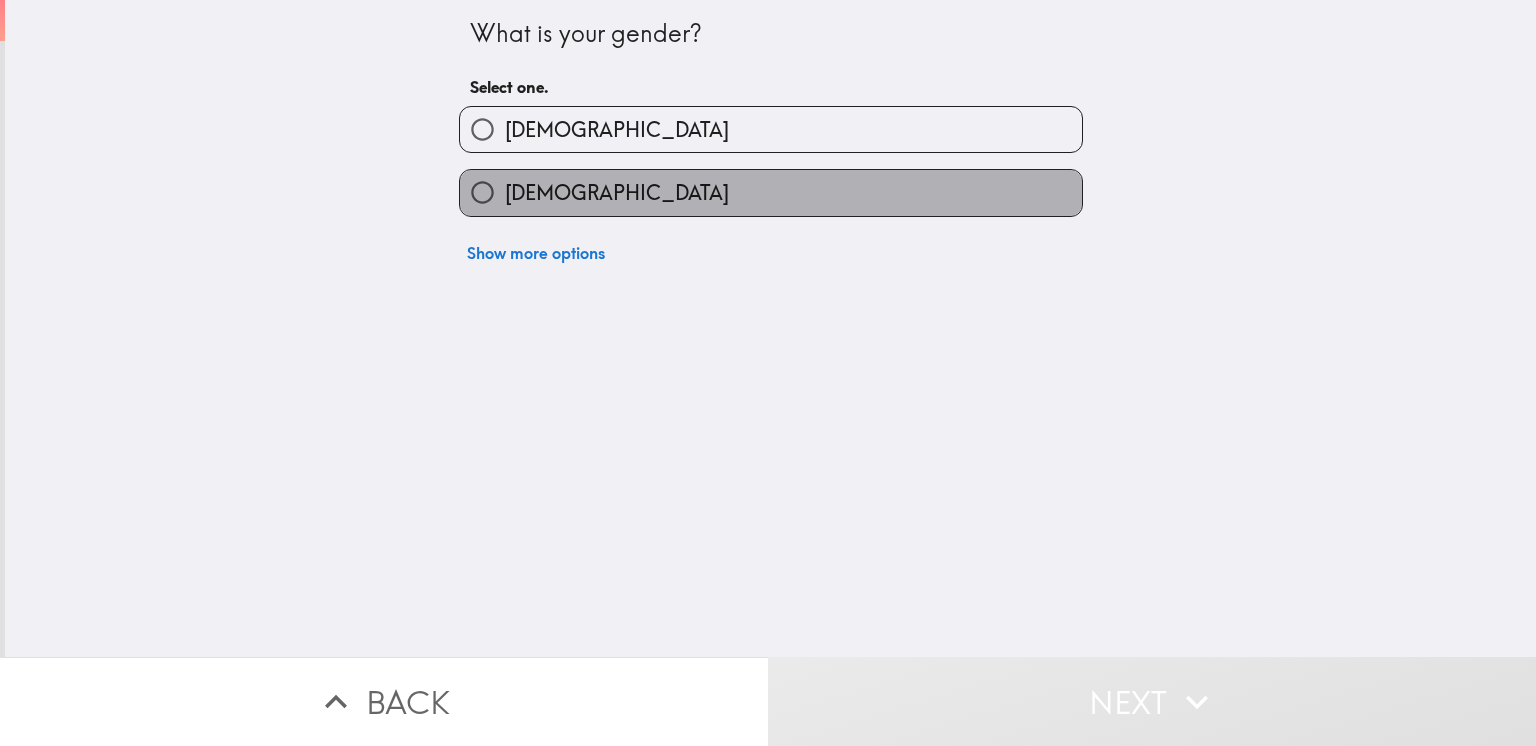 click on "[DEMOGRAPHIC_DATA]" at bounding box center (771, 192) 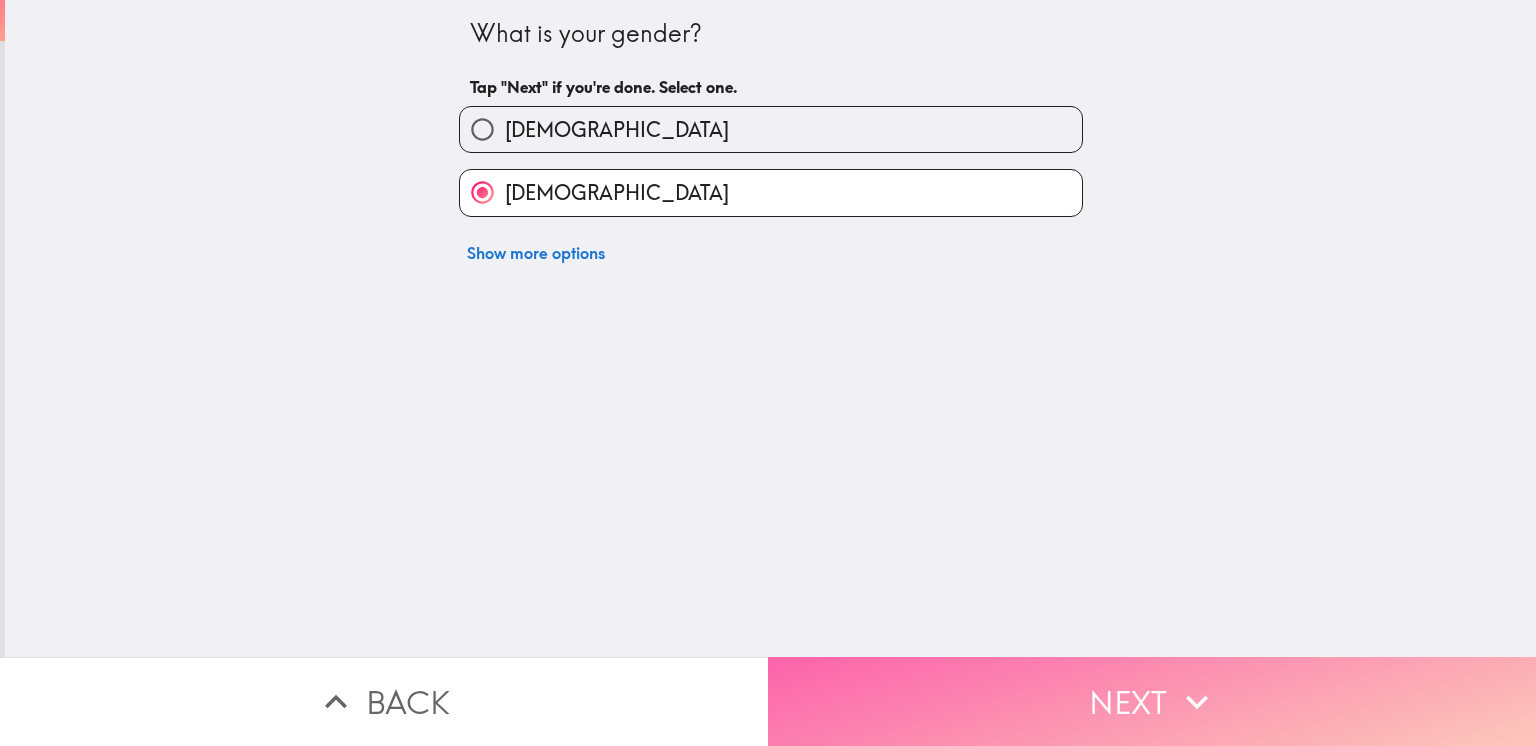 click on "Next" at bounding box center (1152, 701) 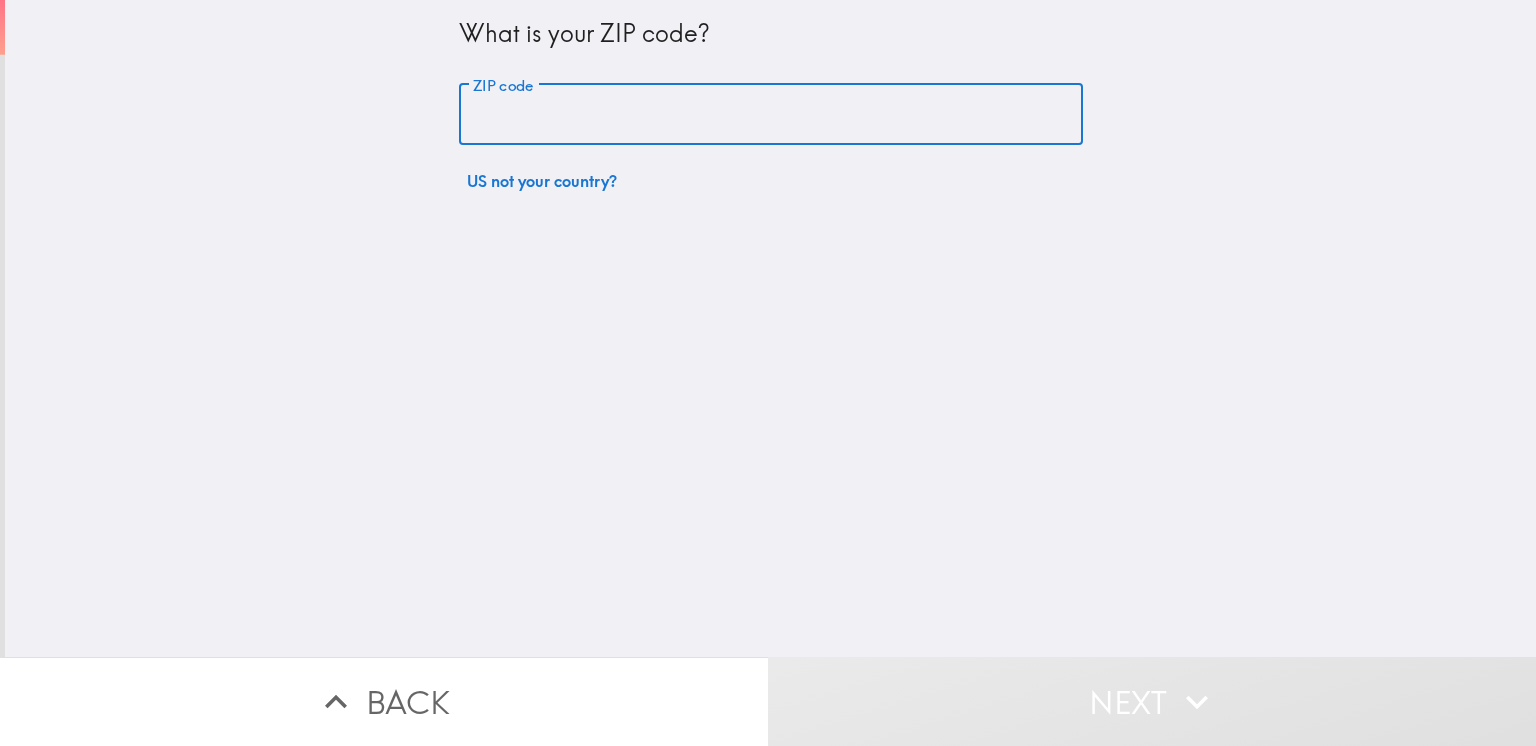 click on "ZIP code" at bounding box center (771, 115) 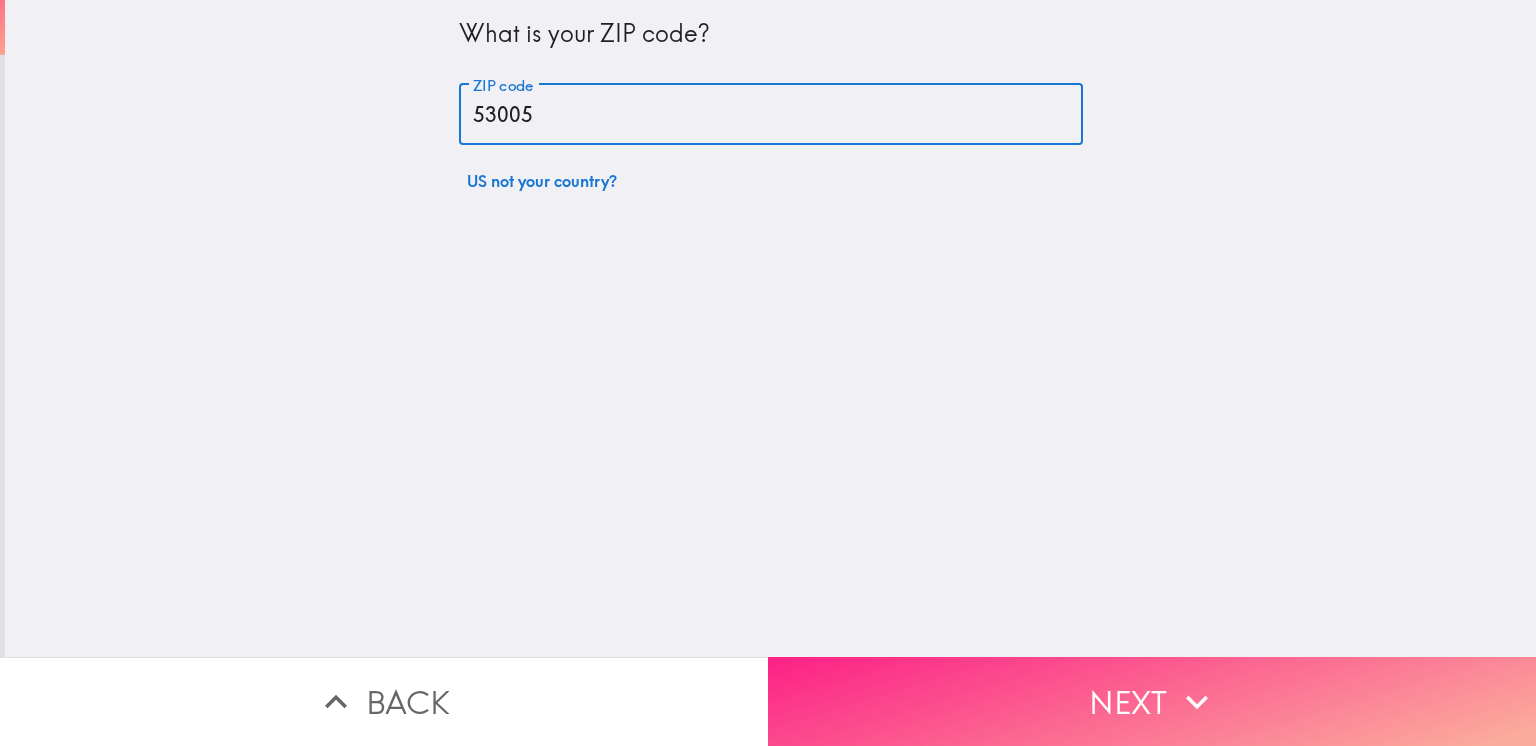 type on "53005" 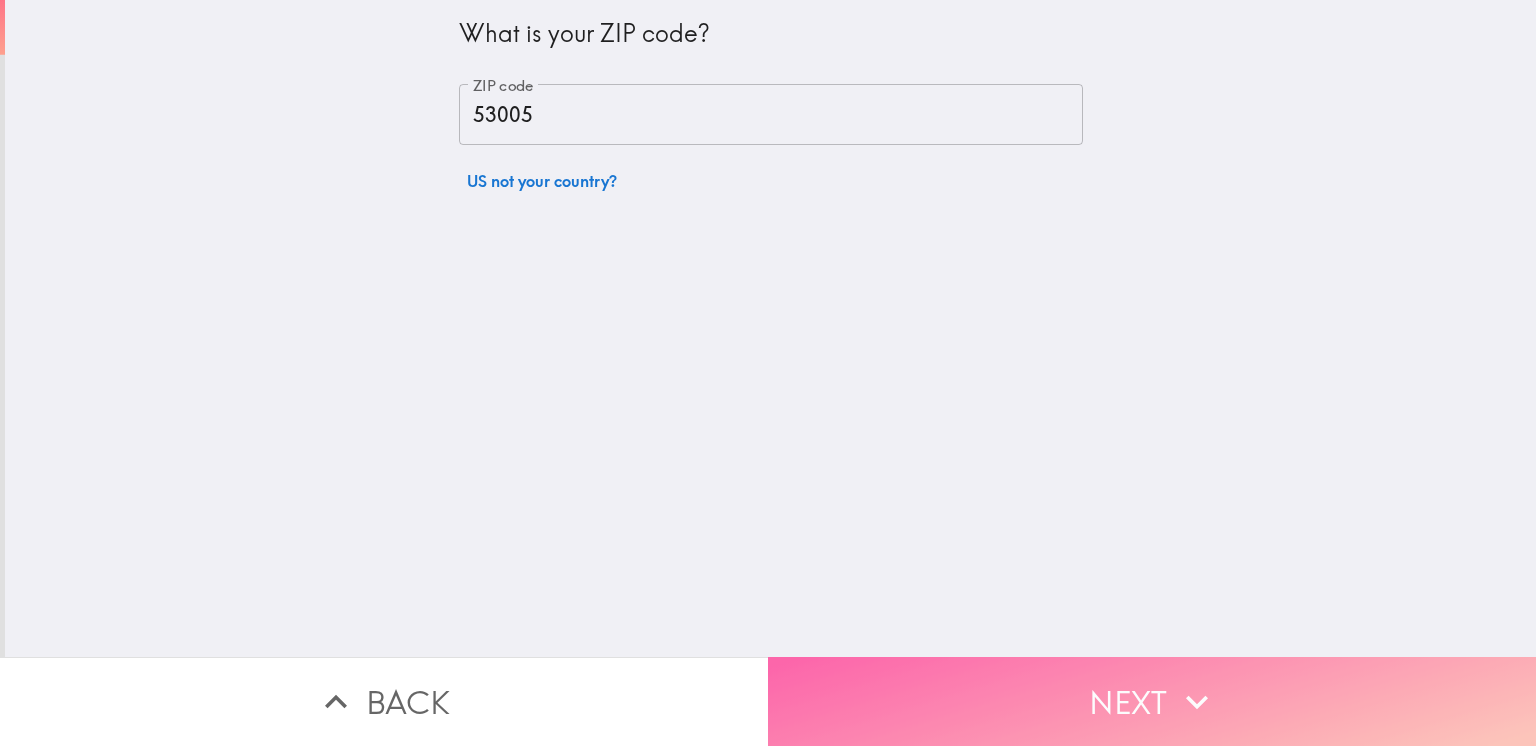 click on "Next" at bounding box center (1152, 701) 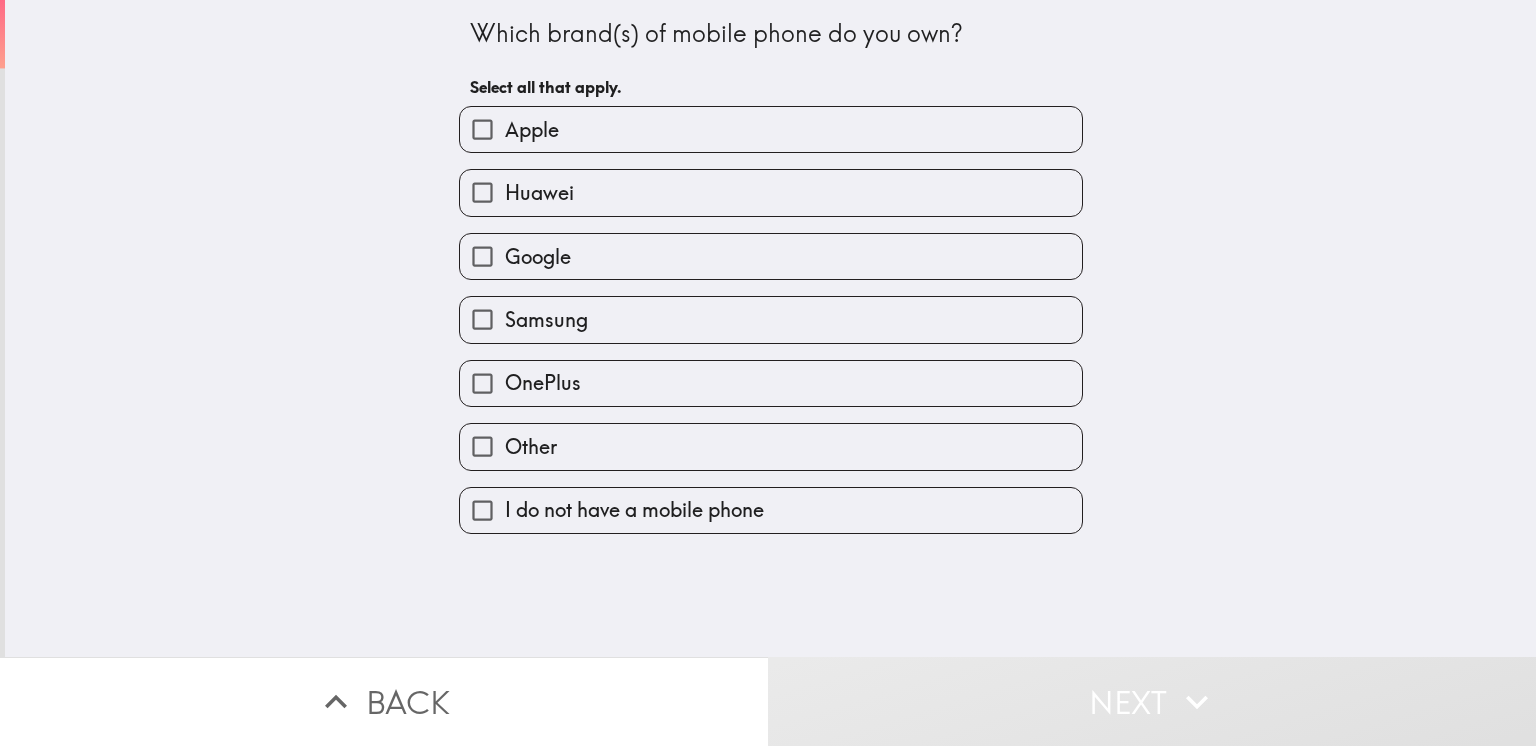 click on "Google" at bounding box center (771, 256) 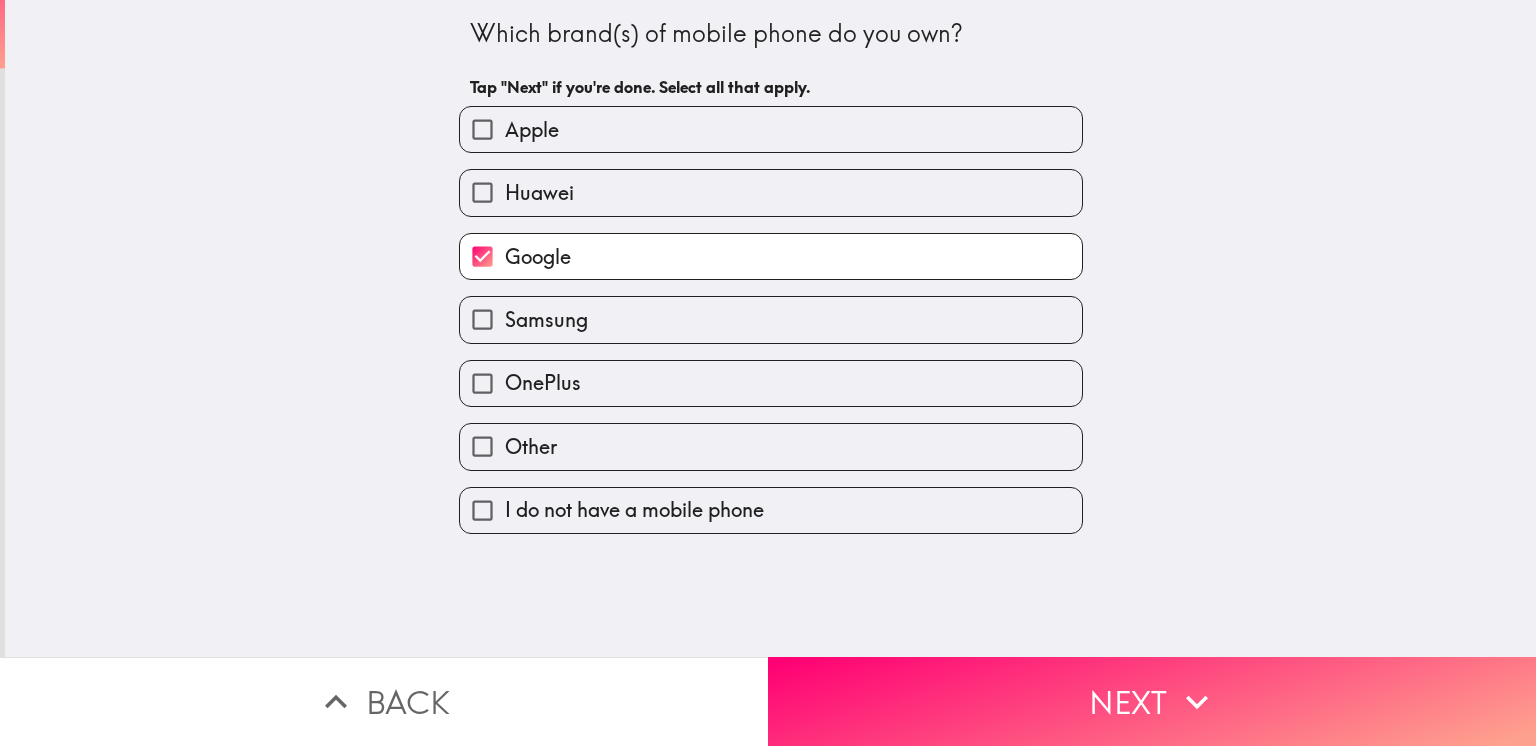 click on "Samsung" at bounding box center [771, 319] 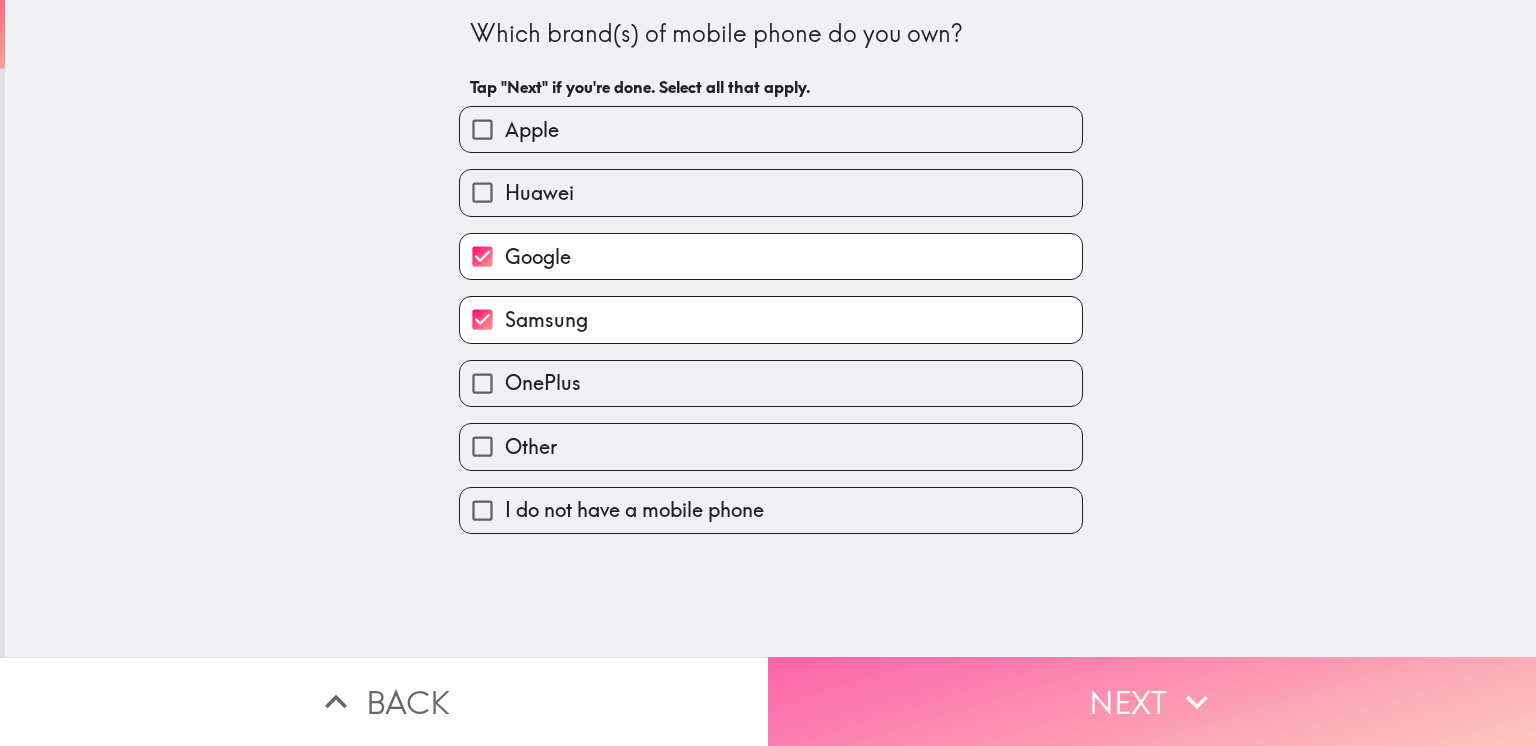 click on "Next" at bounding box center [1152, 701] 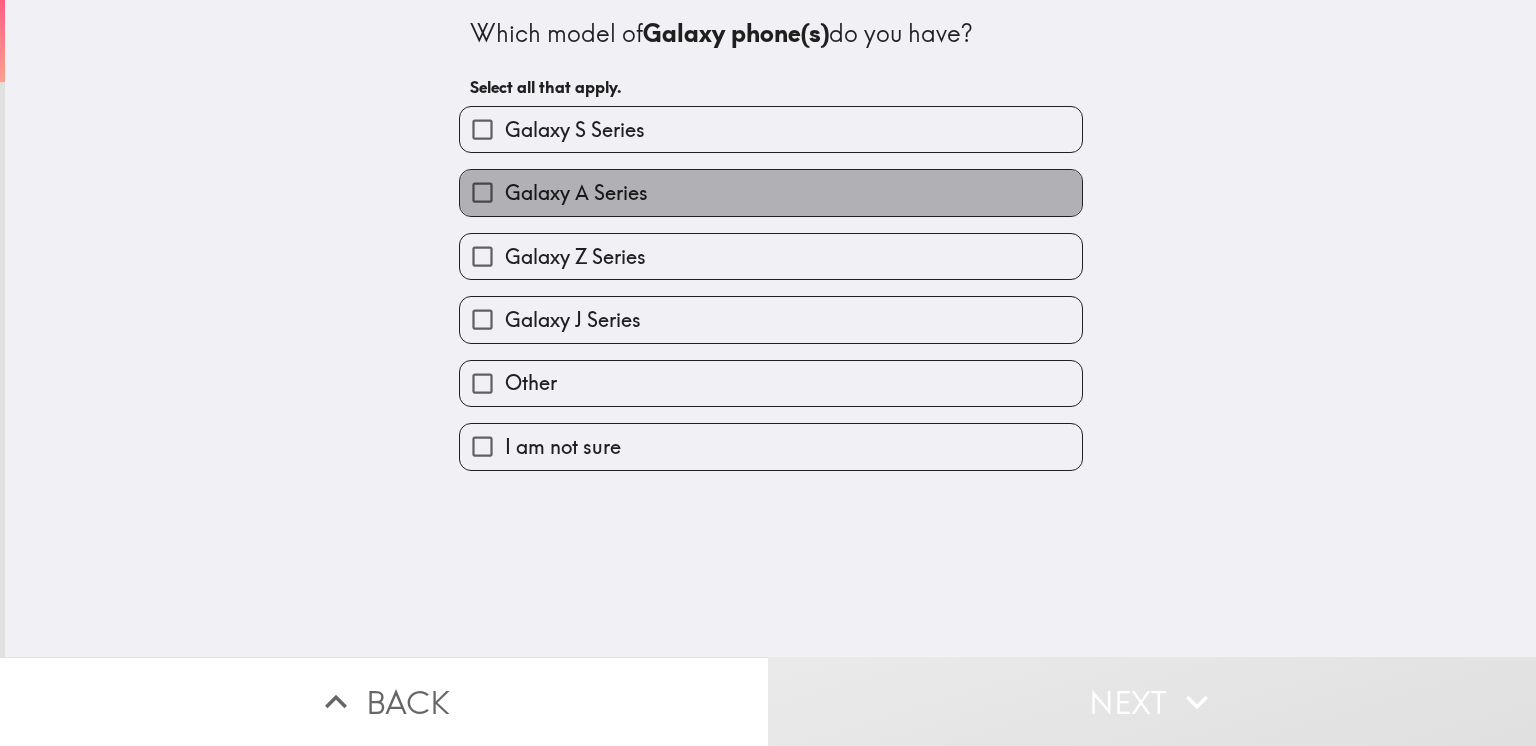 click on "Galaxy A Series" at bounding box center (576, 193) 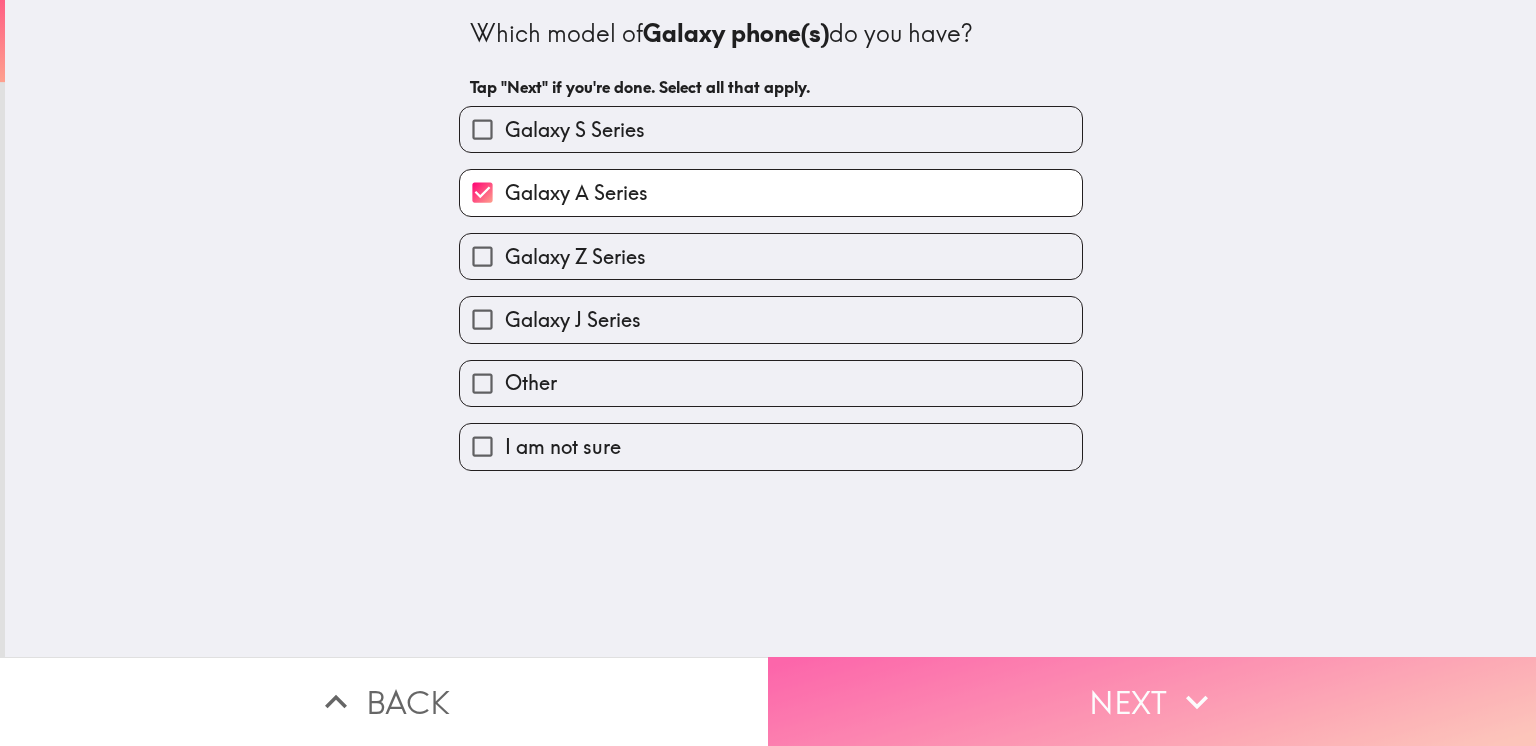 click on "Next" at bounding box center (1152, 701) 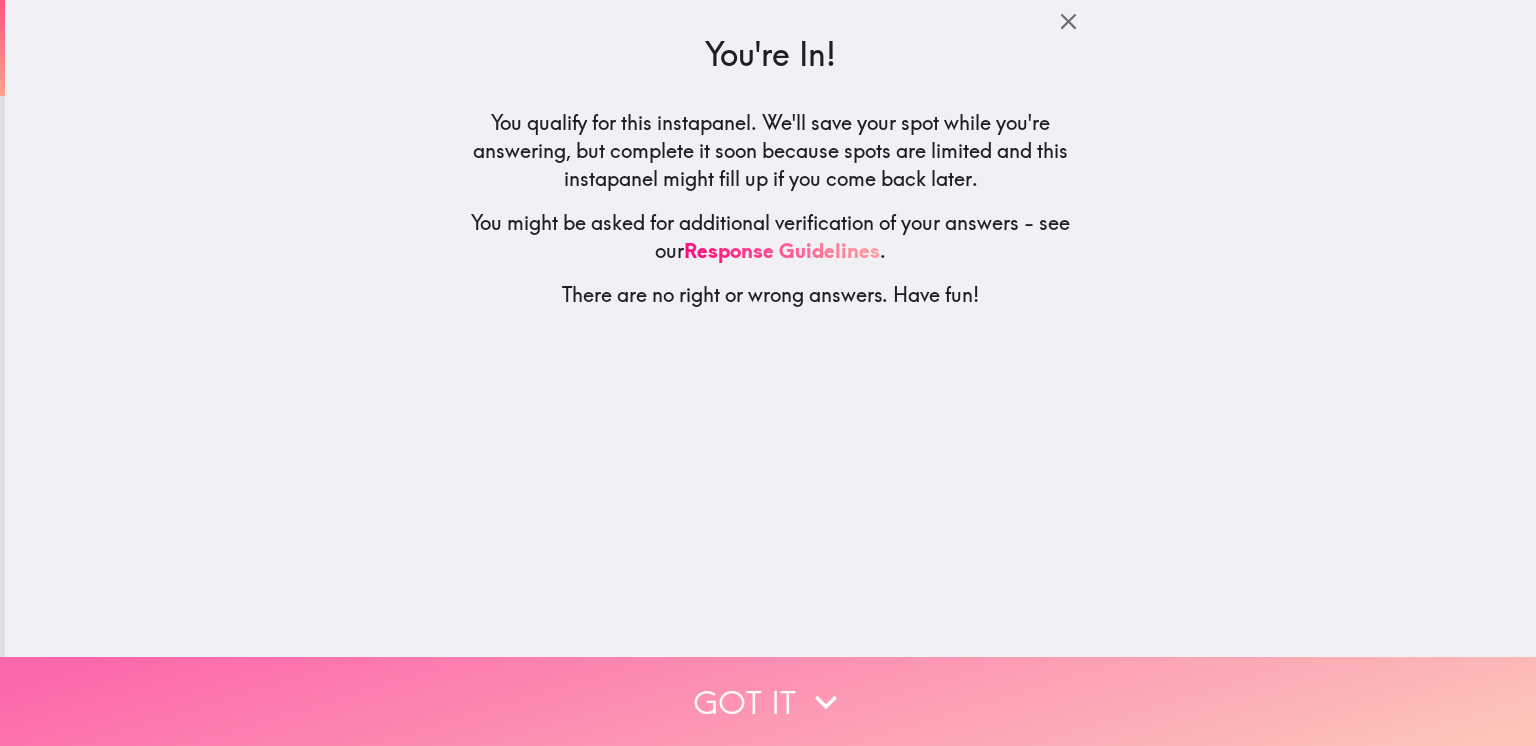 click on "Got it" at bounding box center [768, 701] 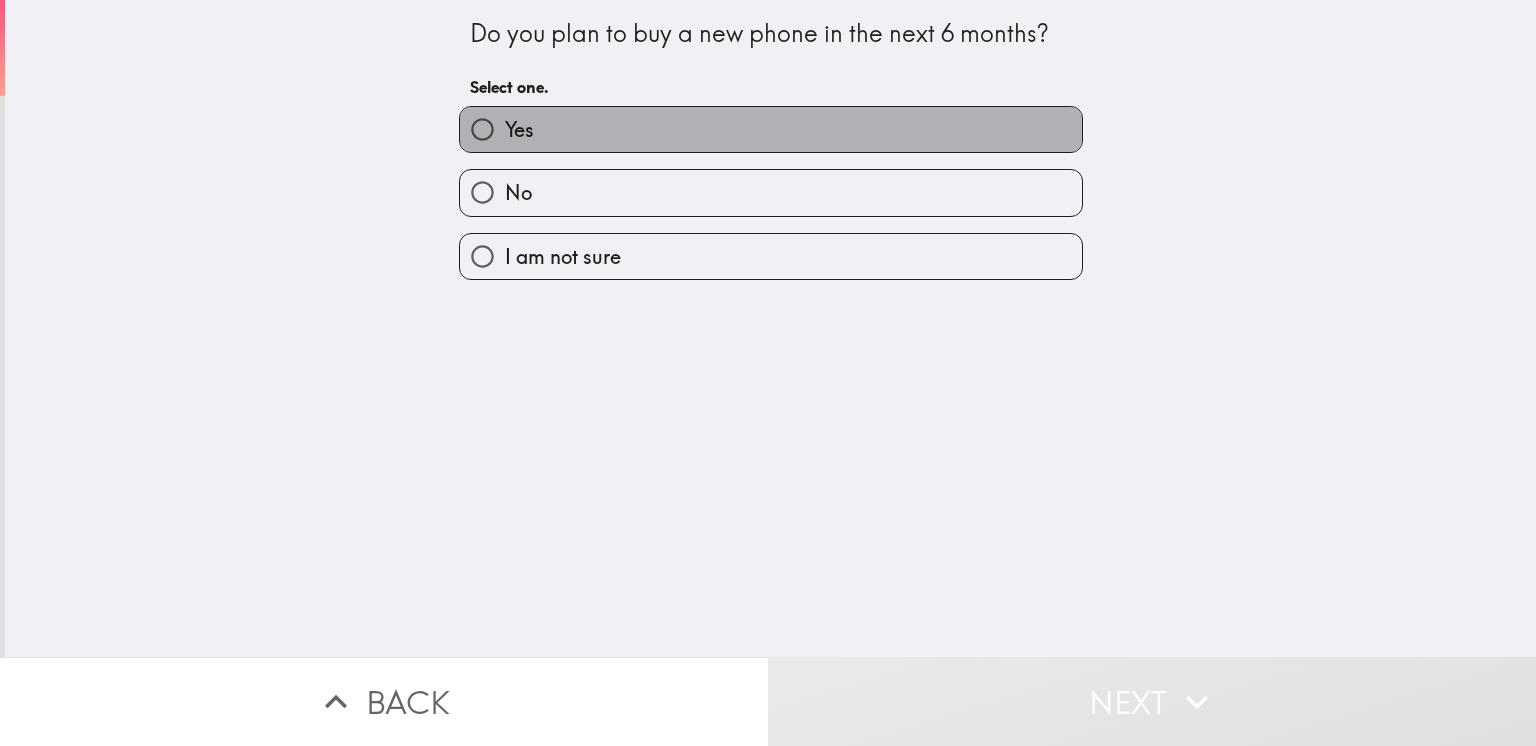 click on "Yes" at bounding box center [771, 129] 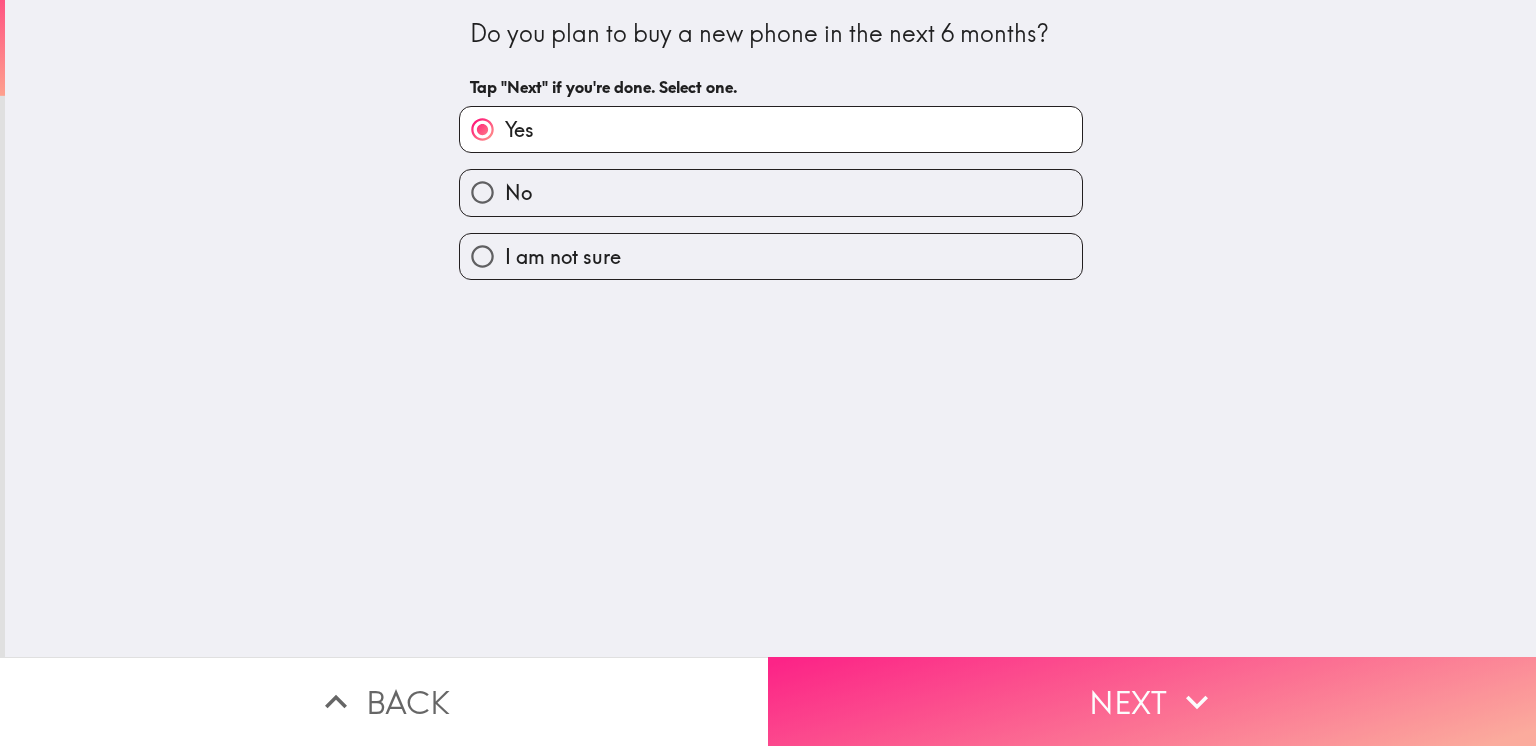 click on "Next" at bounding box center [1152, 701] 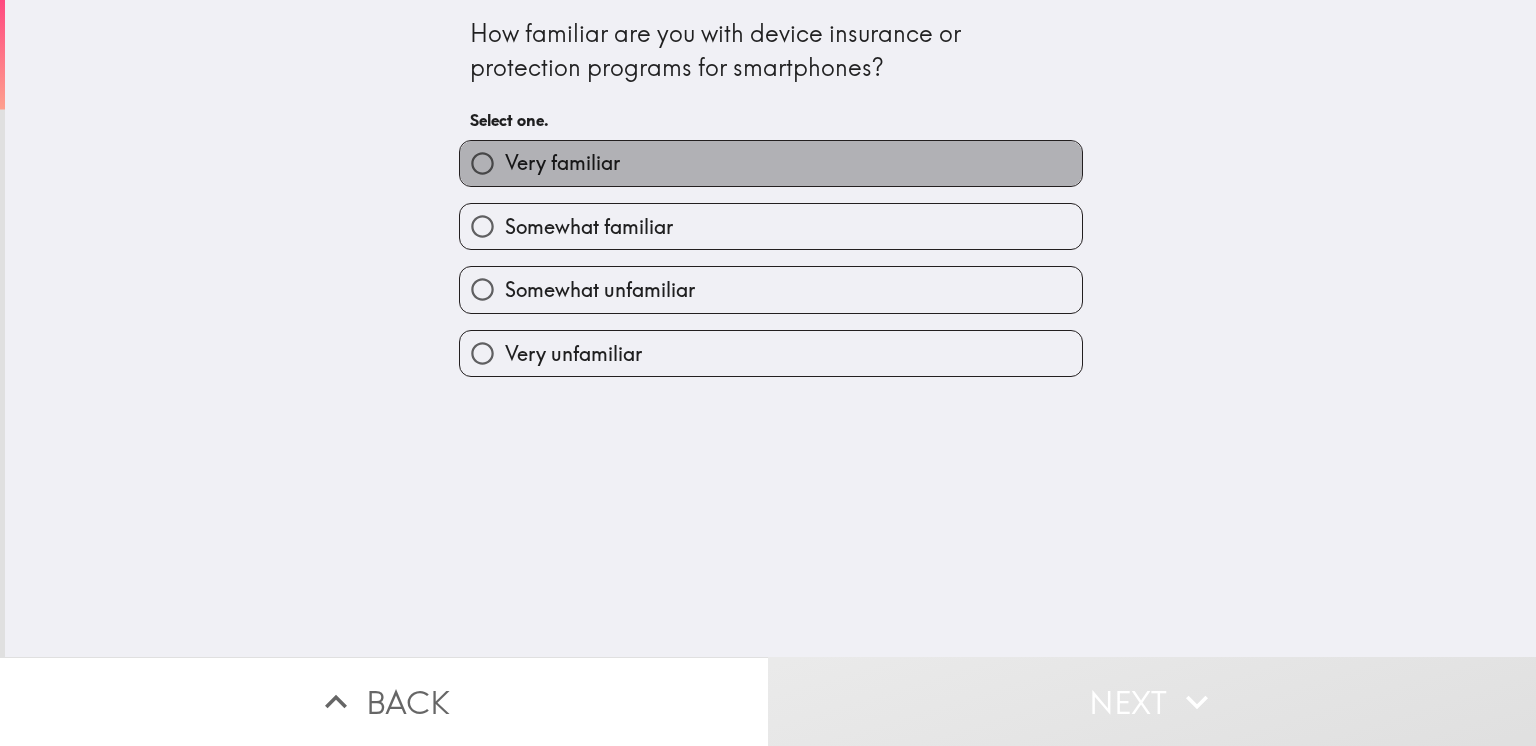 click on "Very familiar" at bounding box center [771, 163] 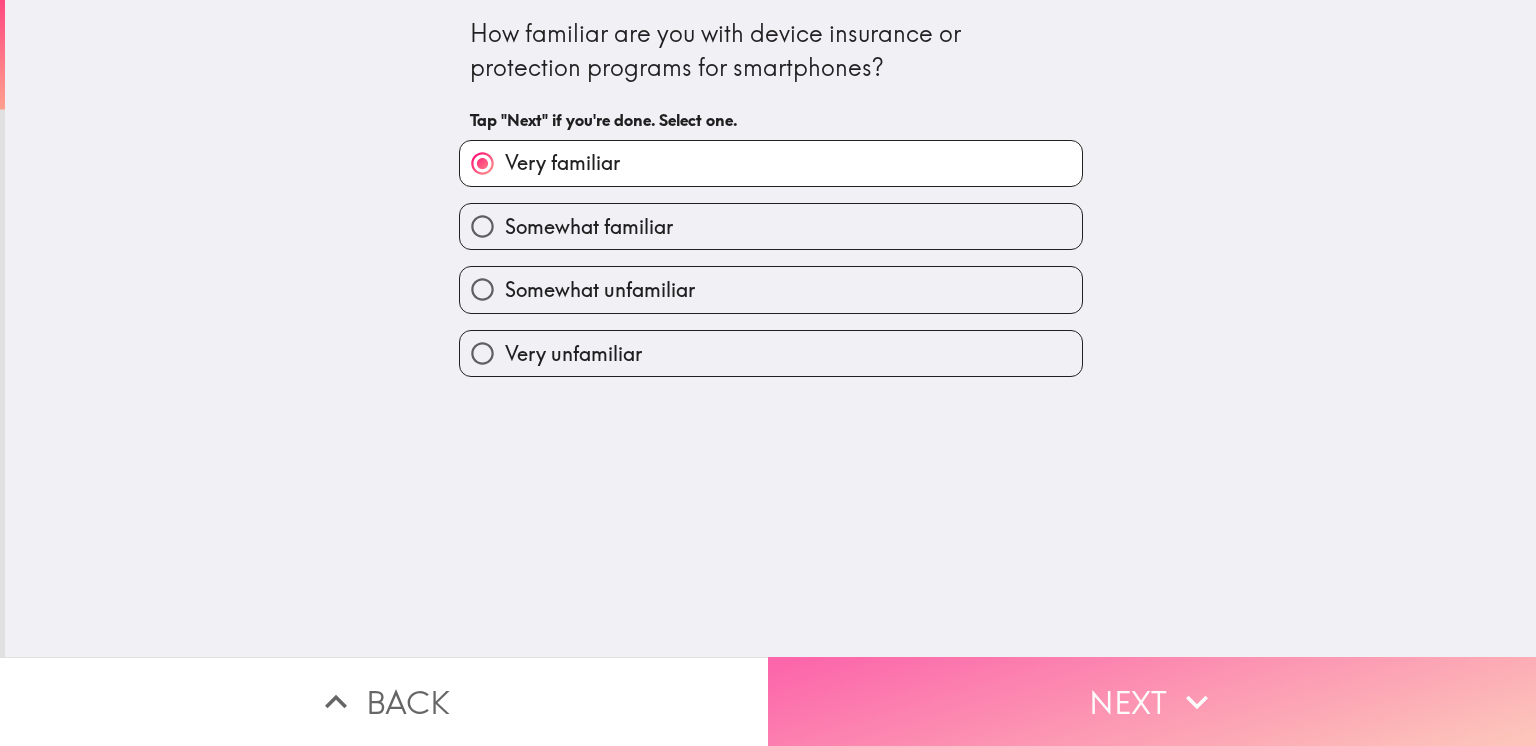 click on "Next" at bounding box center (1152, 701) 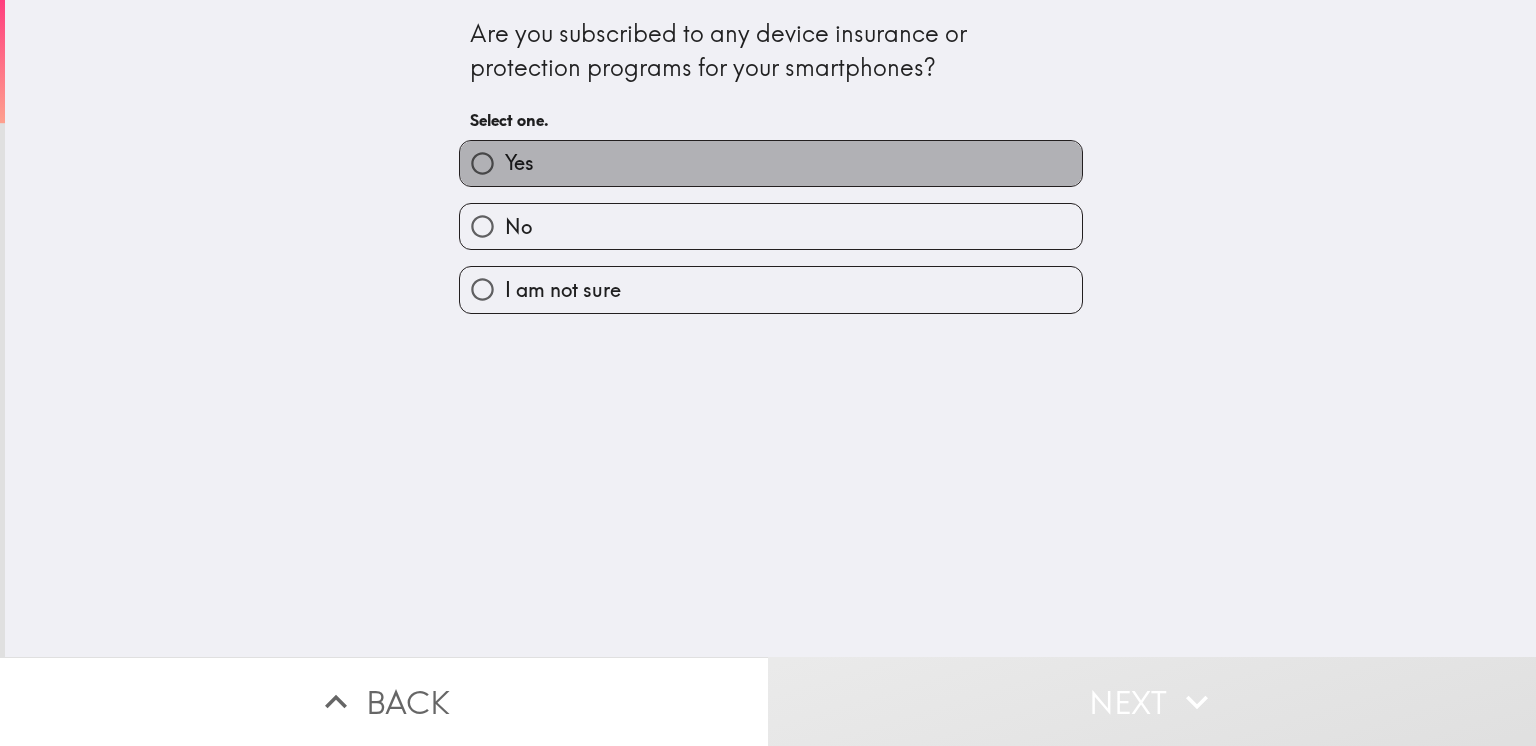 click on "Yes" at bounding box center [771, 163] 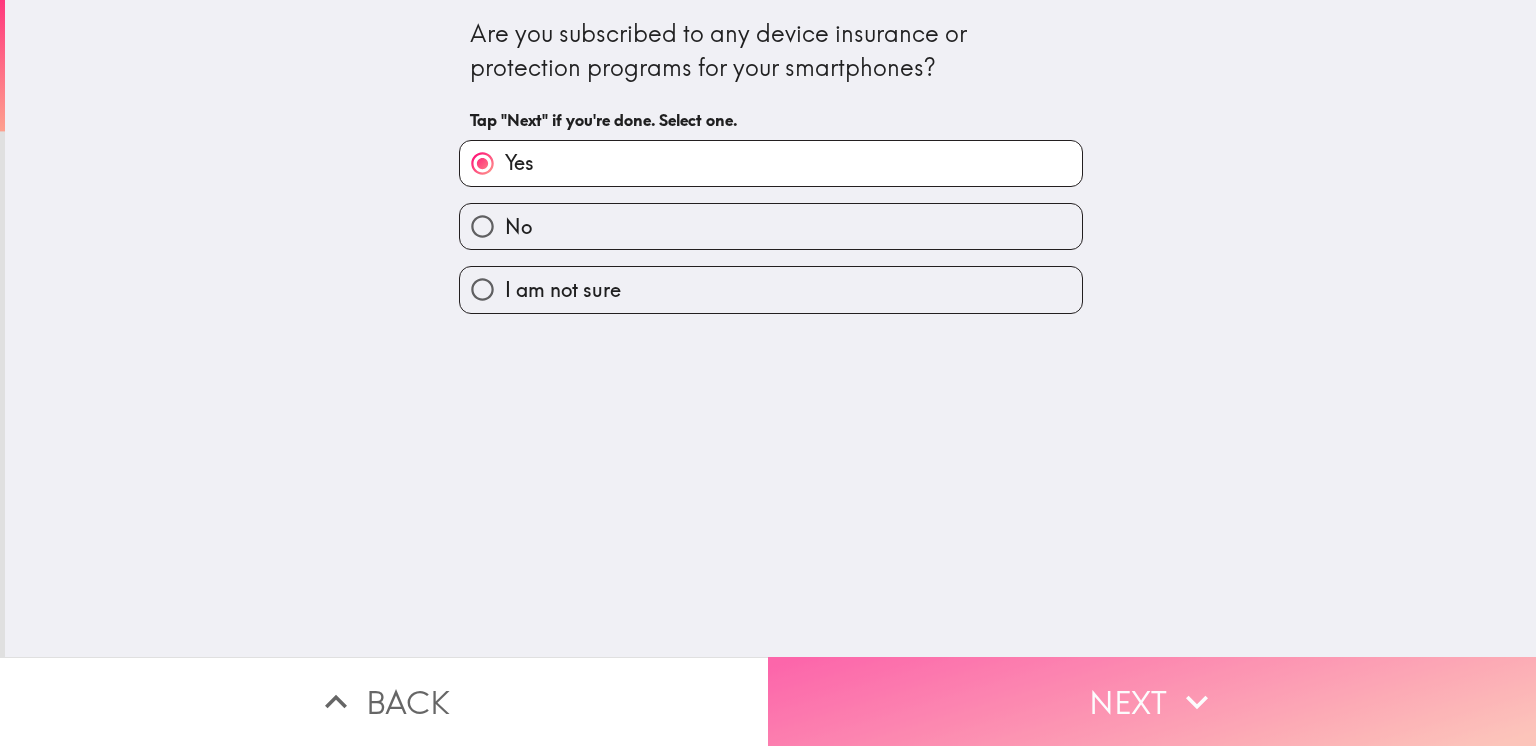 click on "Next" at bounding box center [1152, 701] 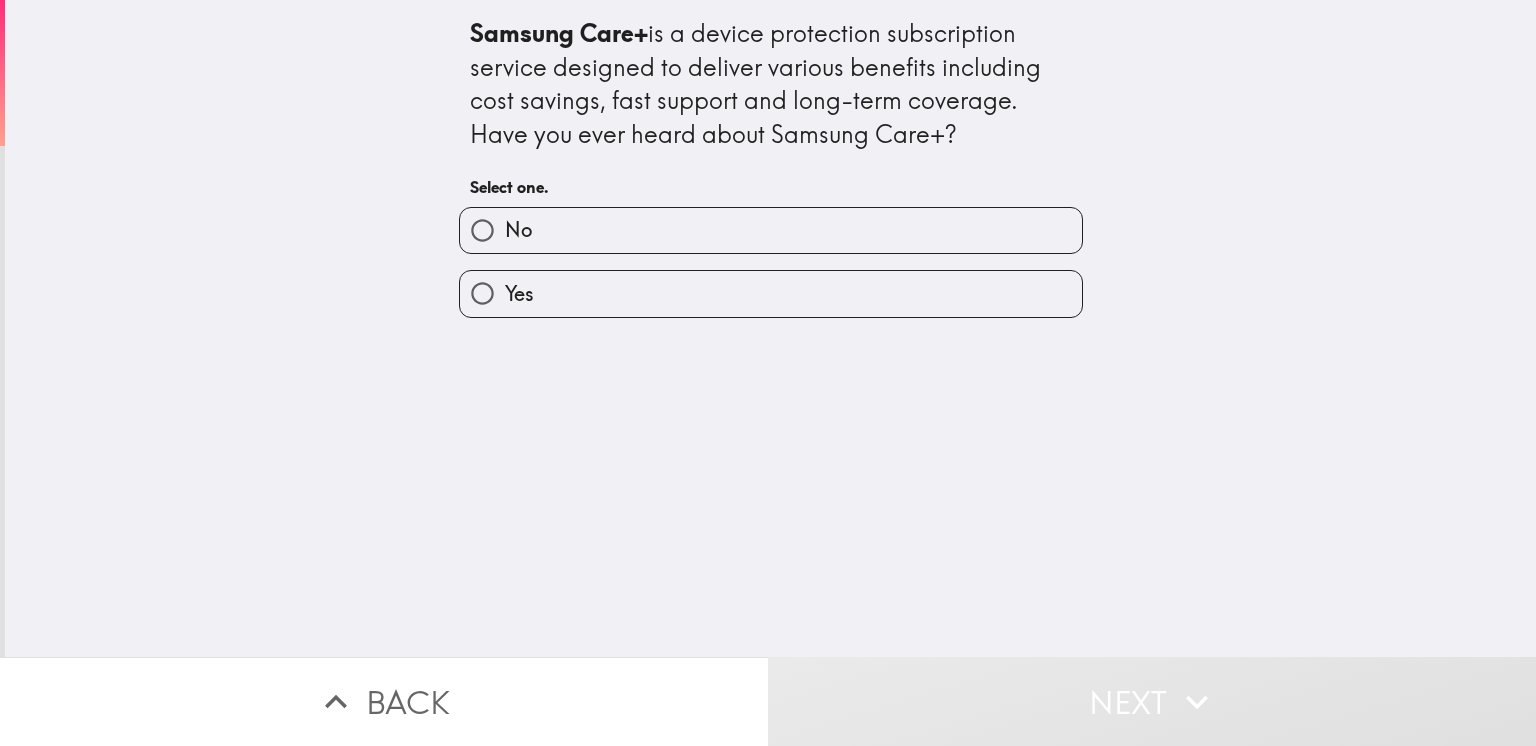 click on "No" at bounding box center [771, 230] 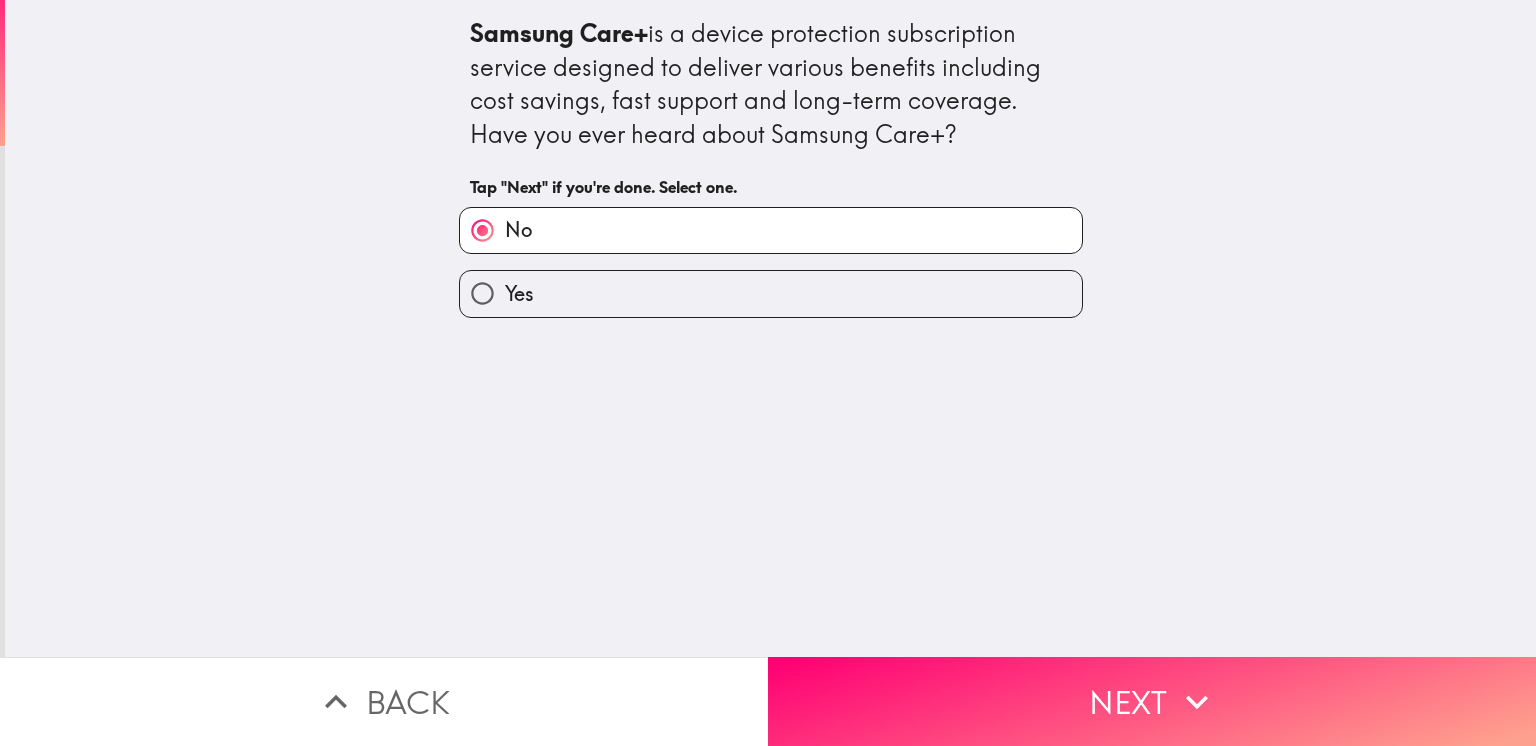 click on "Yes" at bounding box center (763, 285) 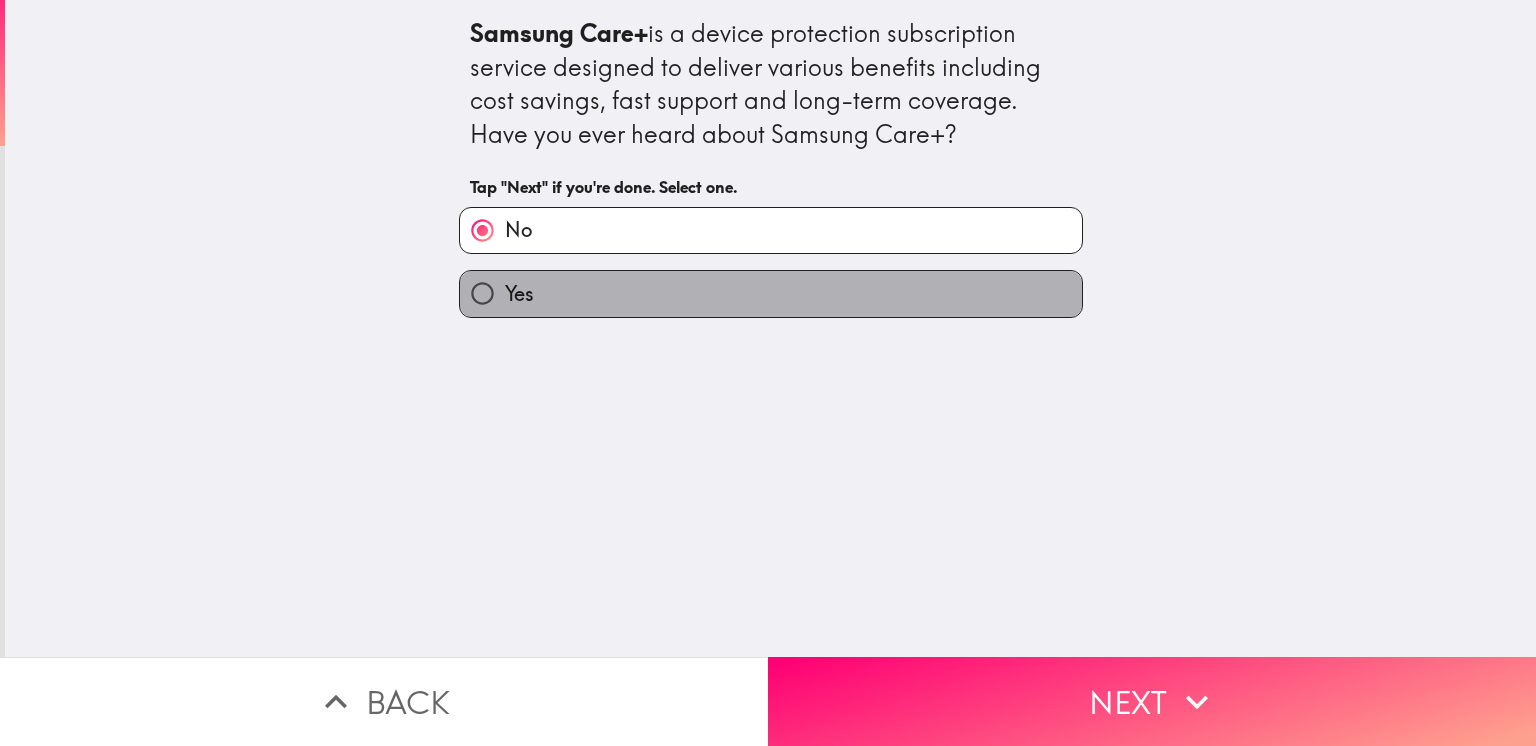 click on "Yes" at bounding box center [771, 293] 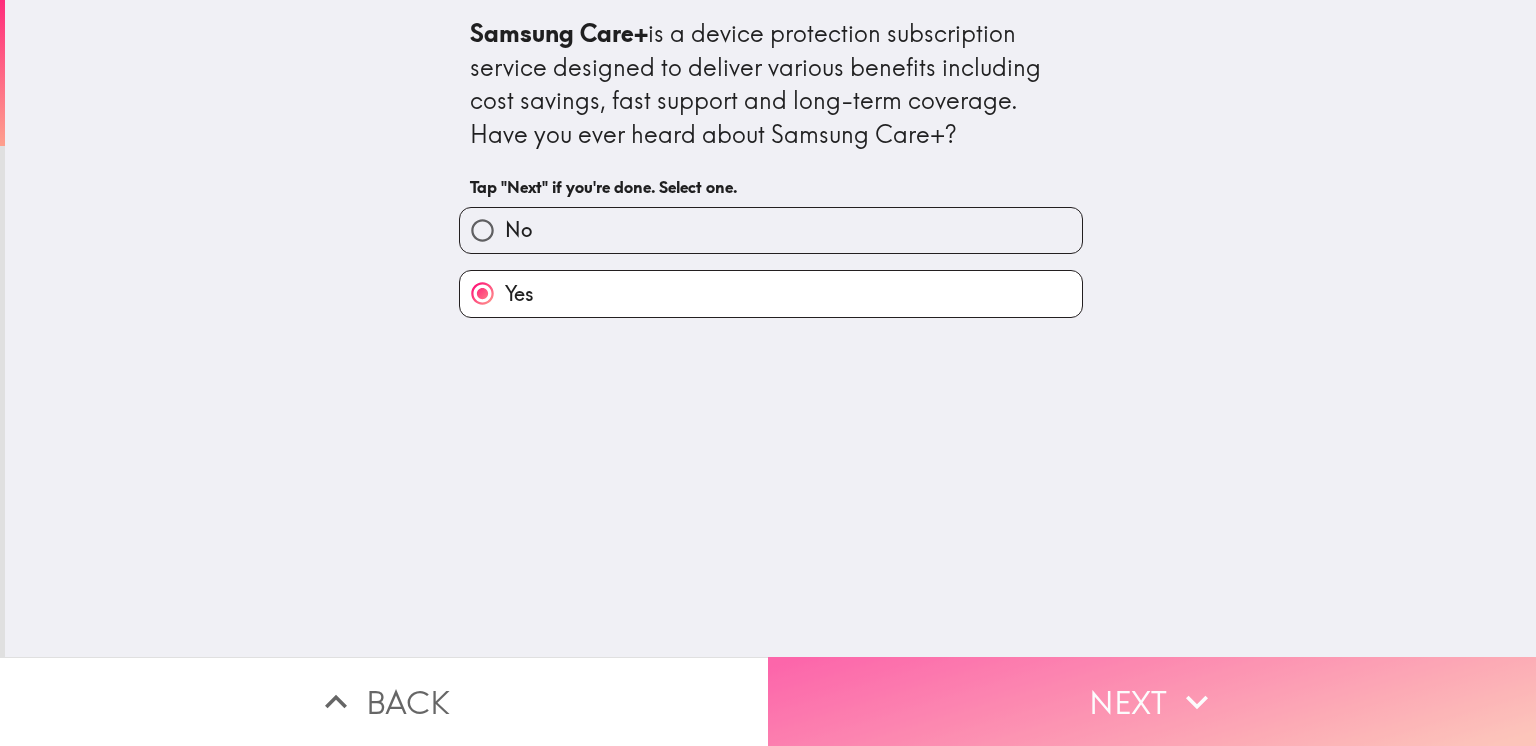 click on "Next" at bounding box center (1152, 701) 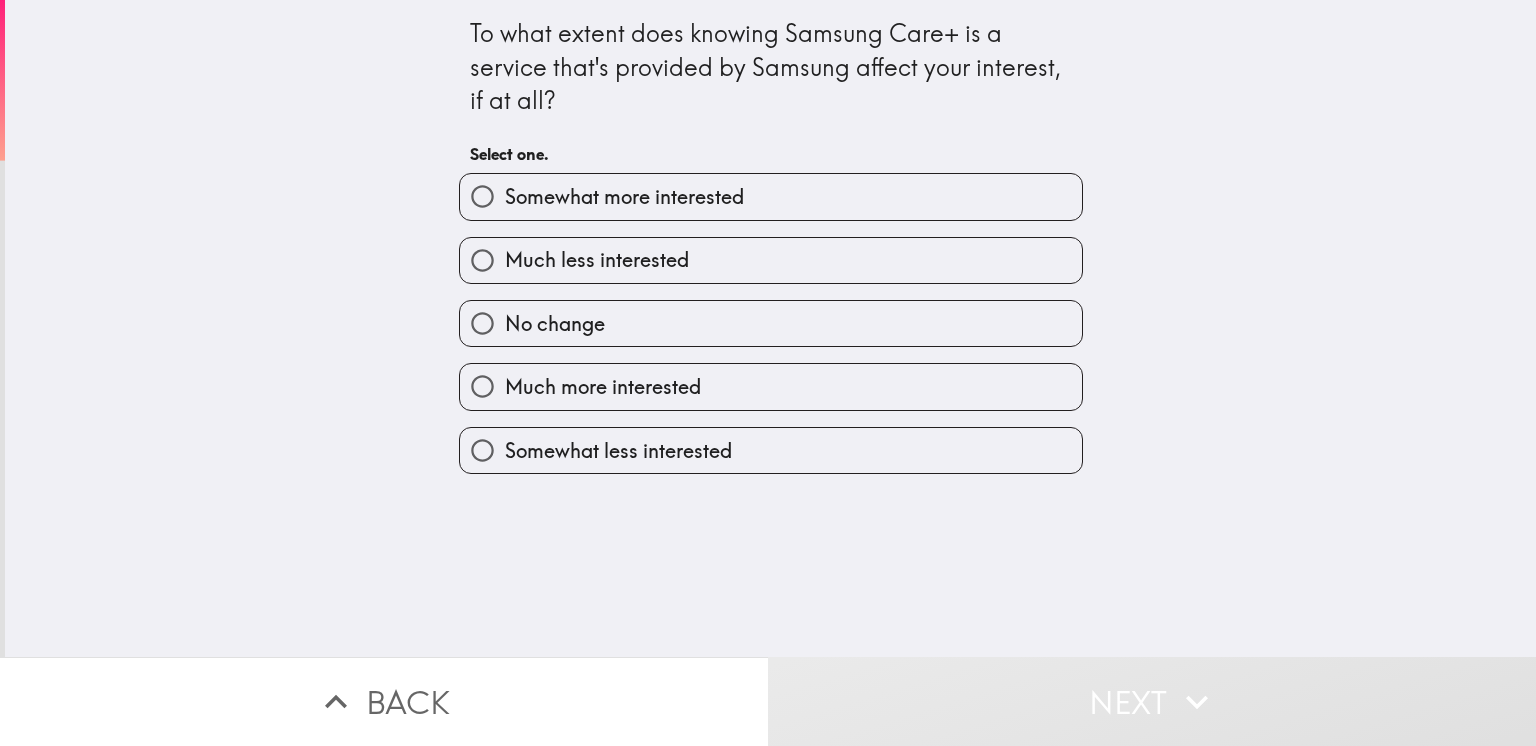 click on "Much more interested" at bounding box center [603, 387] 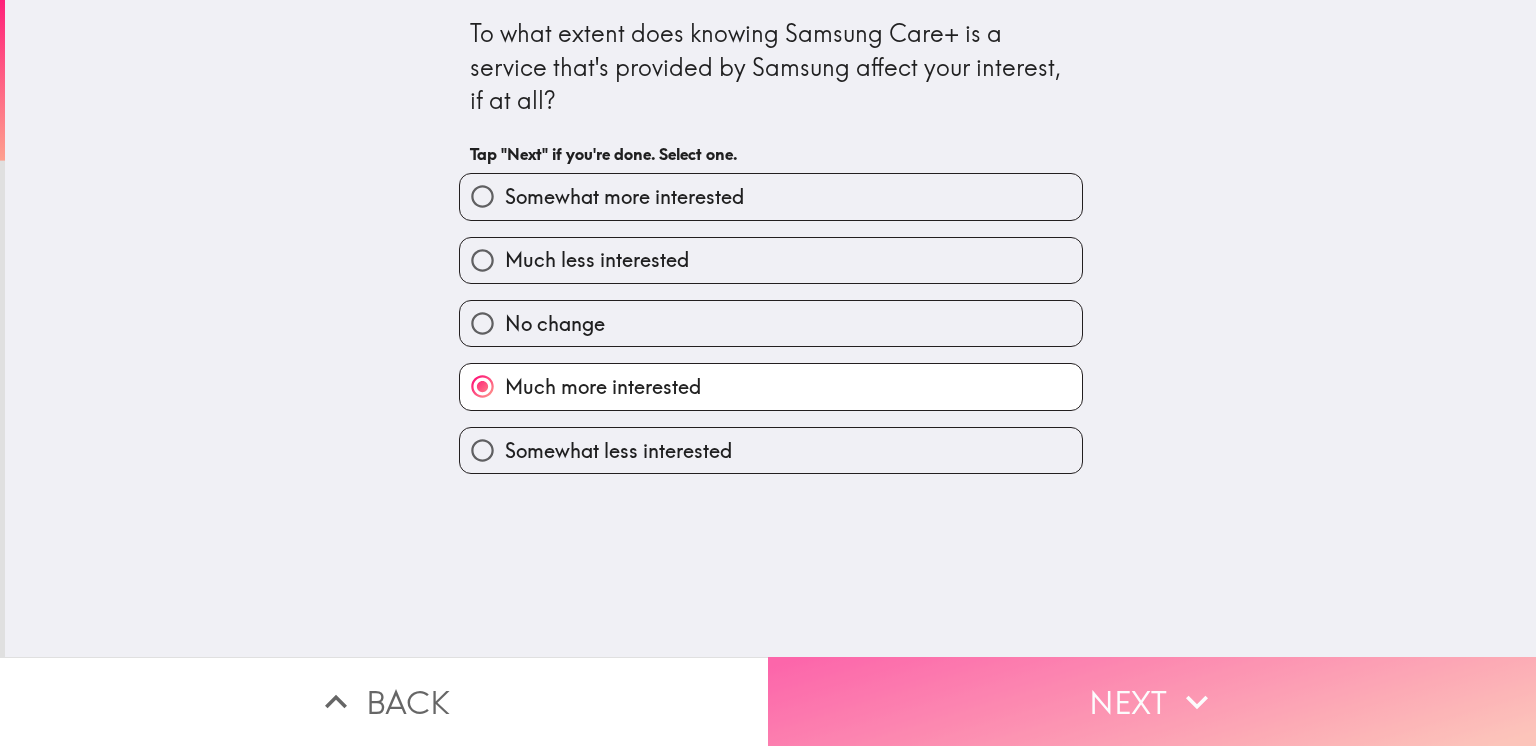 click on "Next" at bounding box center [1152, 701] 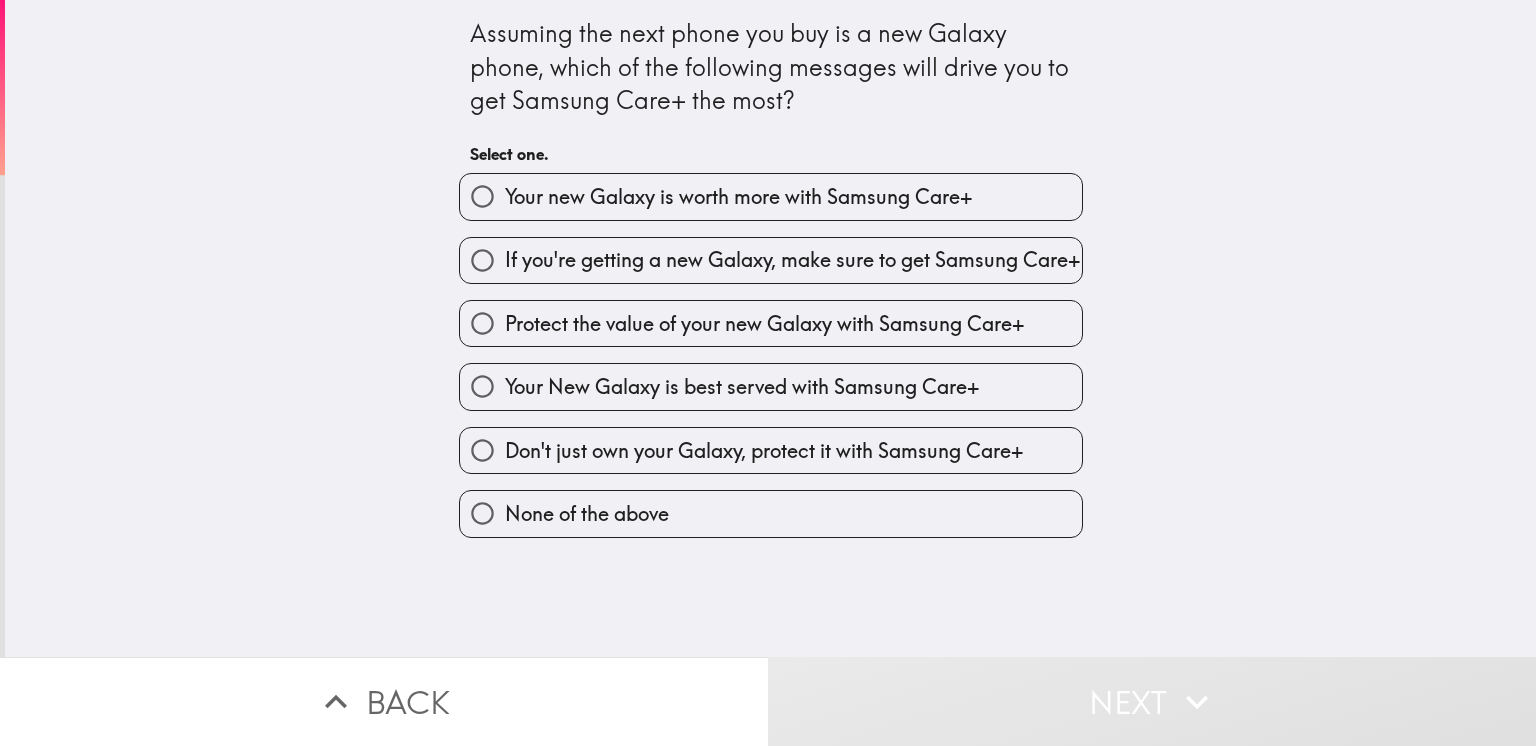 click on "If you're getting a new Galaxy, make sure to get Samsung Care+" at bounding box center (792, 260) 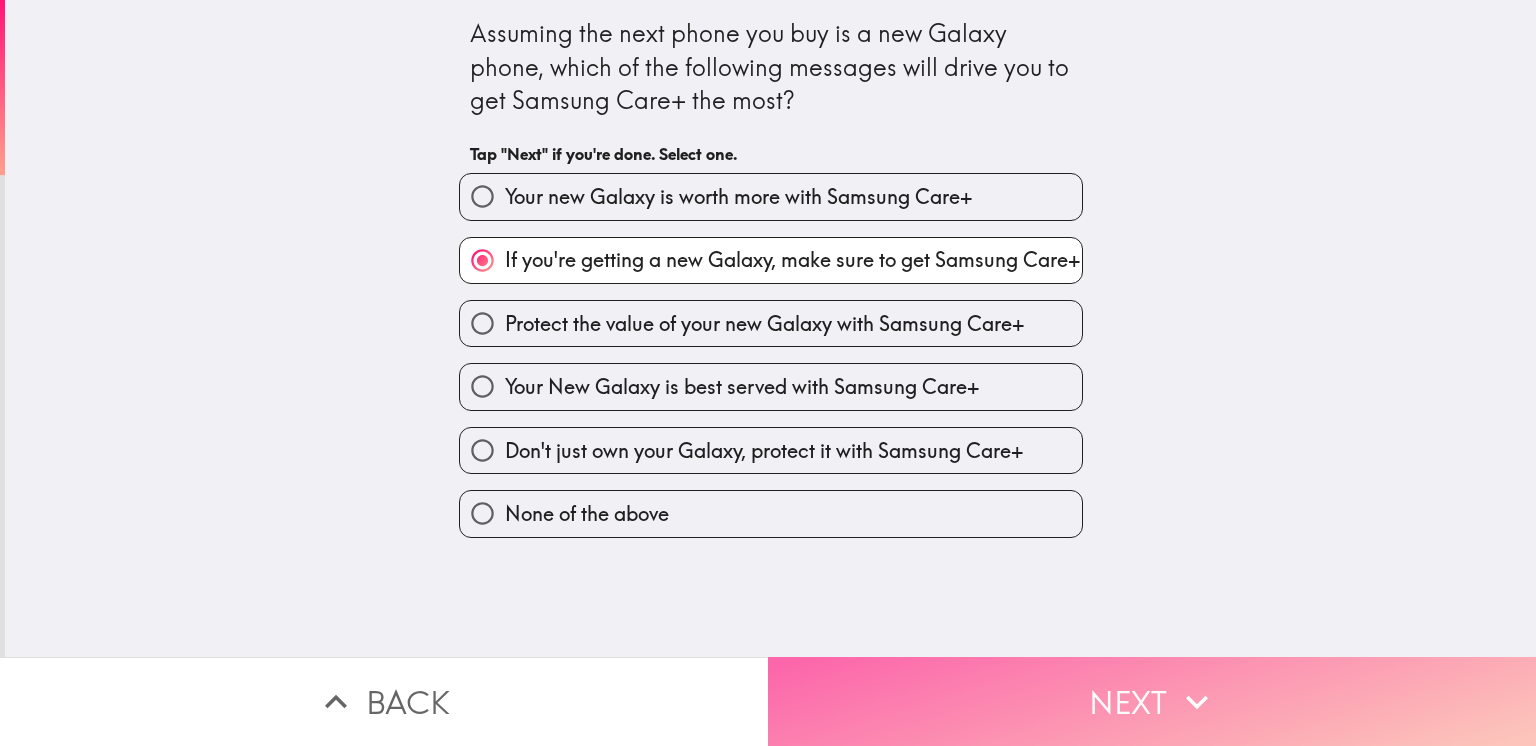 click on "Next" at bounding box center [1152, 701] 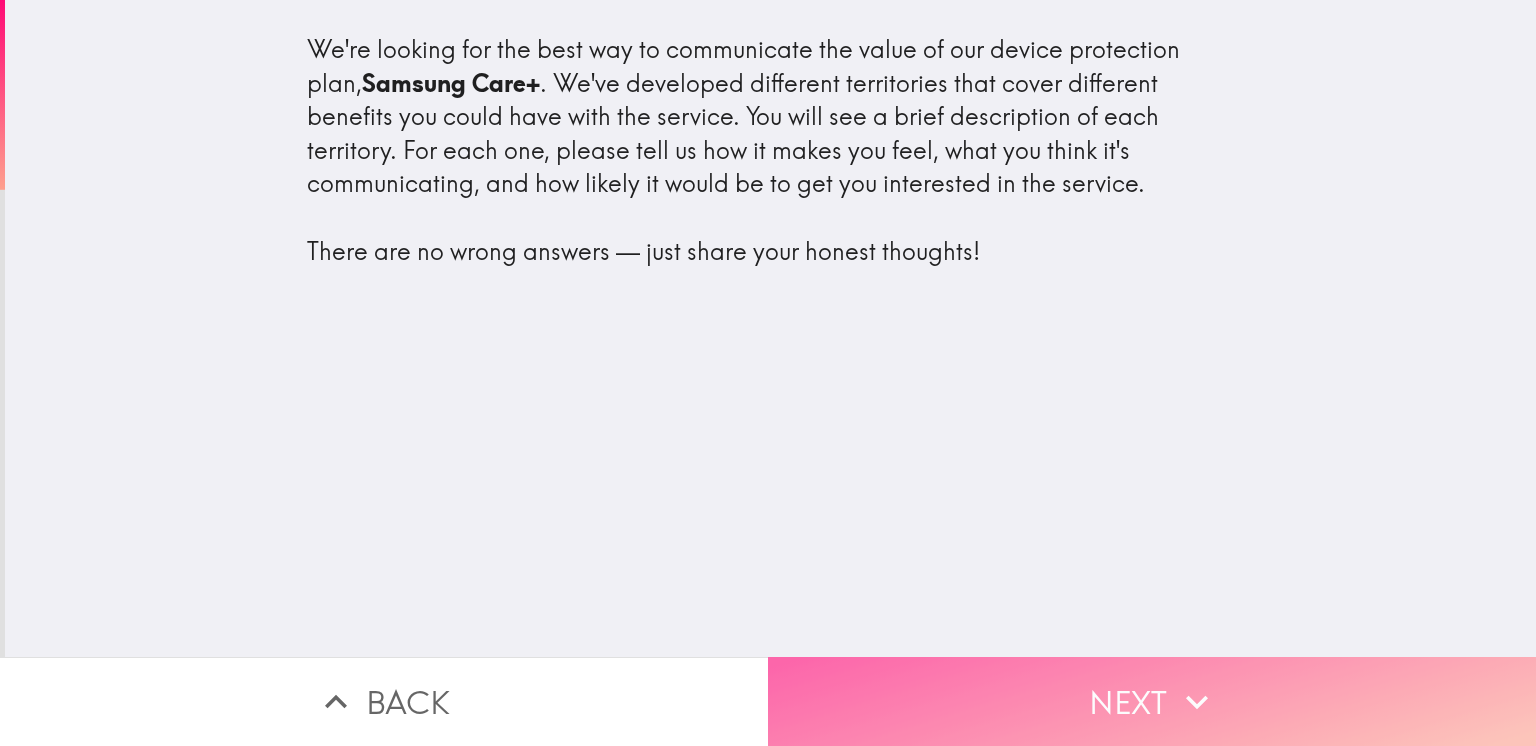 click on "Next" at bounding box center (1152, 701) 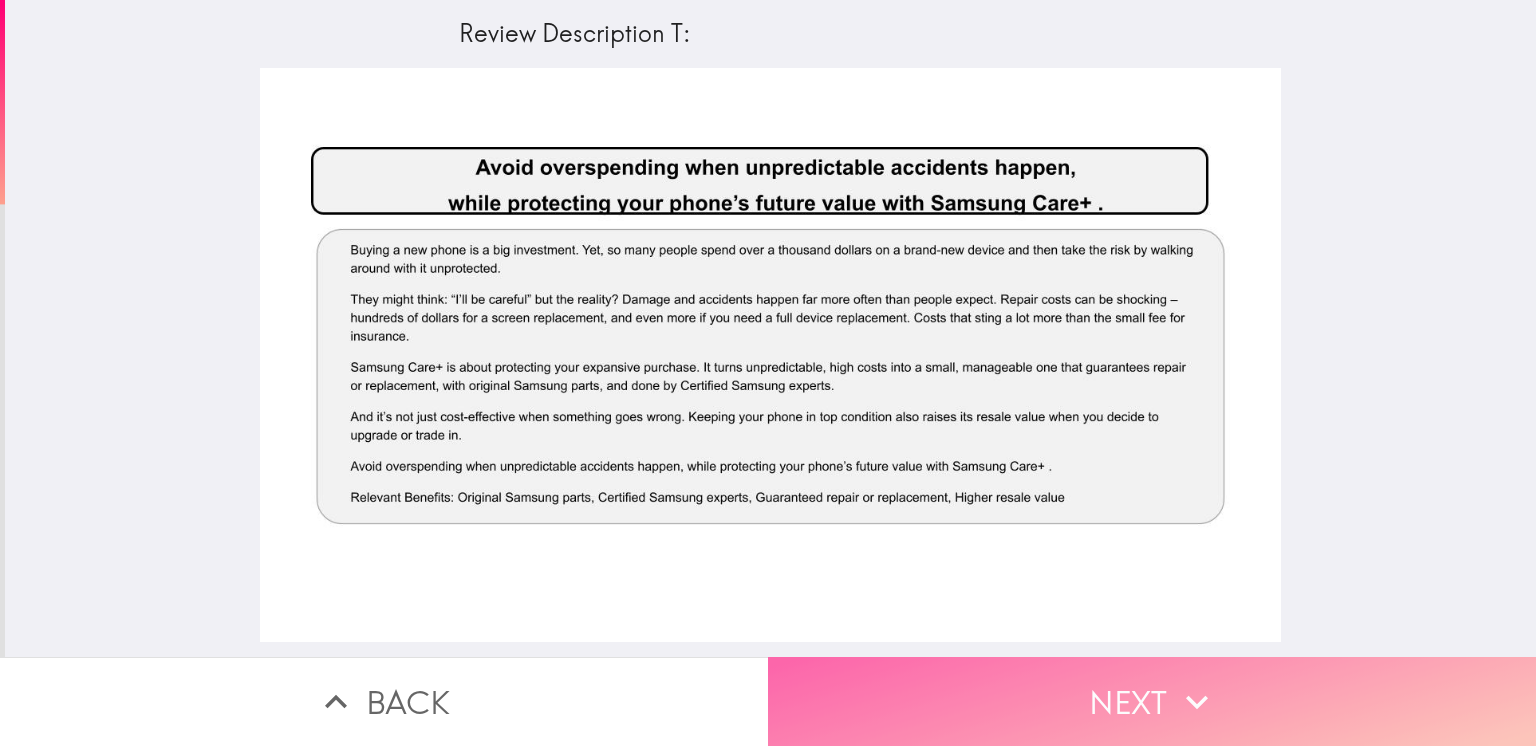 click on "Next" at bounding box center [1152, 701] 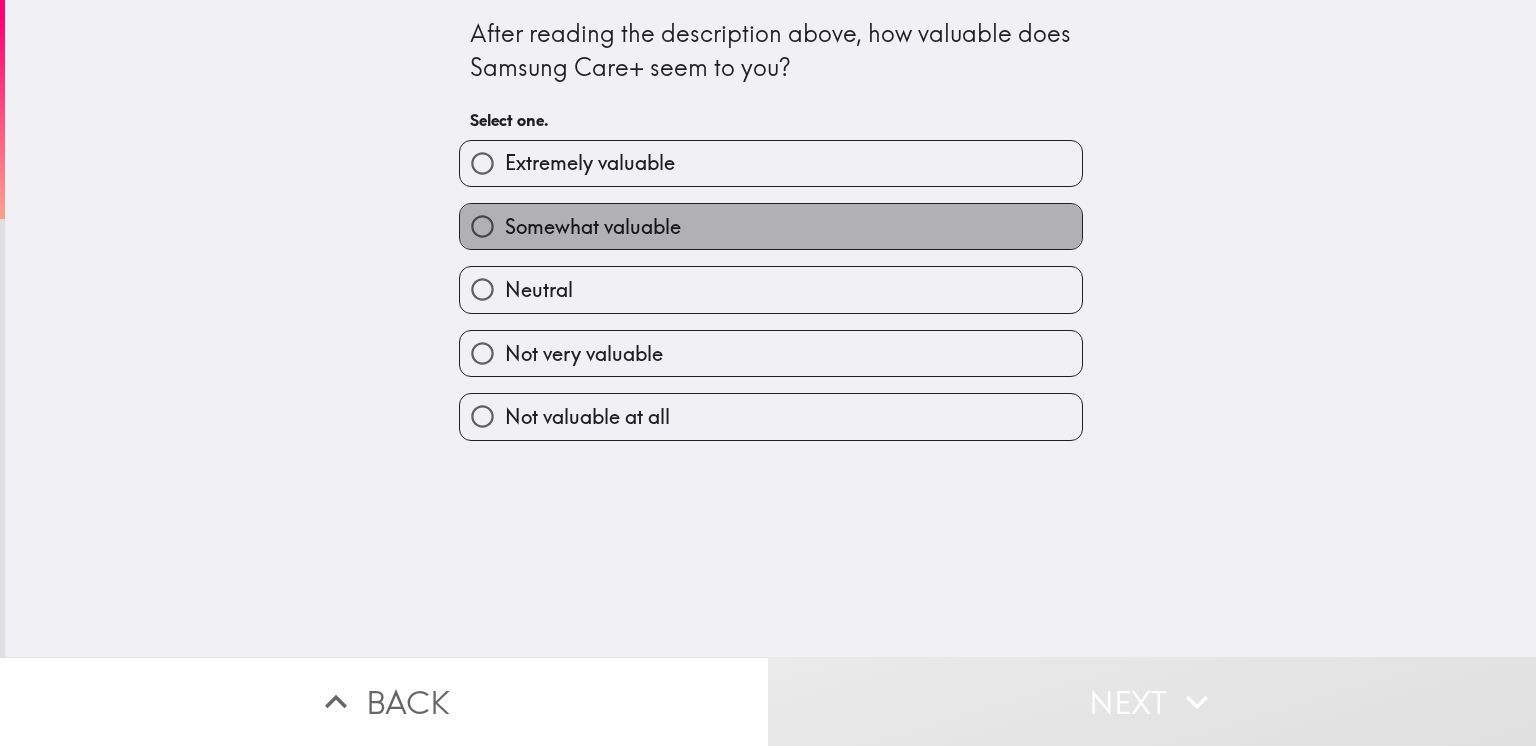 click on "Somewhat valuable" at bounding box center (593, 227) 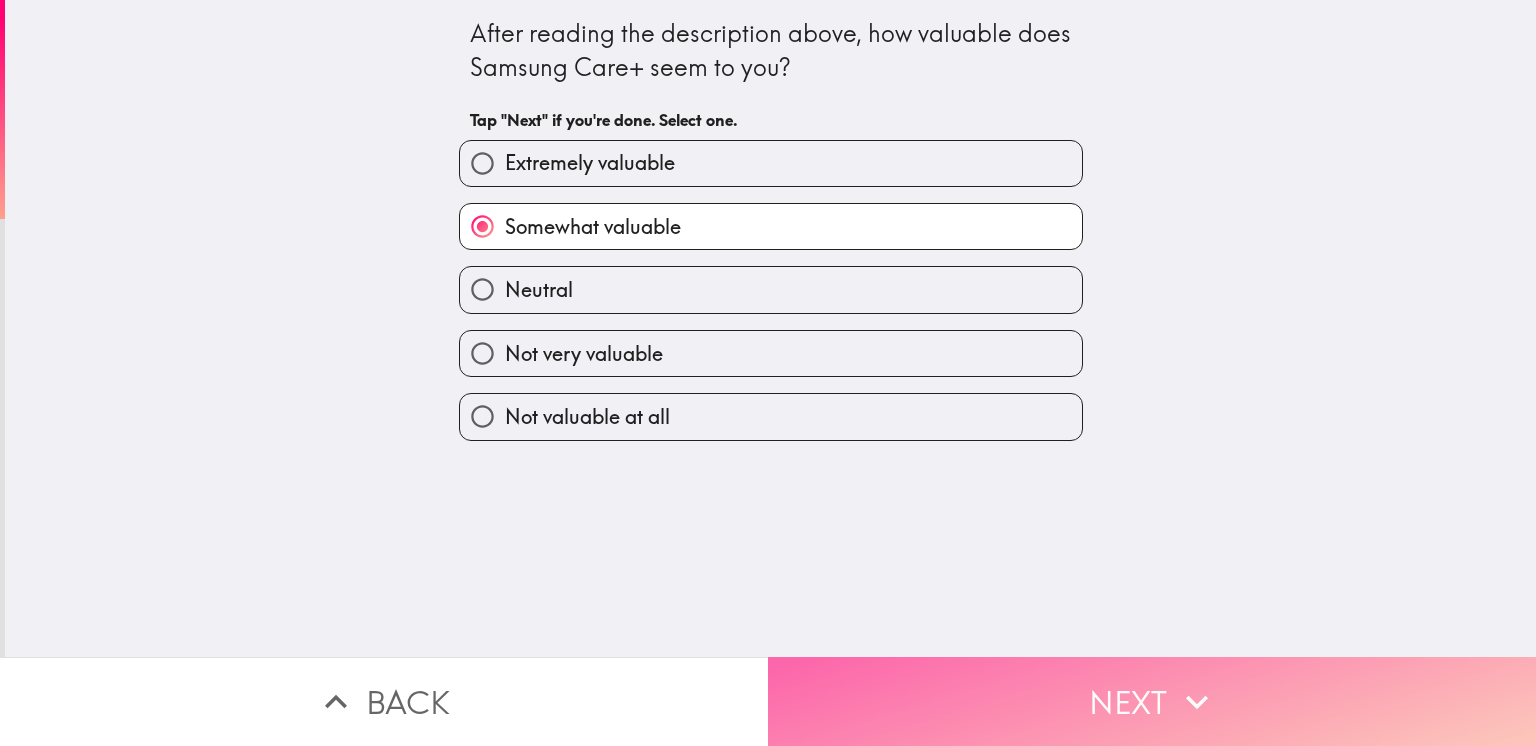 click on "Next" at bounding box center [1152, 701] 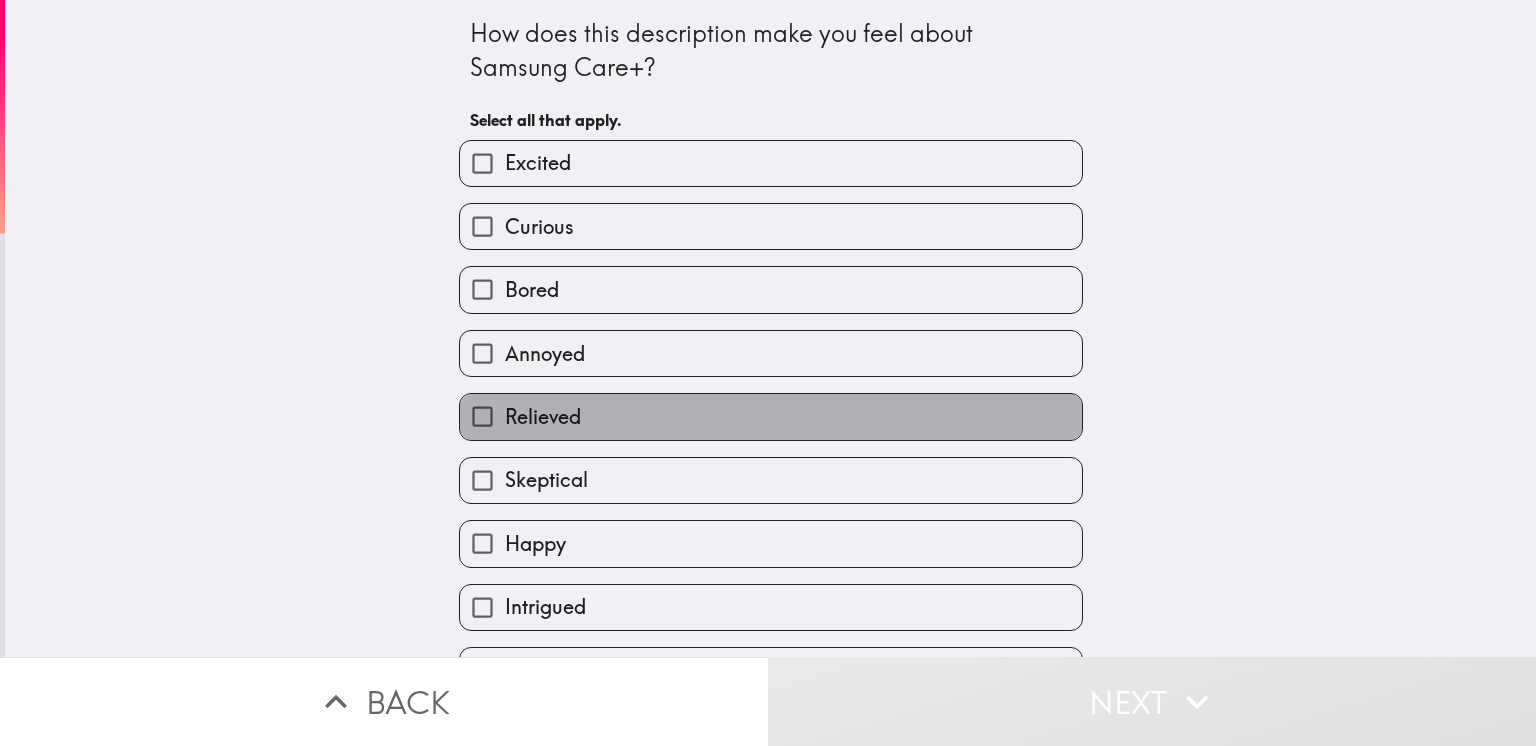 click on "Relieved" at bounding box center (771, 416) 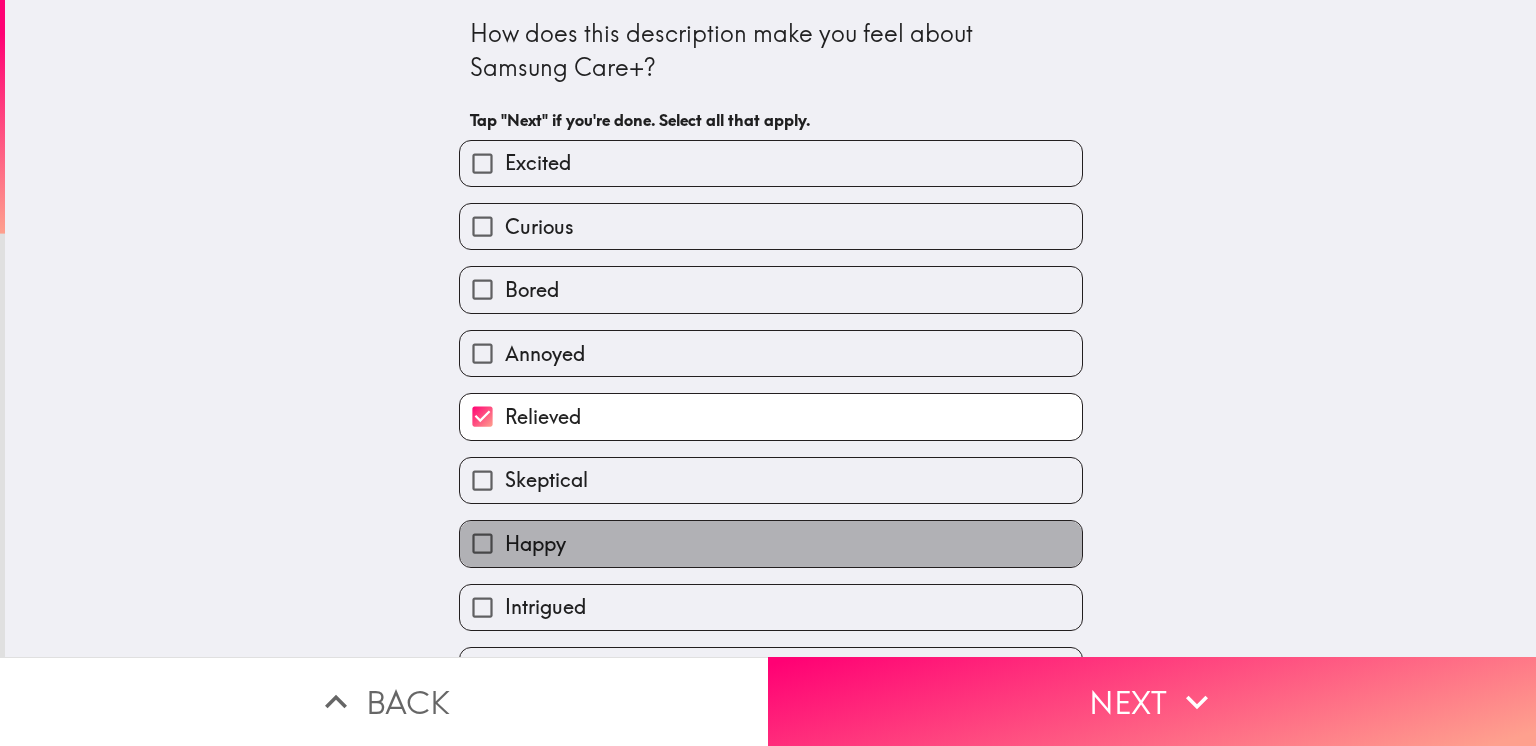 click on "Happy" at bounding box center (771, 543) 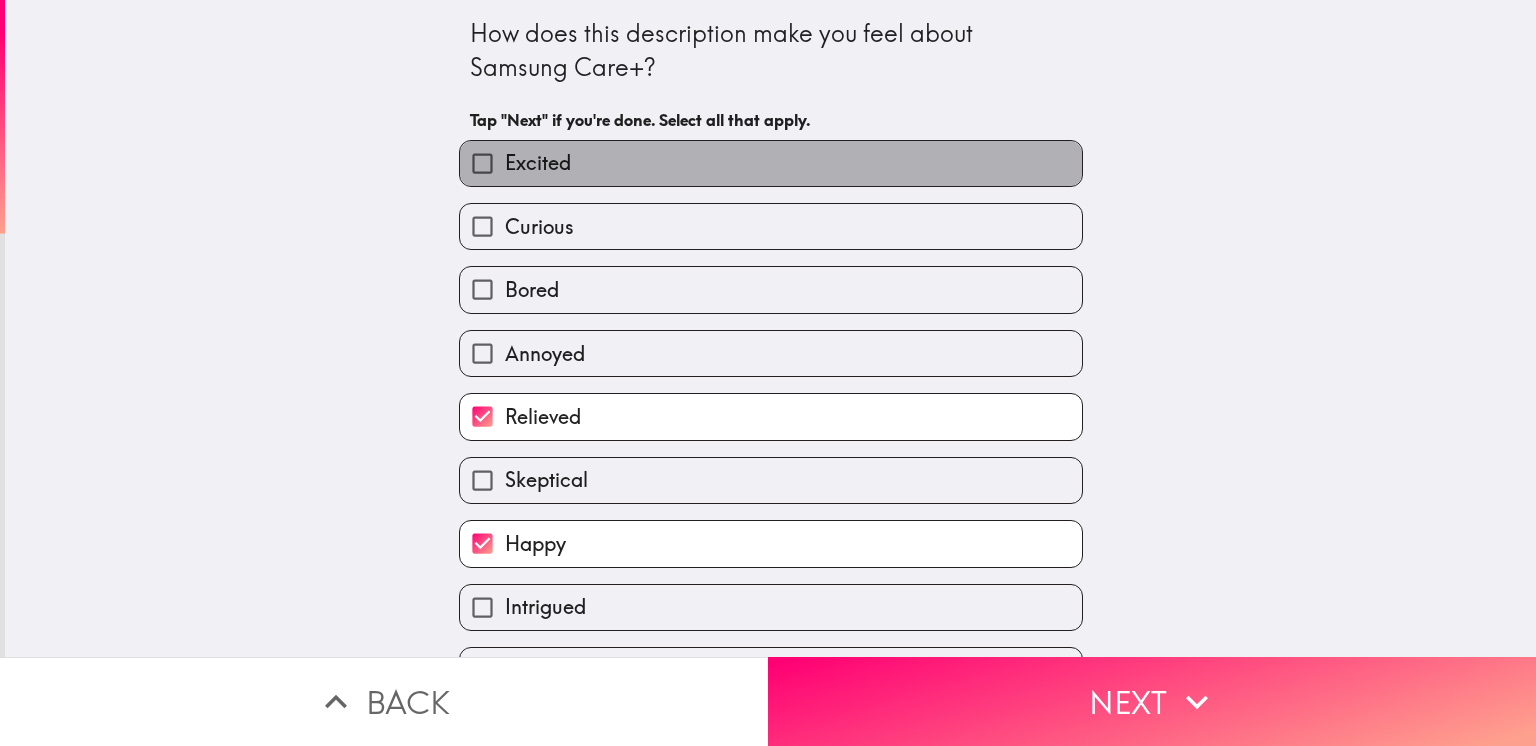 click on "Excited" at bounding box center [538, 163] 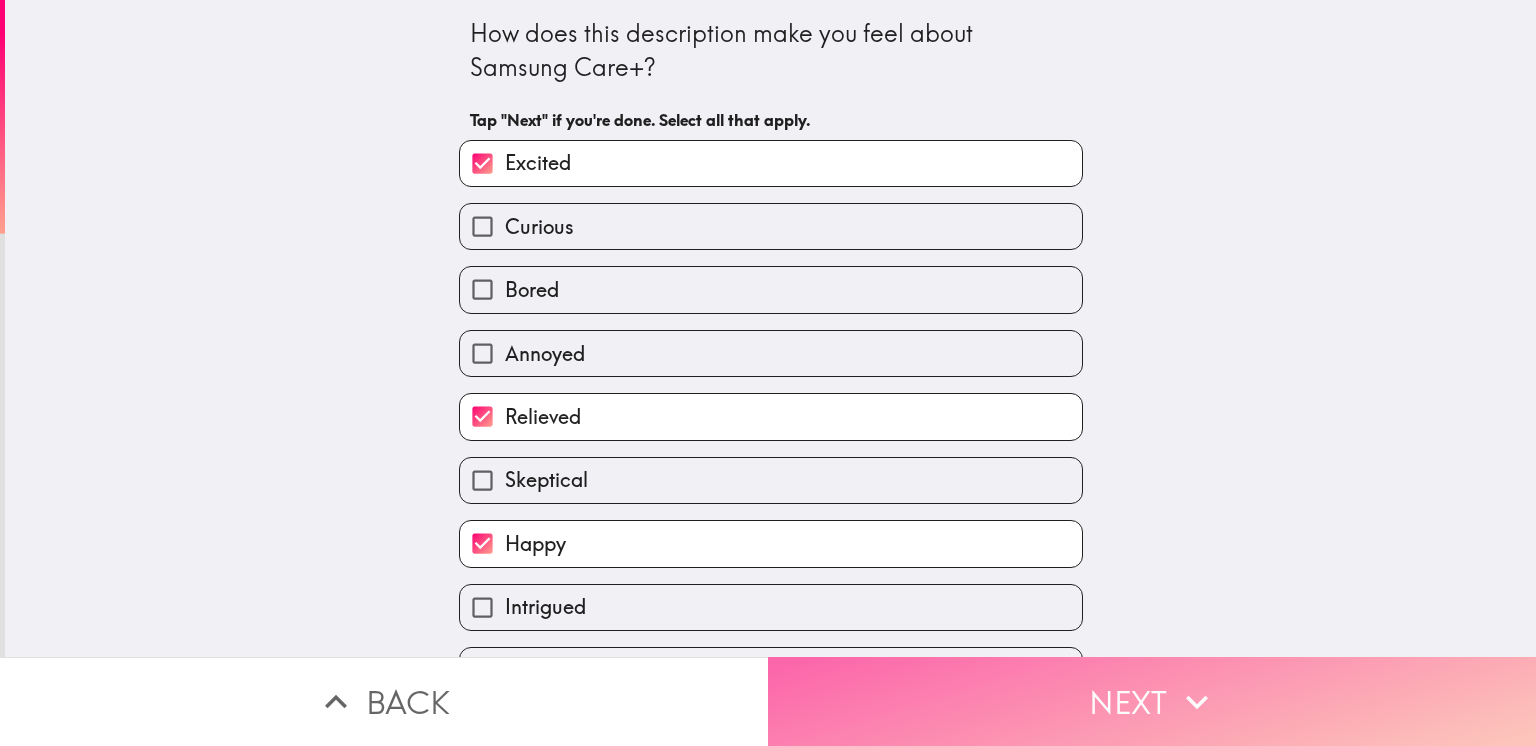 click on "Next" at bounding box center [1152, 701] 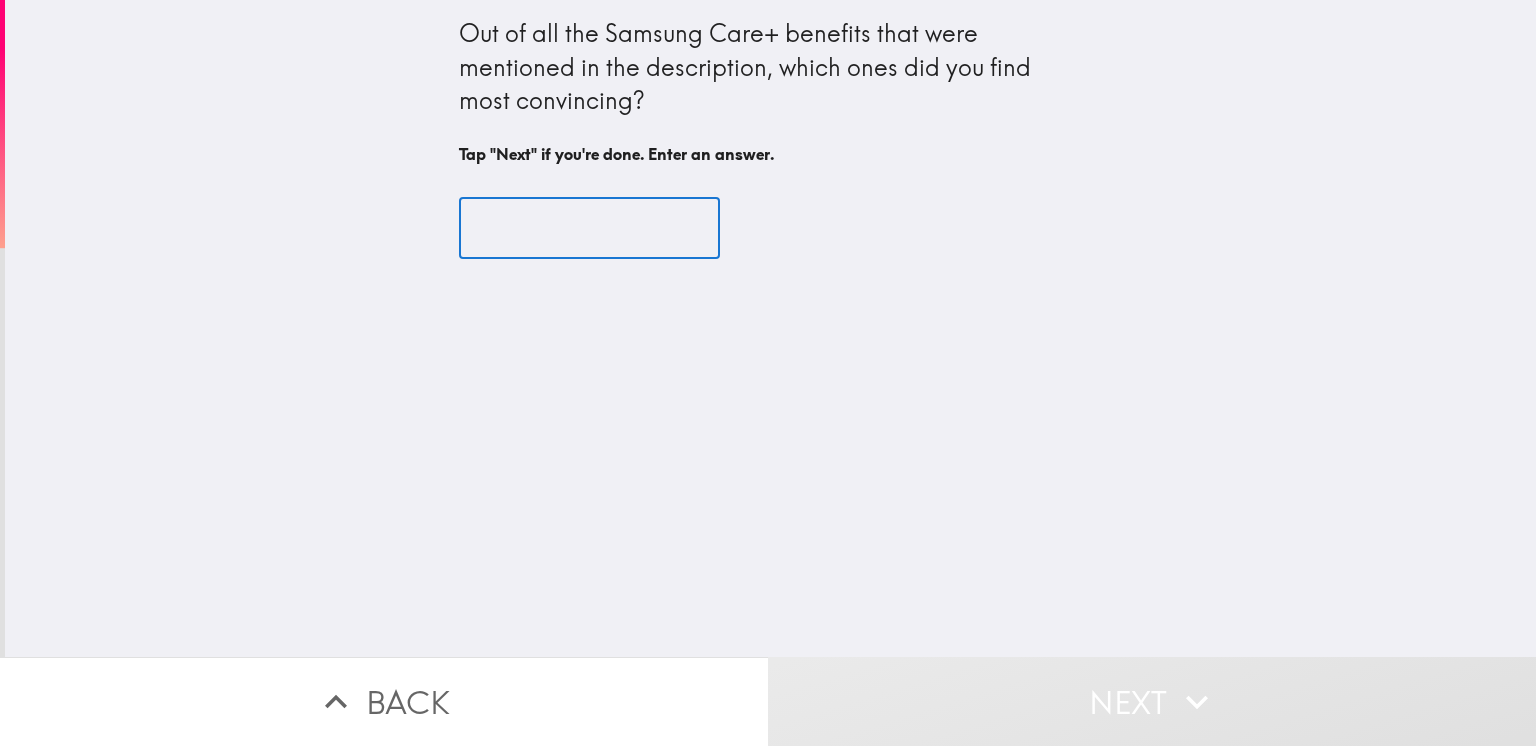 click at bounding box center [589, 228] 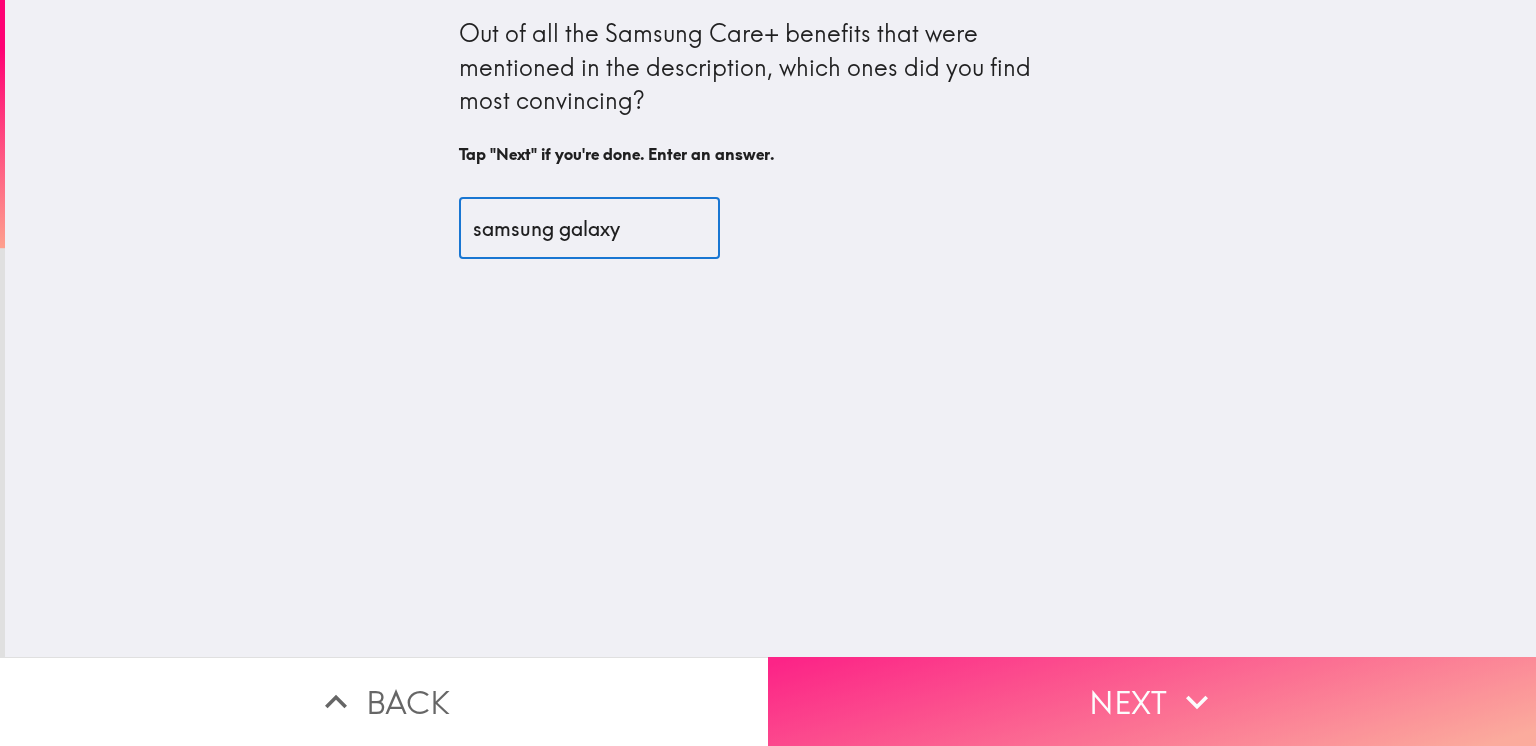 type on "samsung galaxy" 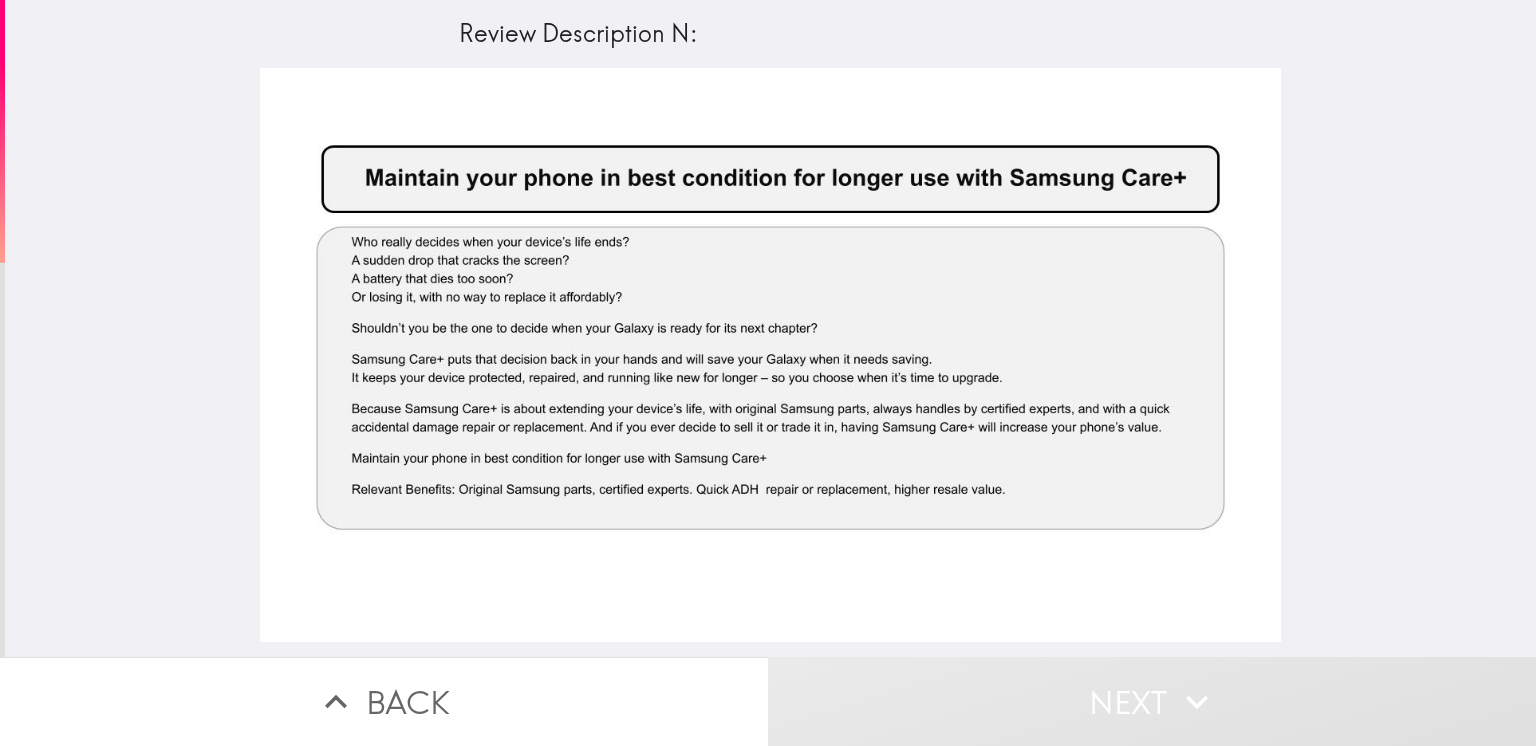 scroll, scrollTop: 0, scrollLeft: 8, axis: horizontal 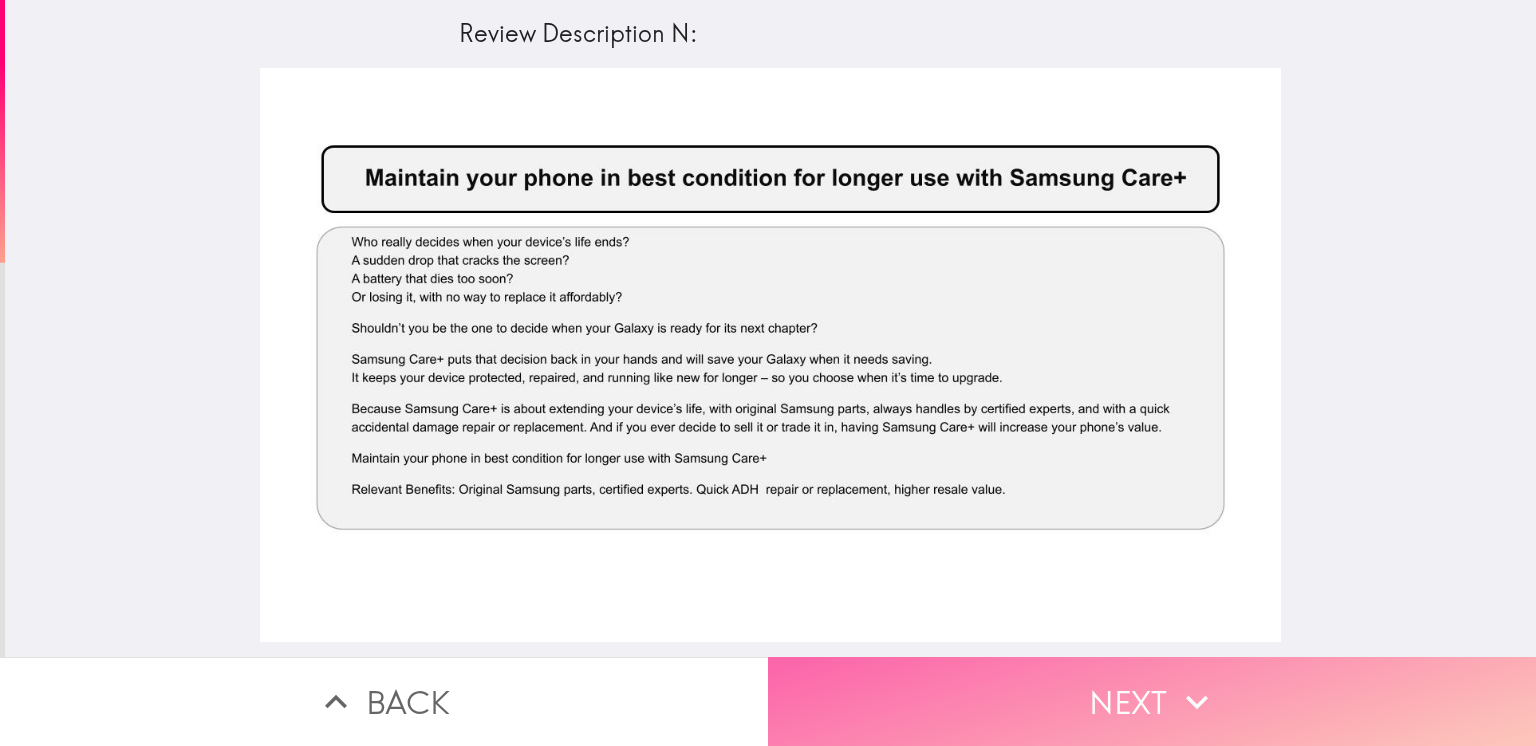 click on "Next" at bounding box center [1152, 701] 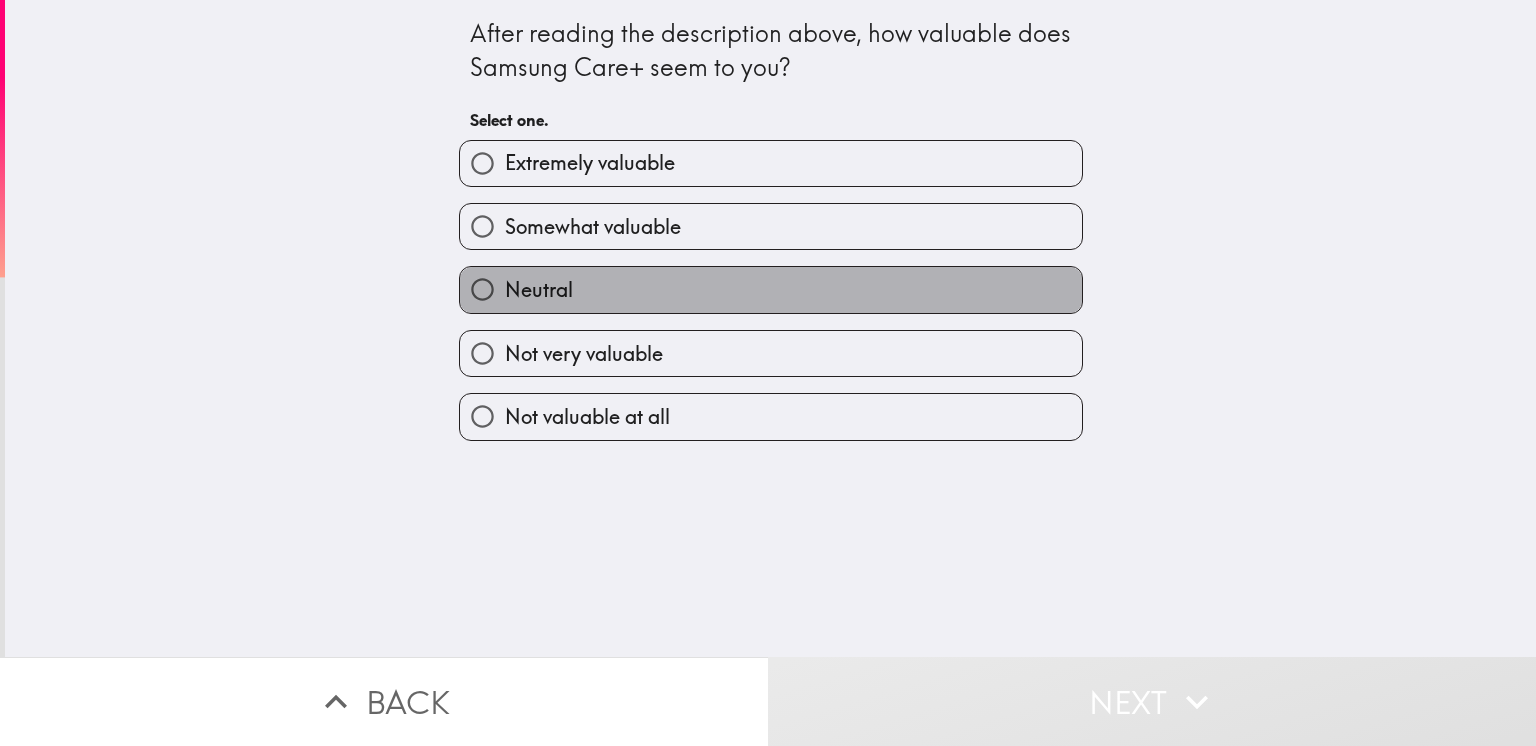 click on "Neutral" at bounding box center (771, 289) 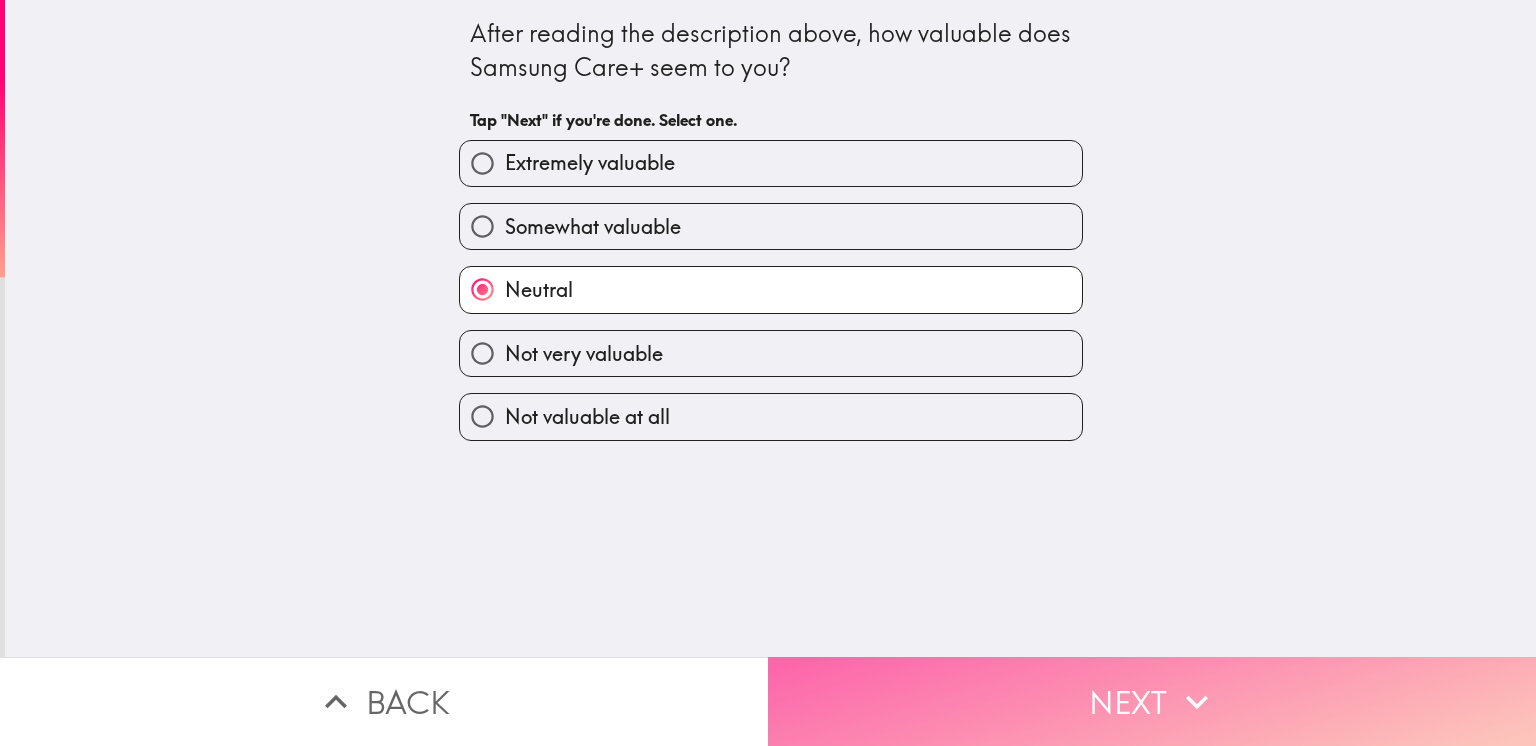 click on "Next" at bounding box center (1152, 701) 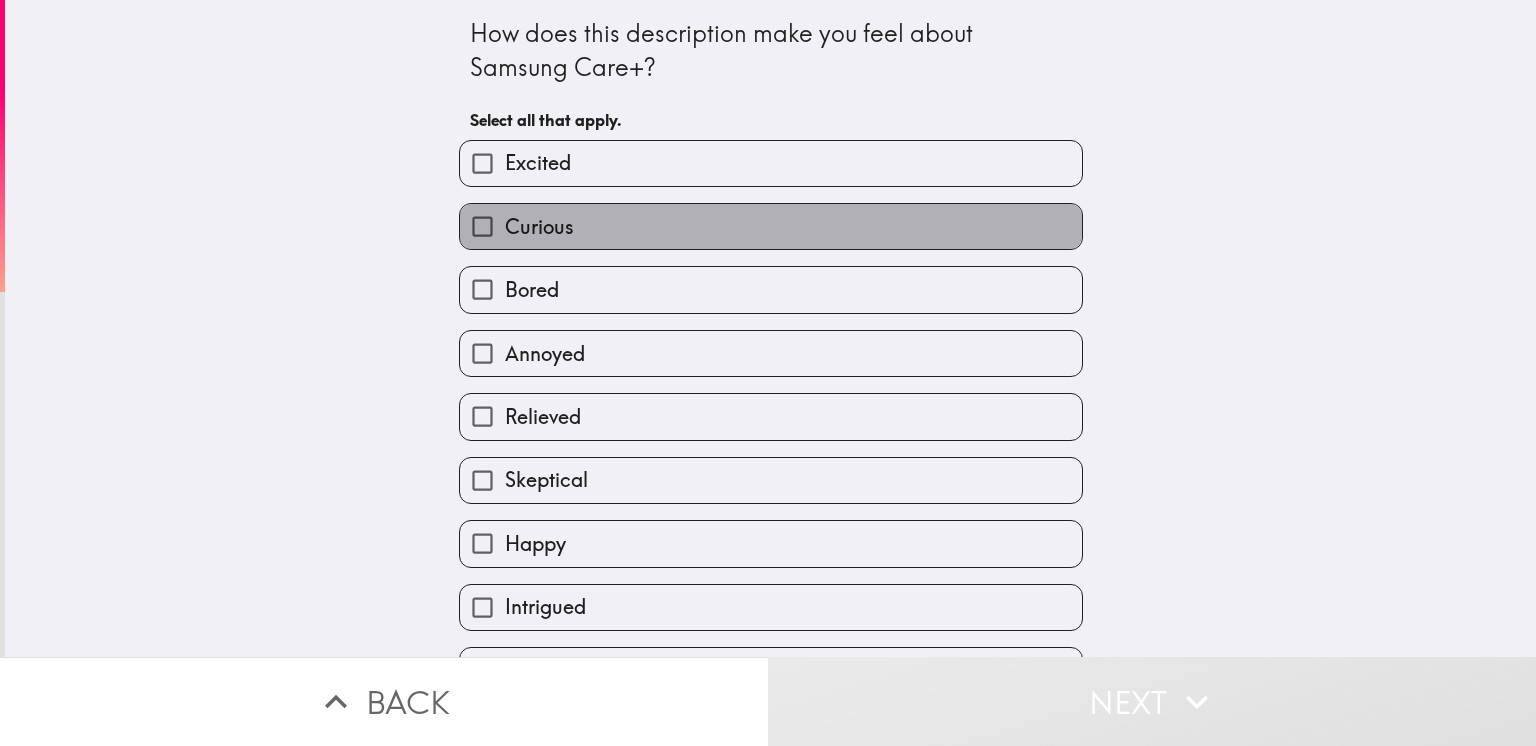 click on "Curious" at bounding box center [771, 226] 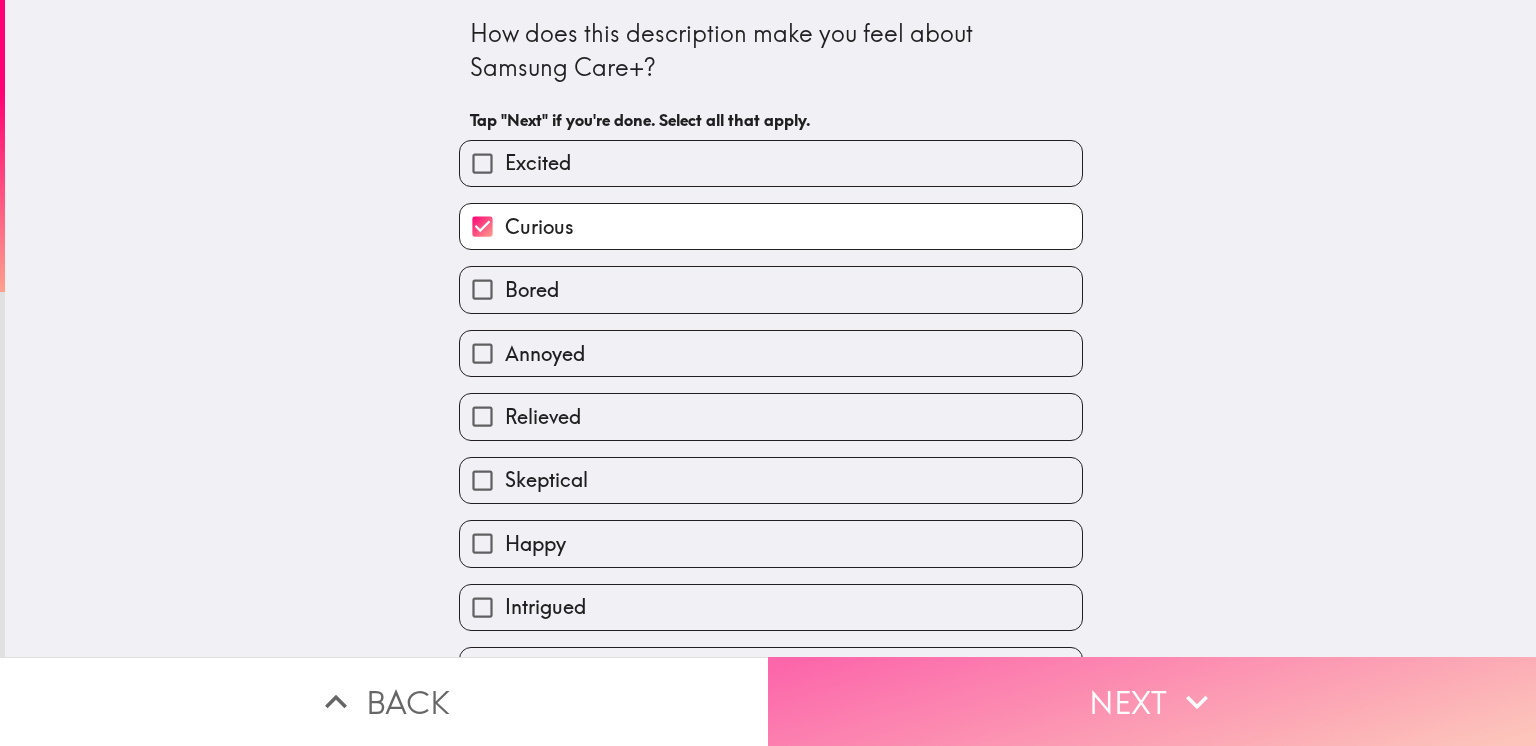 click on "Next" at bounding box center (1152, 701) 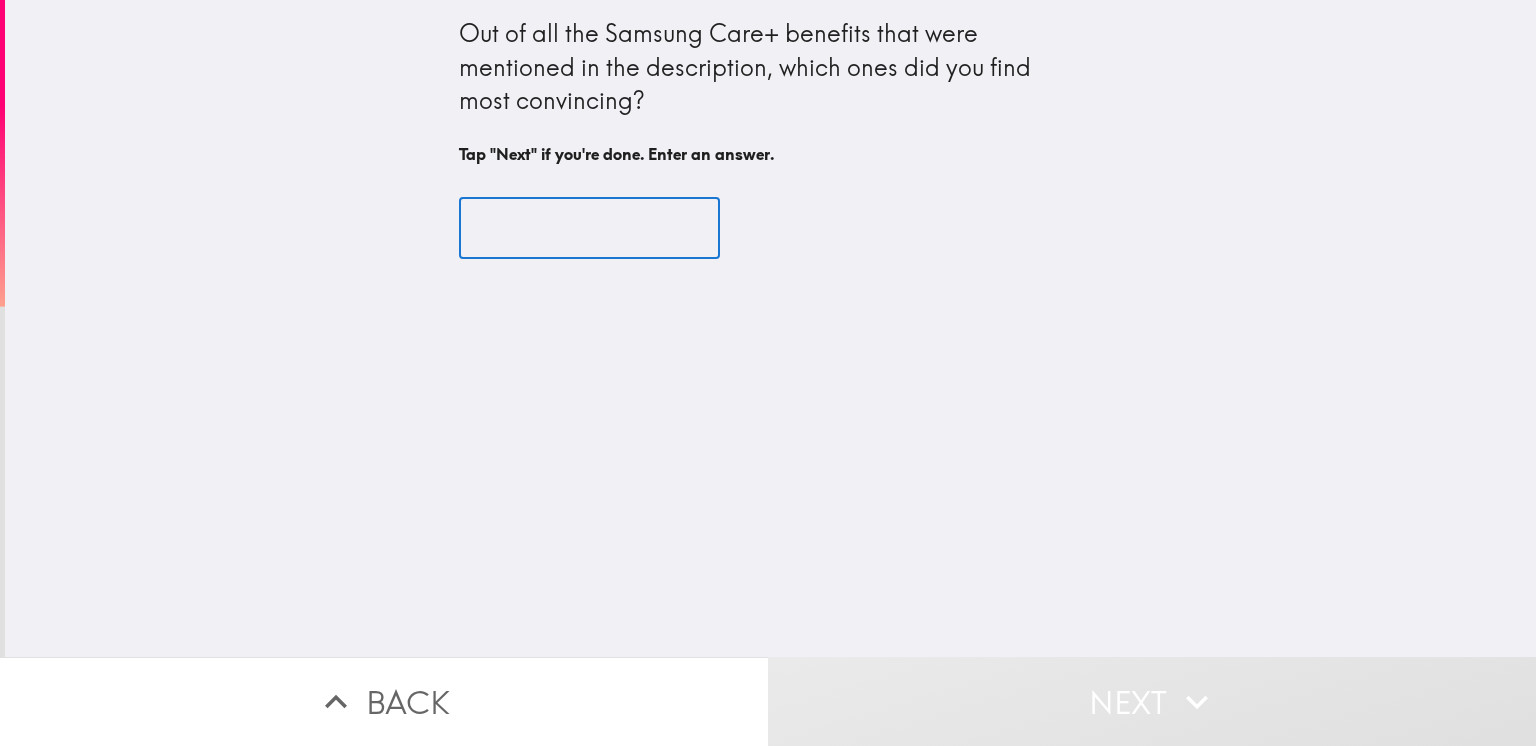 click at bounding box center (589, 228) 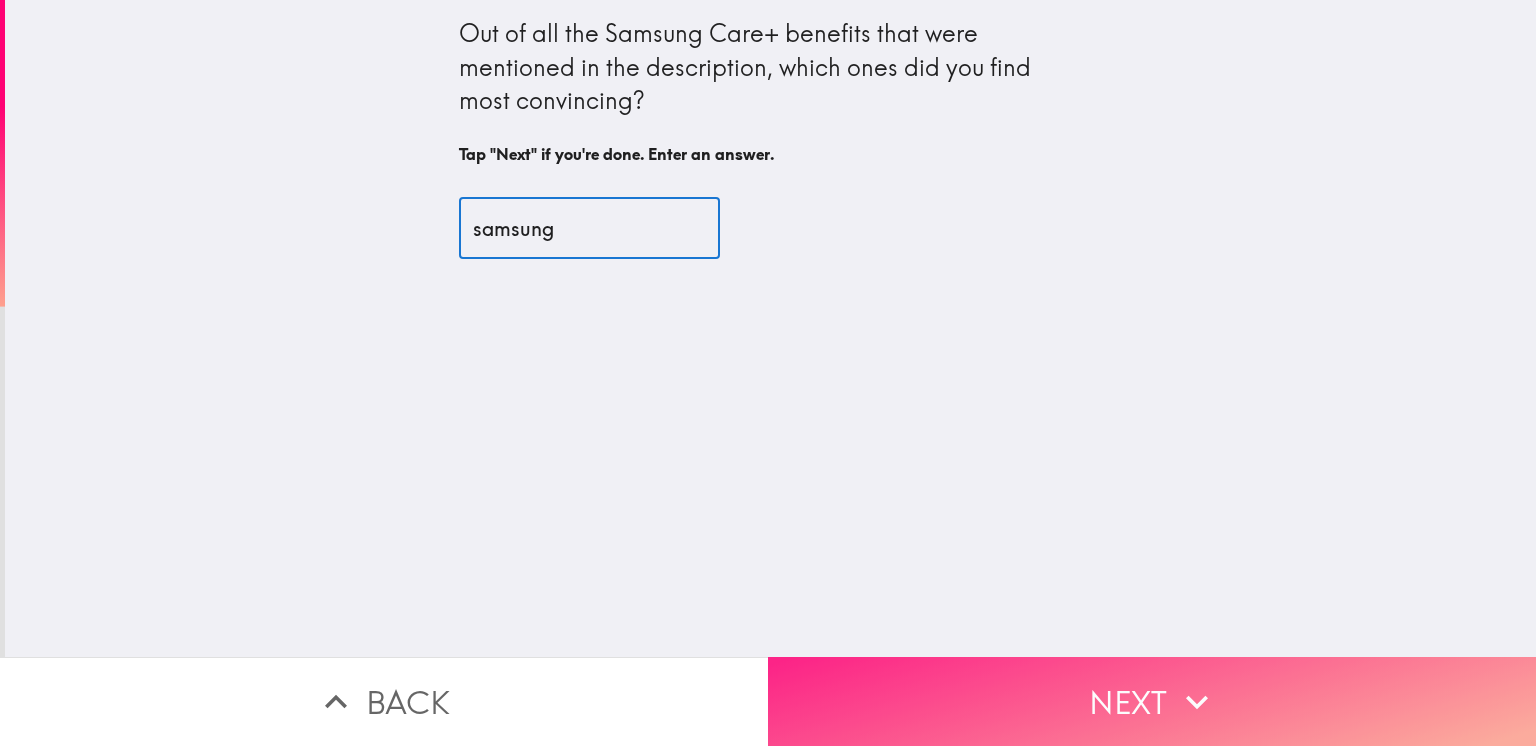 type on "samsung" 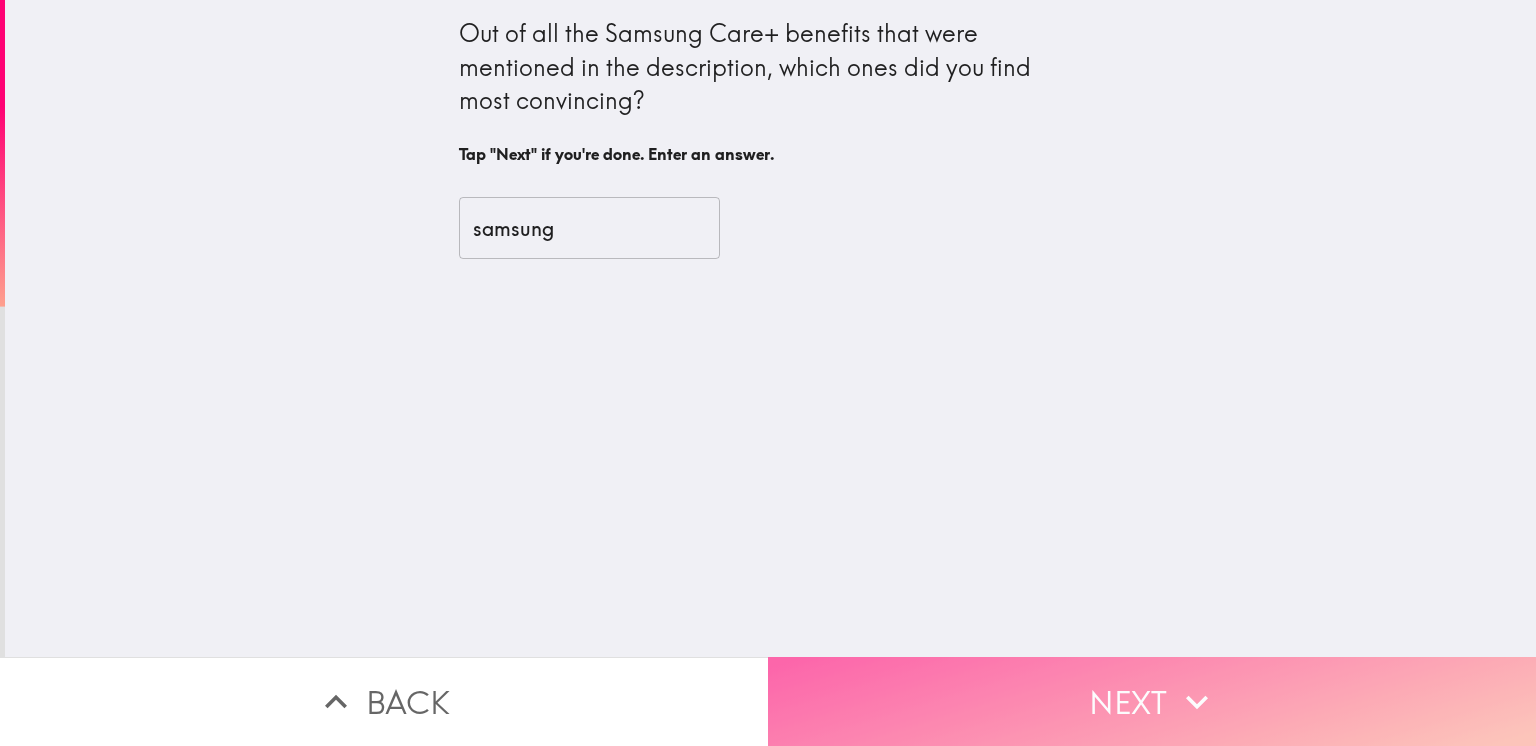 click on "Next" at bounding box center [1152, 701] 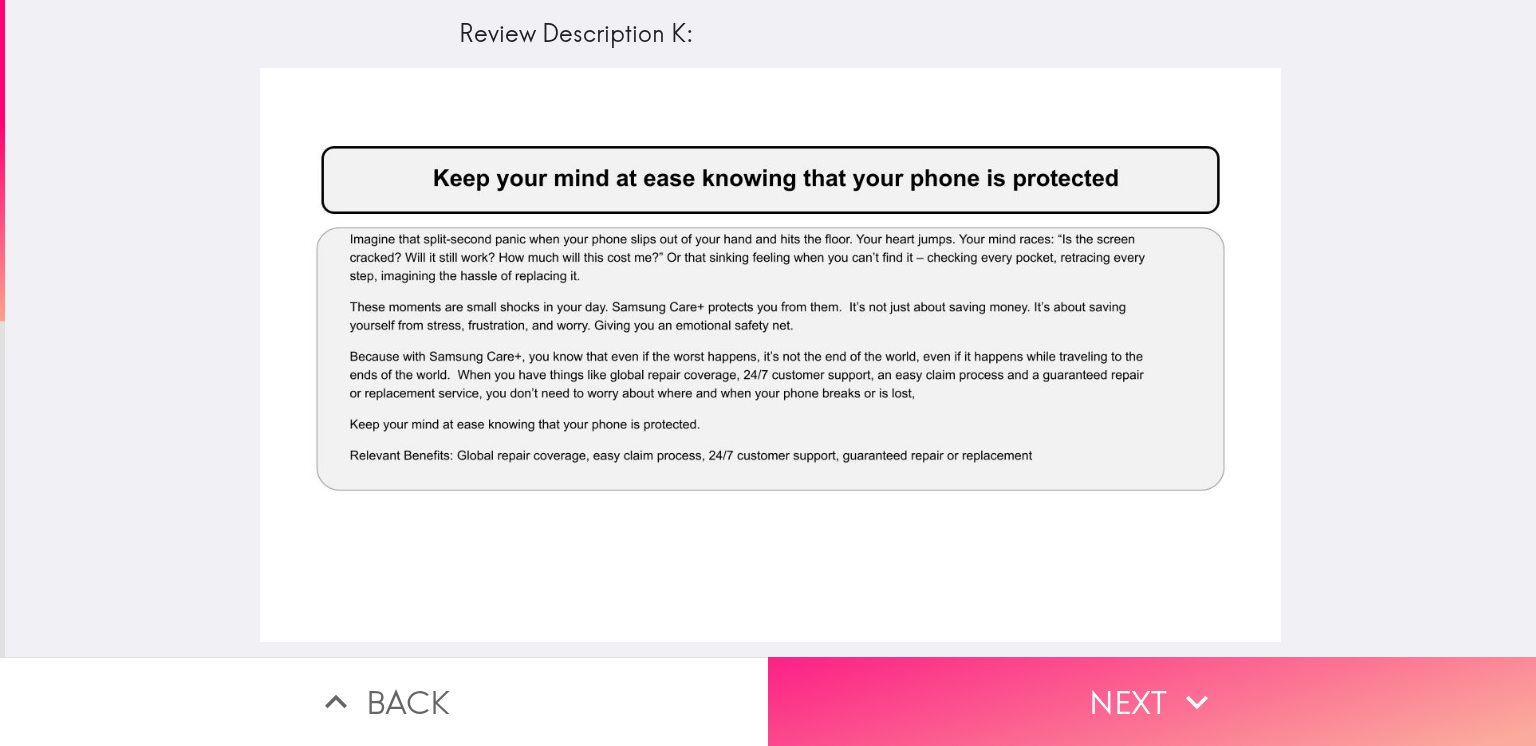 click on "Next" at bounding box center (1152, 701) 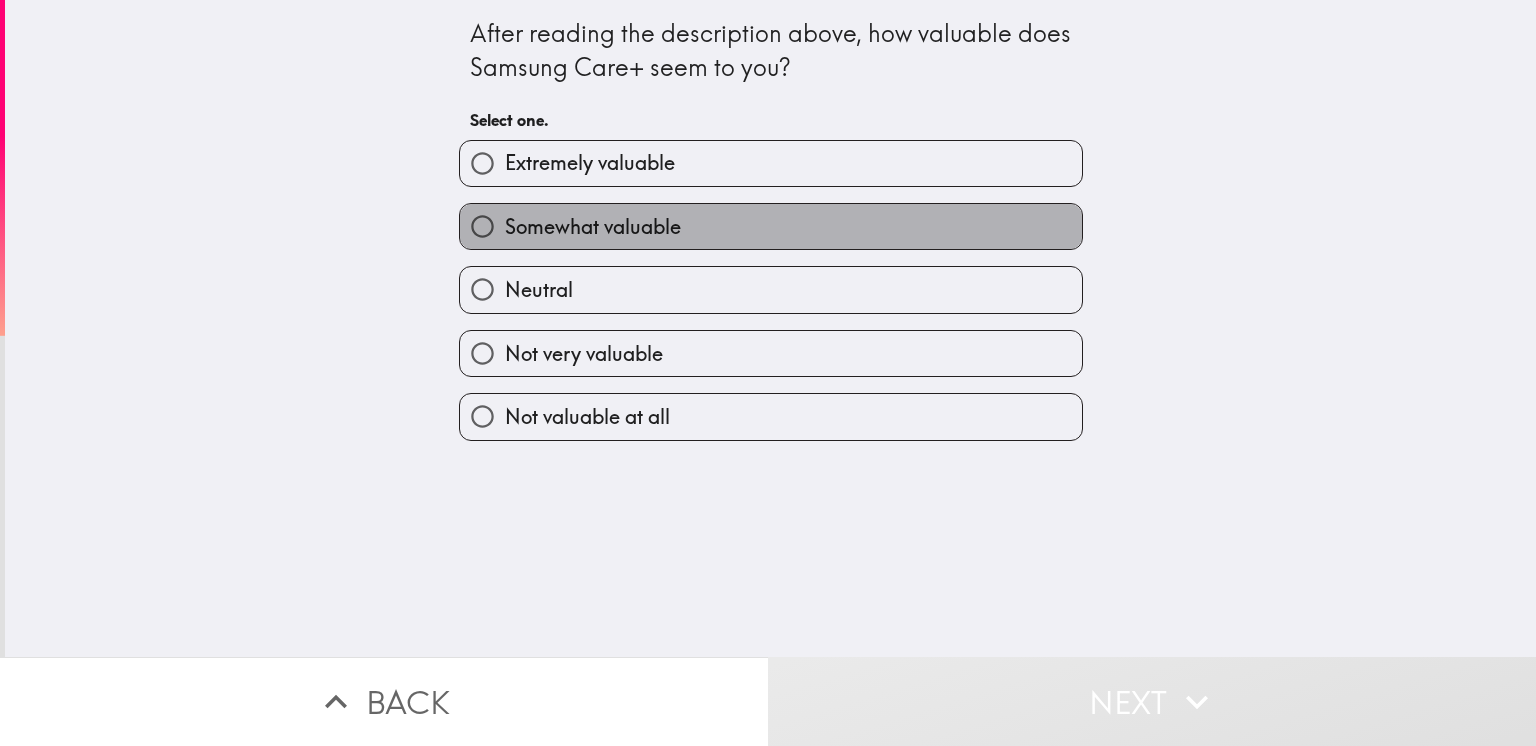 click on "Somewhat valuable" at bounding box center [593, 227] 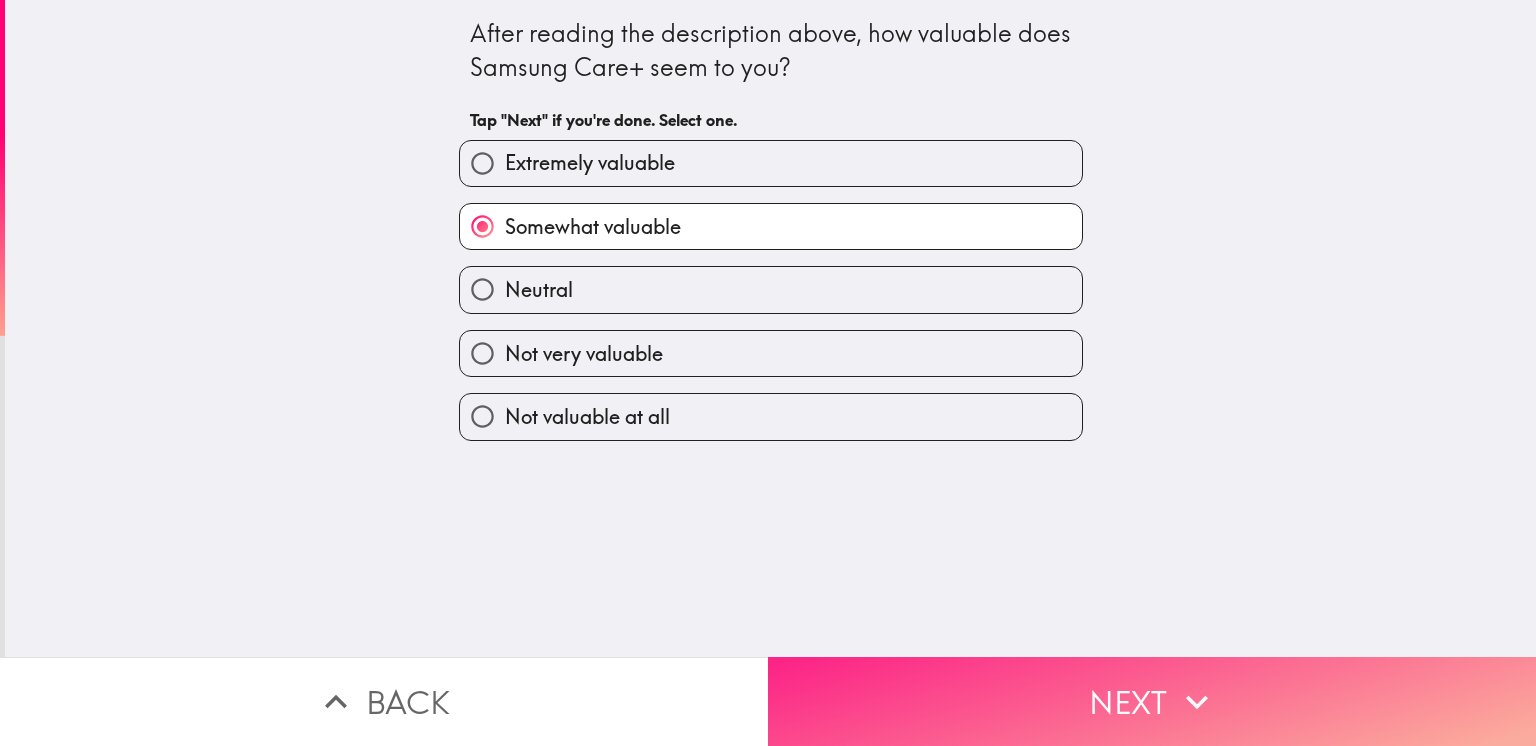 click on "Next" at bounding box center (1152, 701) 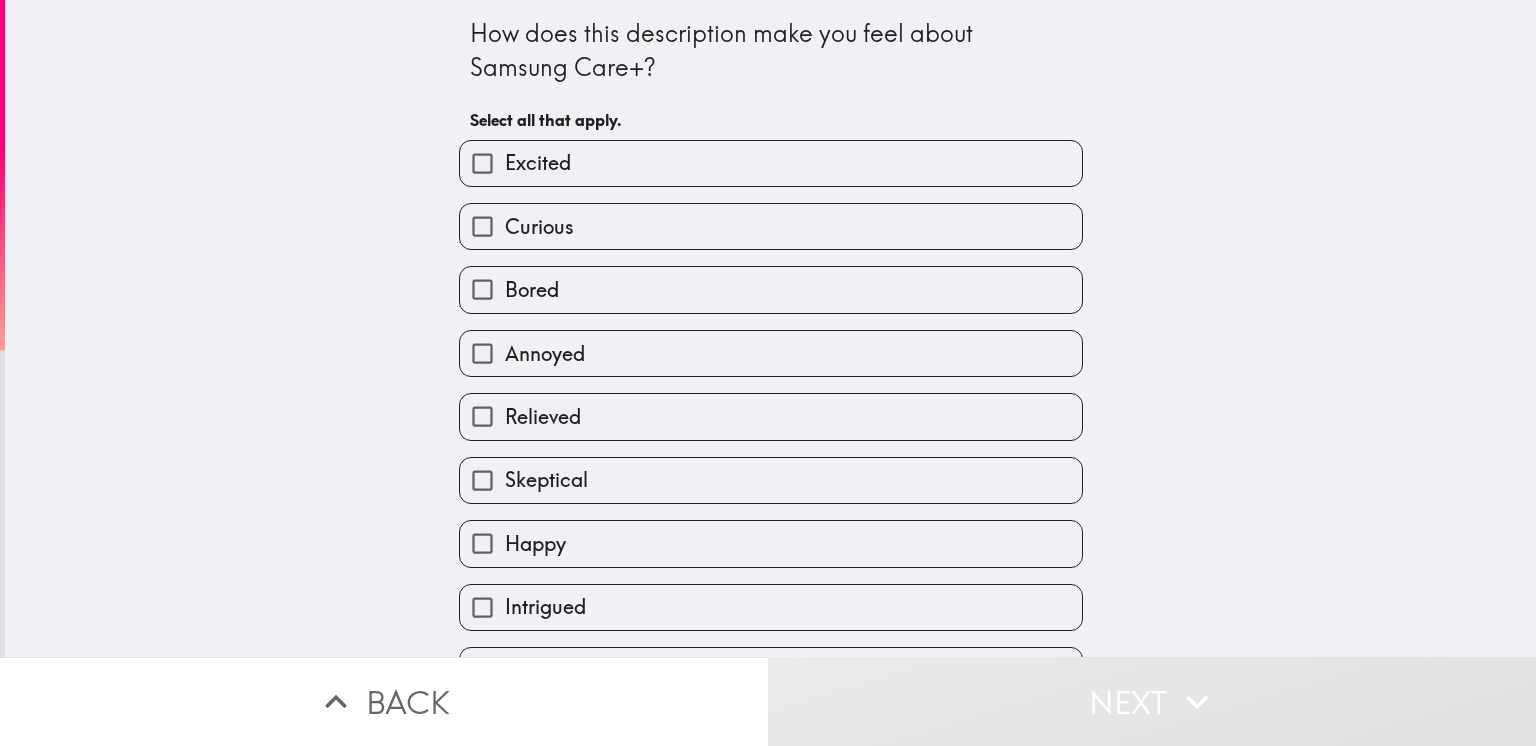 click on "Excited" at bounding box center [771, 163] 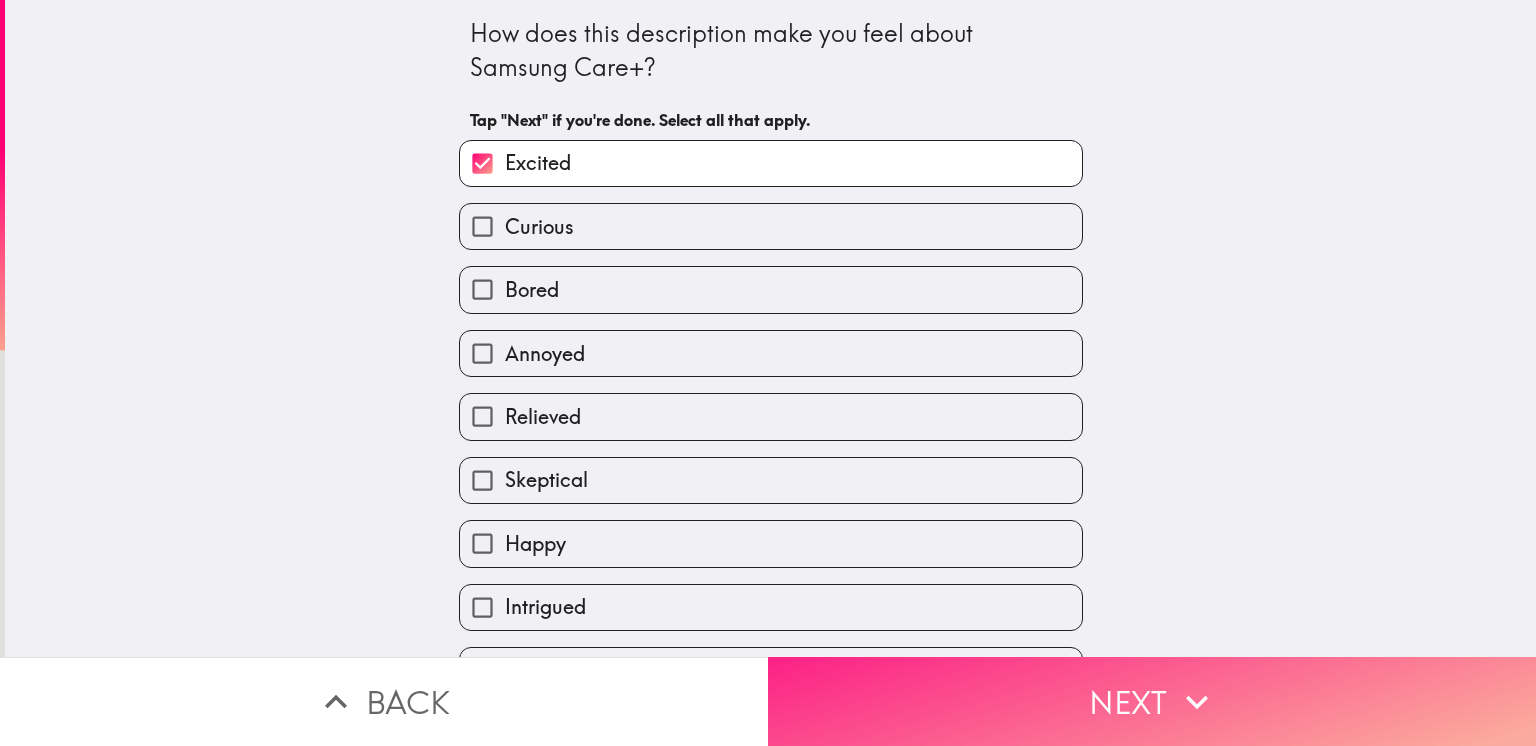 click on "Next" at bounding box center (1152, 701) 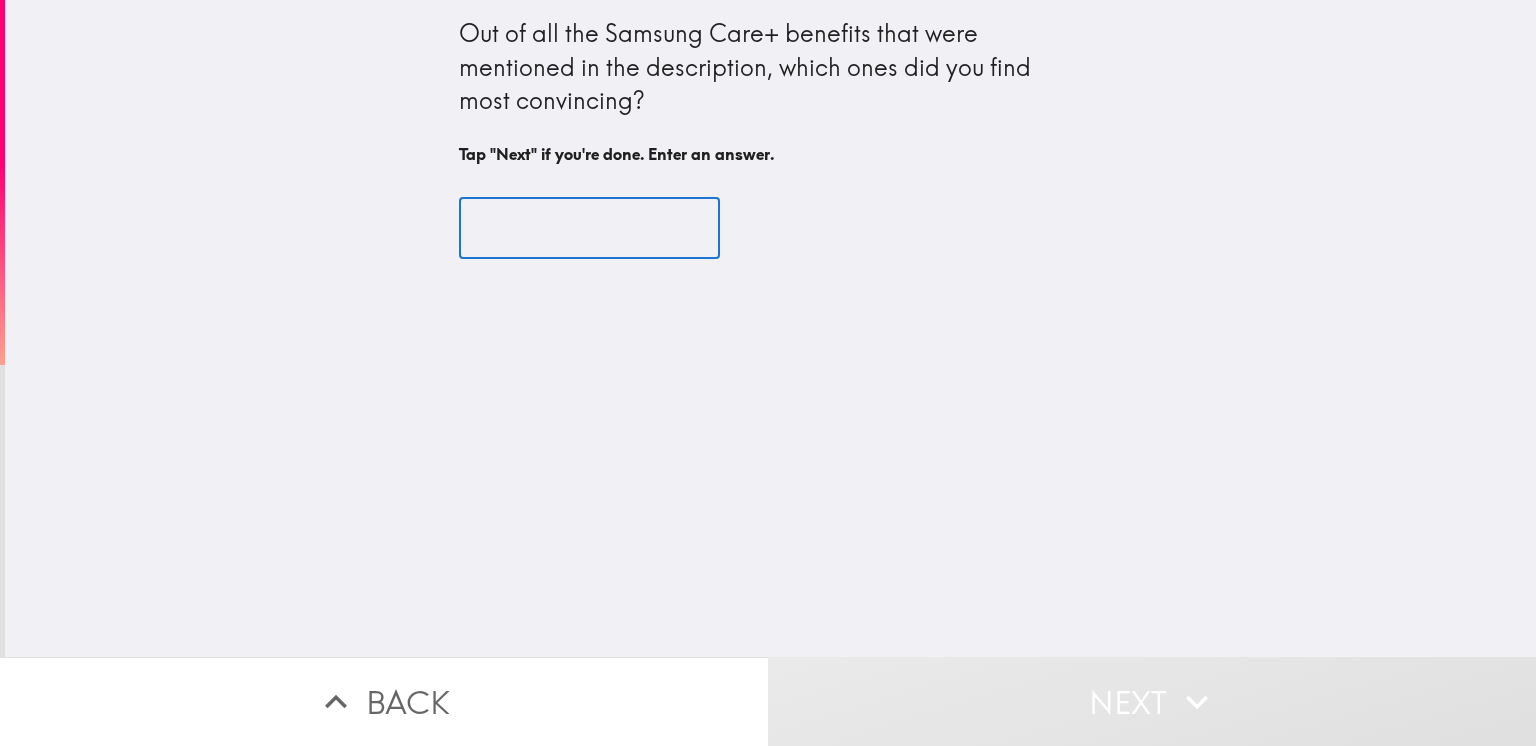 click at bounding box center [589, 228] 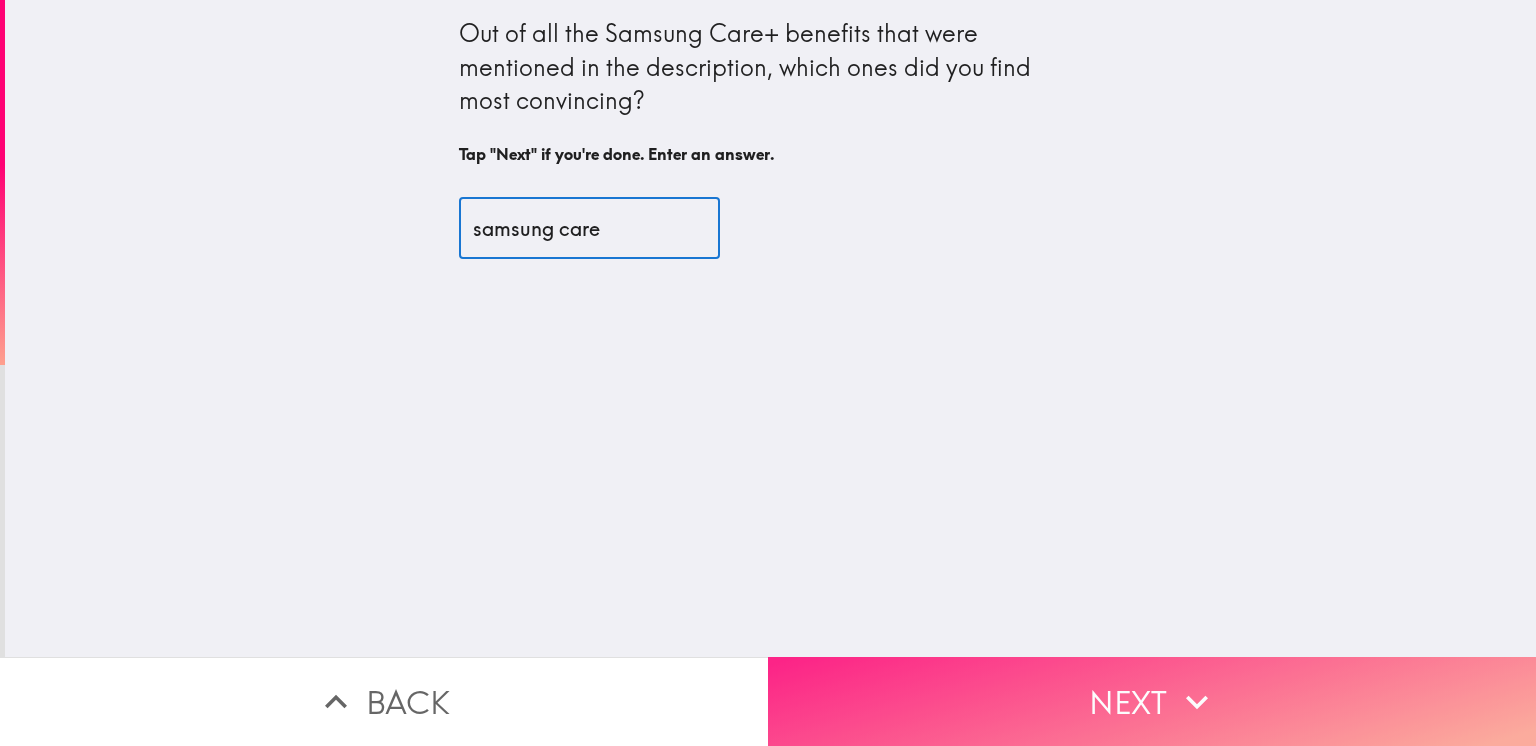 type on "samsung care" 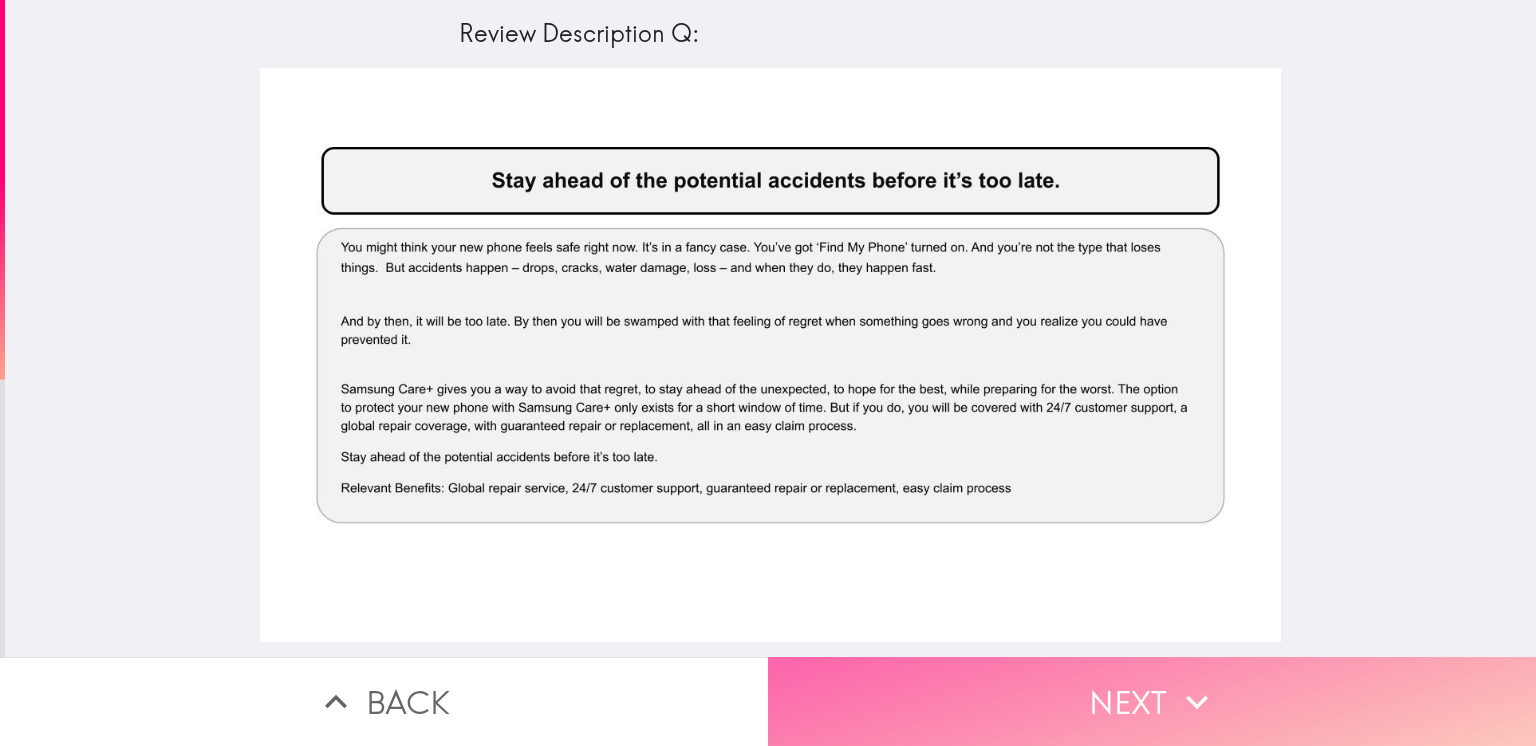 click on "Next" at bounding box center [1152, 701] 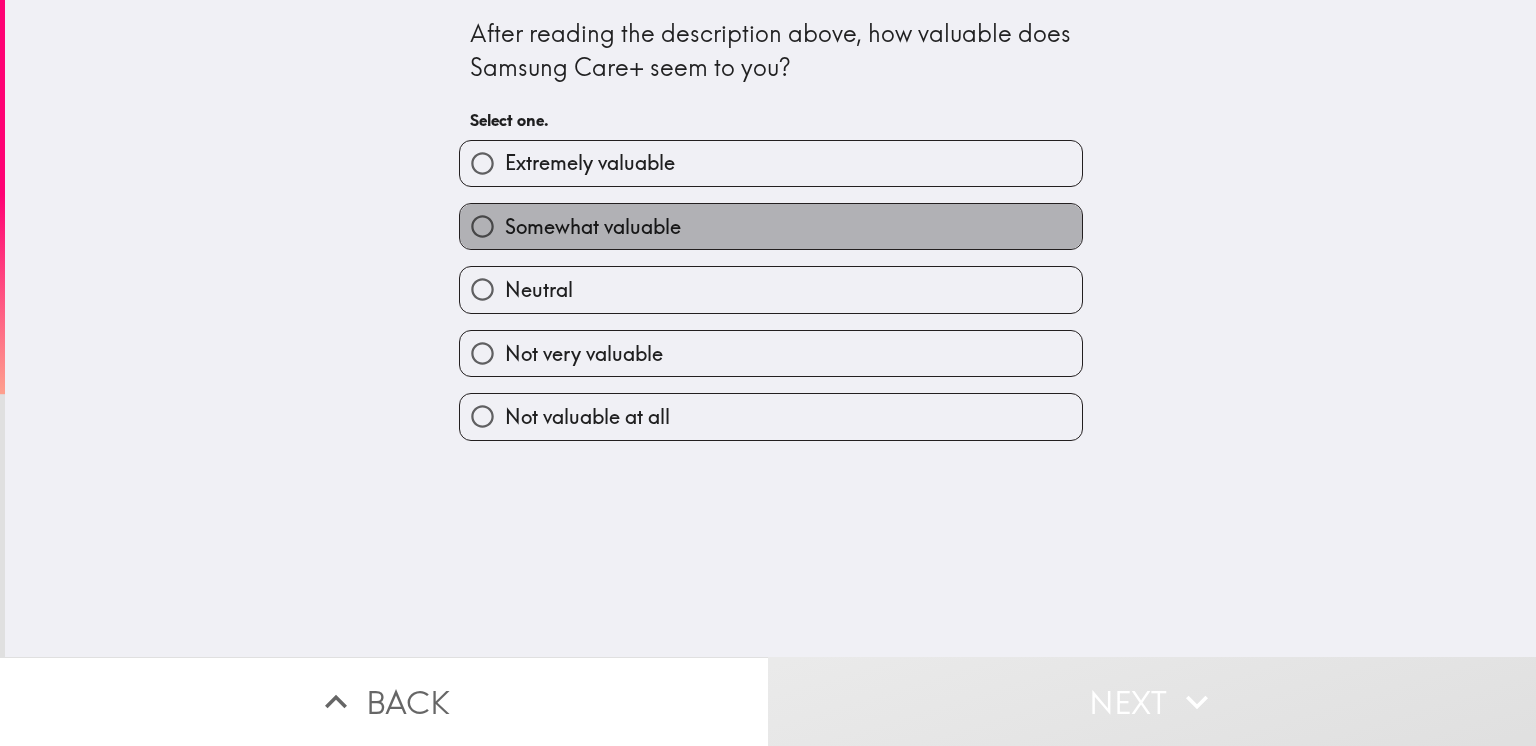 click on "Somewhat valuable" at bounding box center [771, 226] 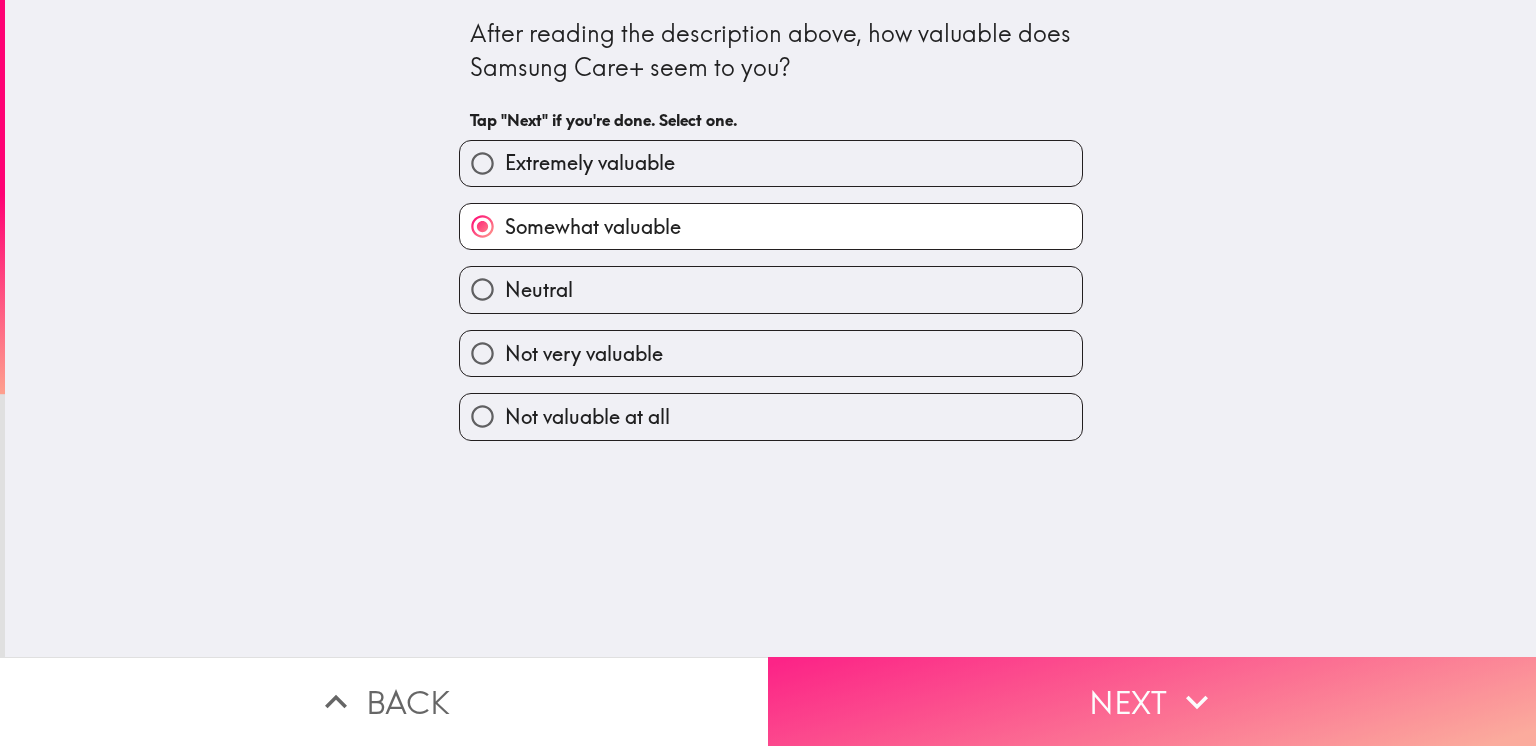 click on "Next" at bounding box center [1152, 701] 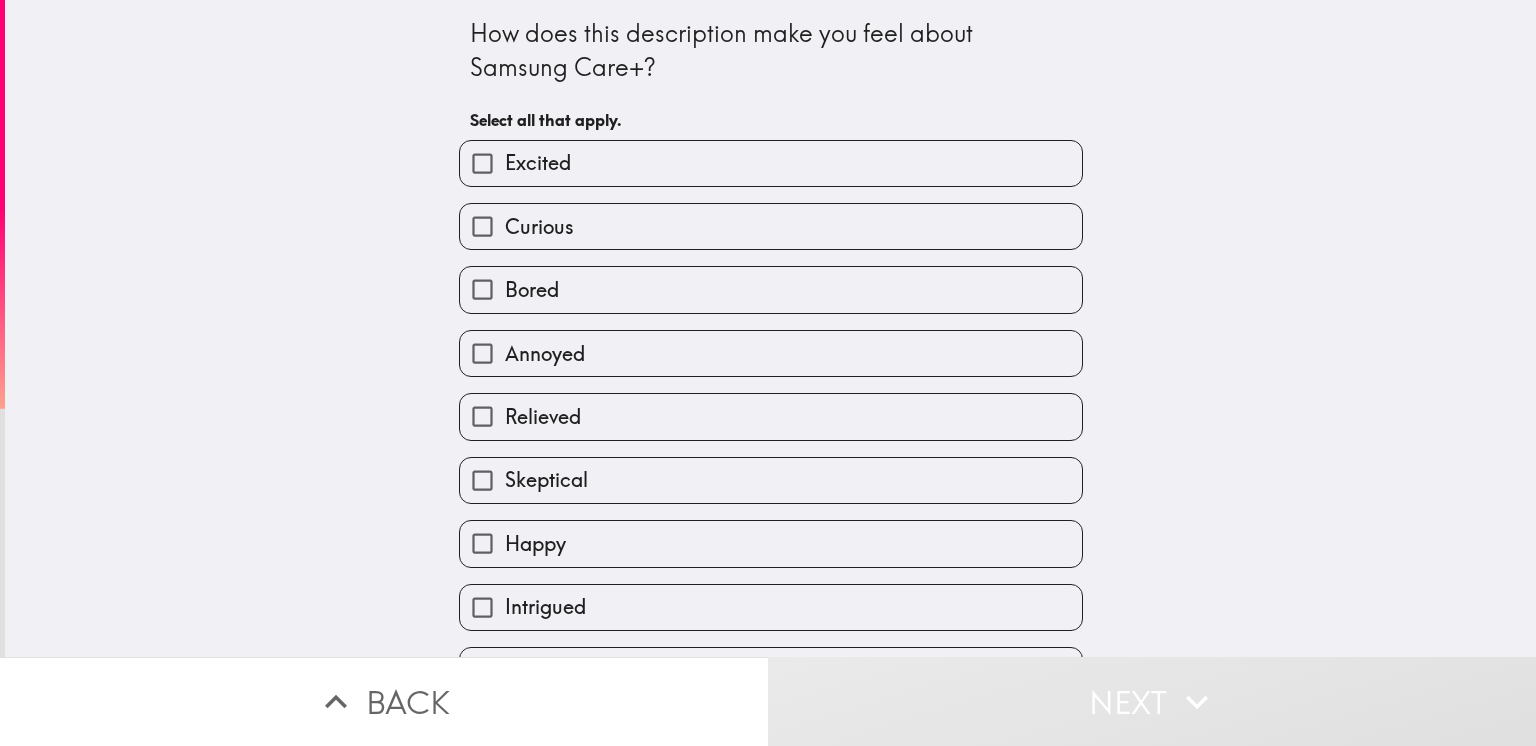 click on "Curious" at bounding box center (763, 218) 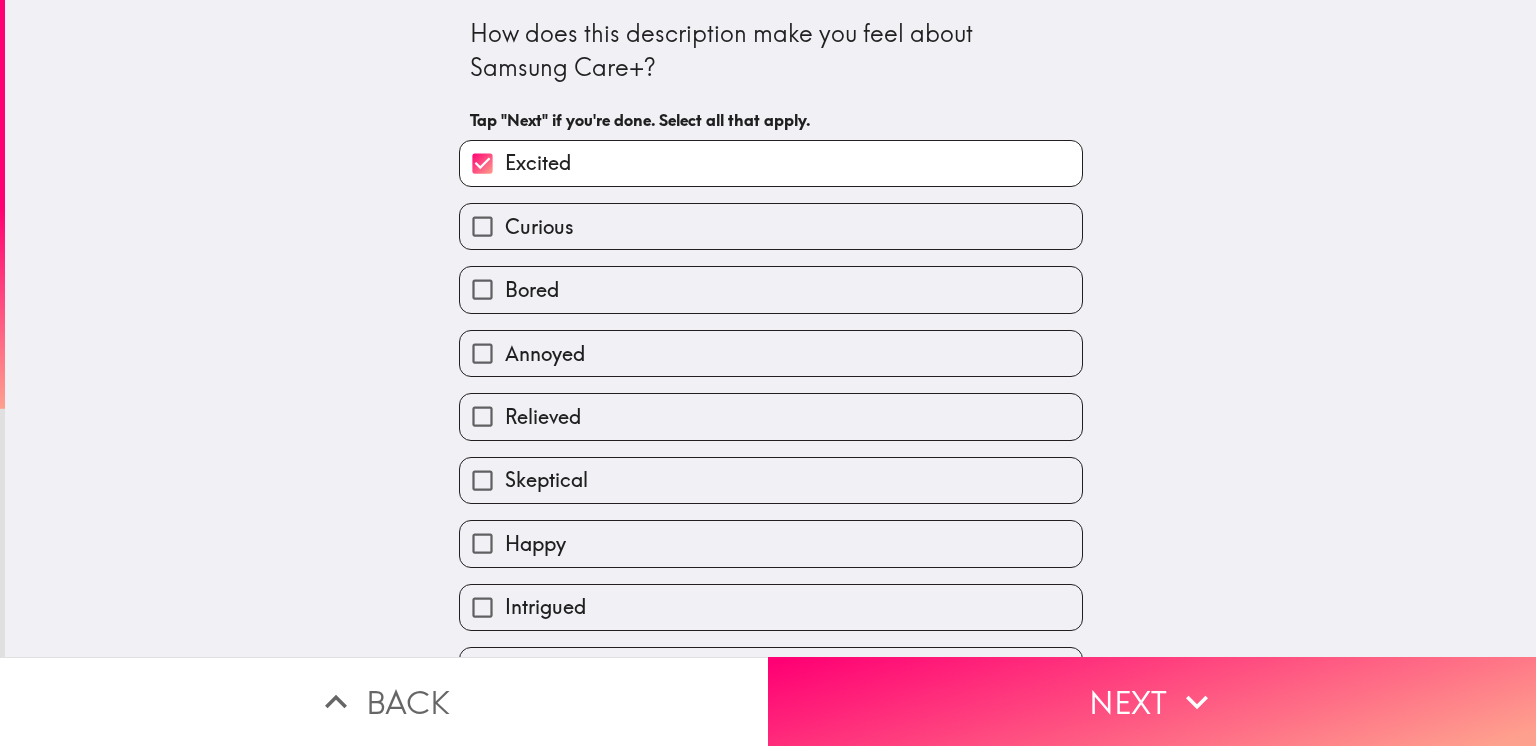 click on "Bored" at bounding box center [771, 289] 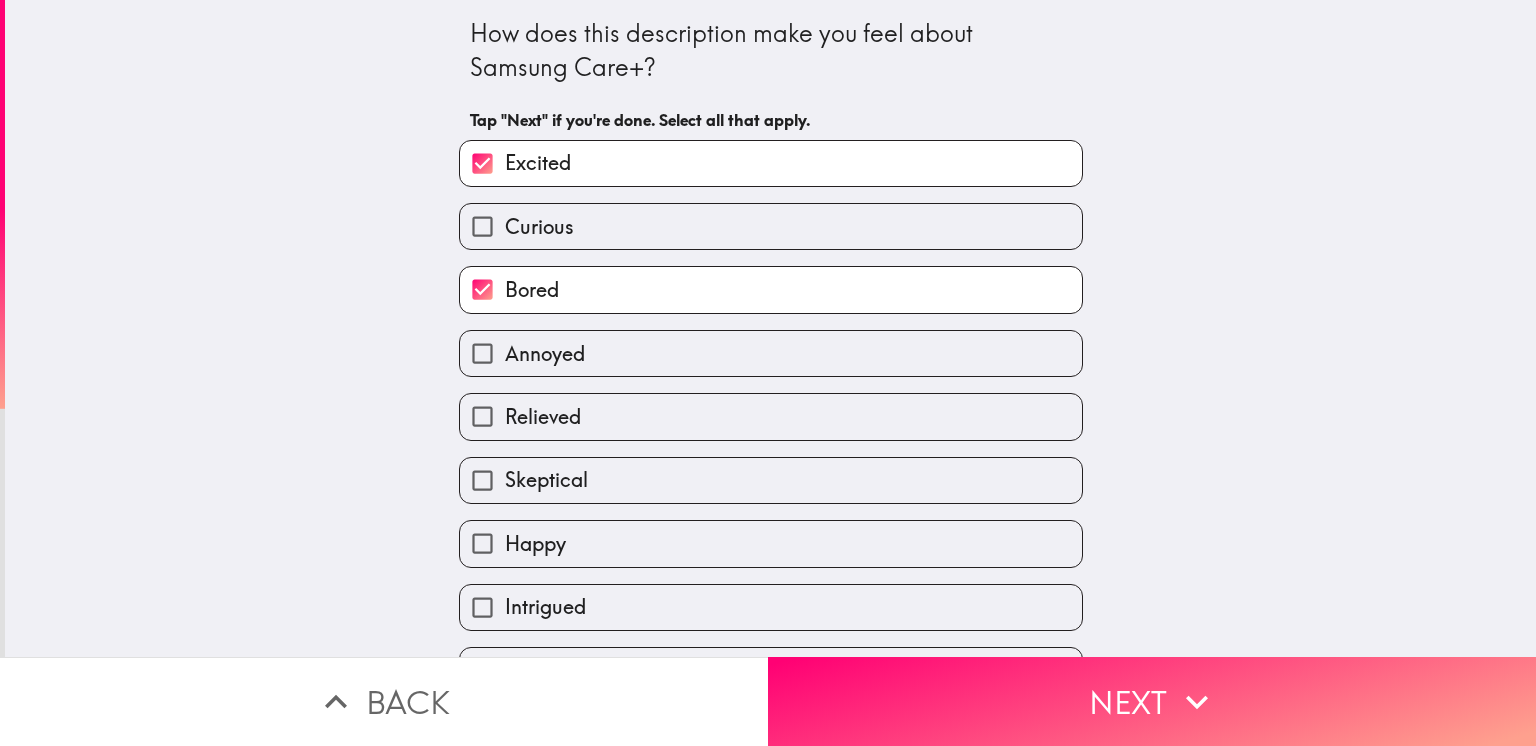 click on "Skeptical" at bounding box center (771, 480) 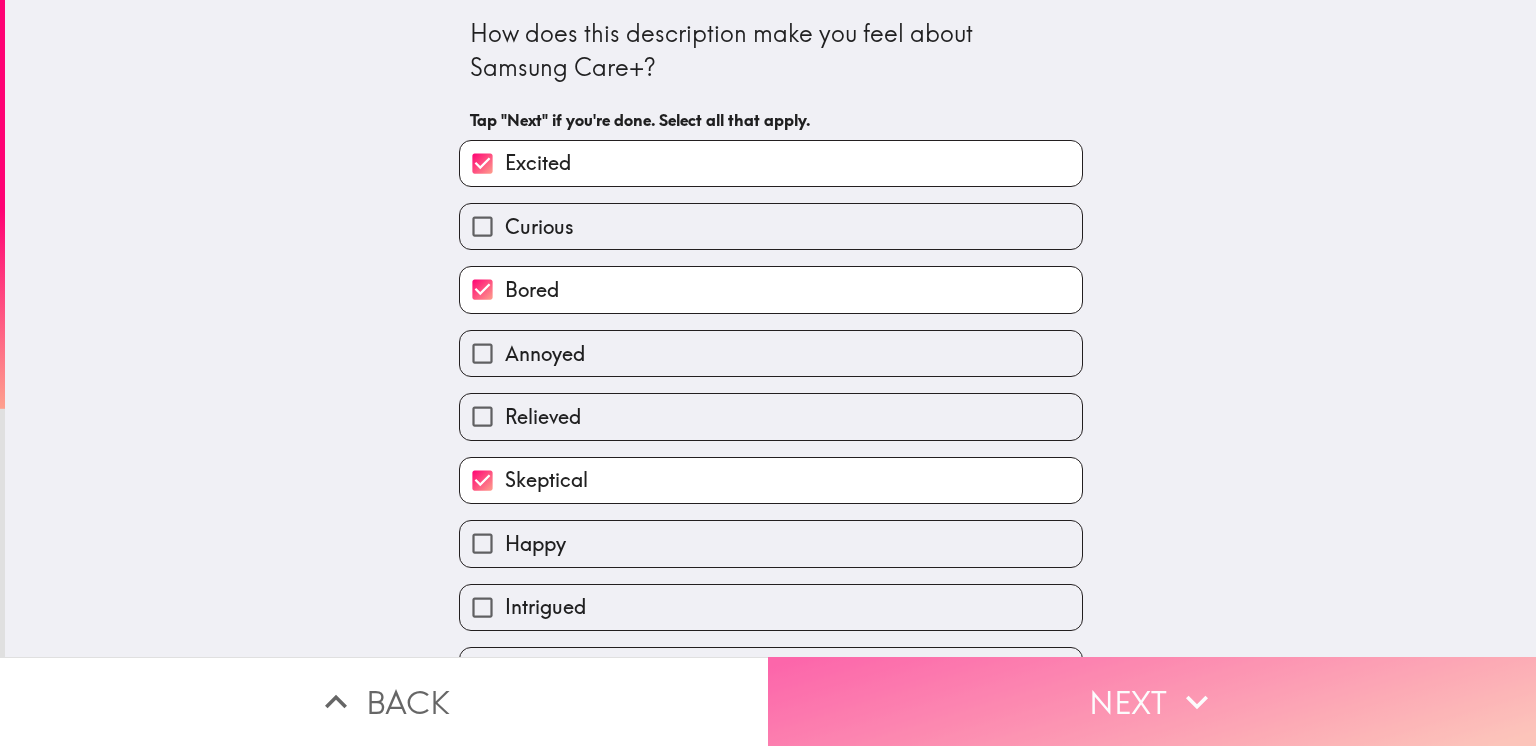 click on "Next" at bounding box center (1152, 701) 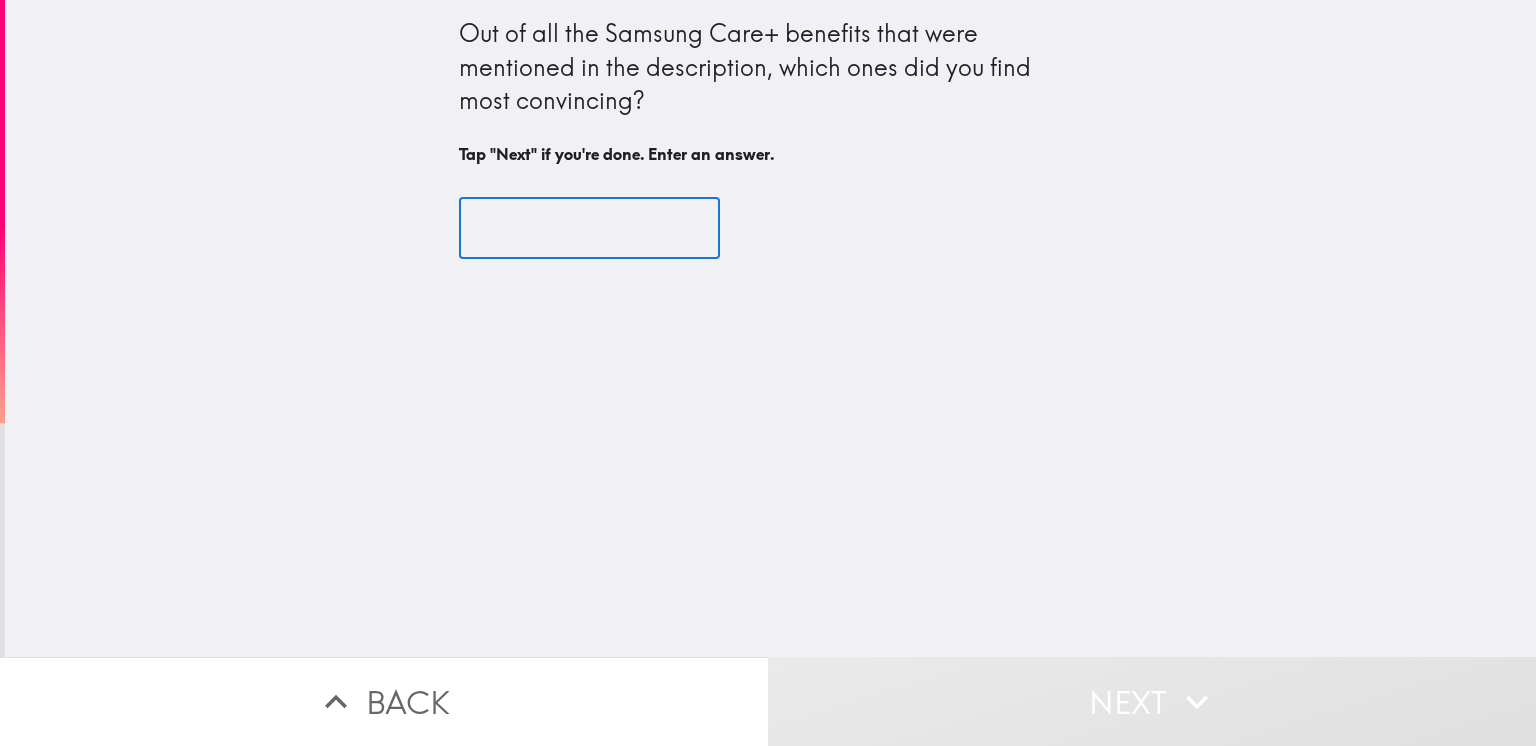 click at bounding box center (589, 228) 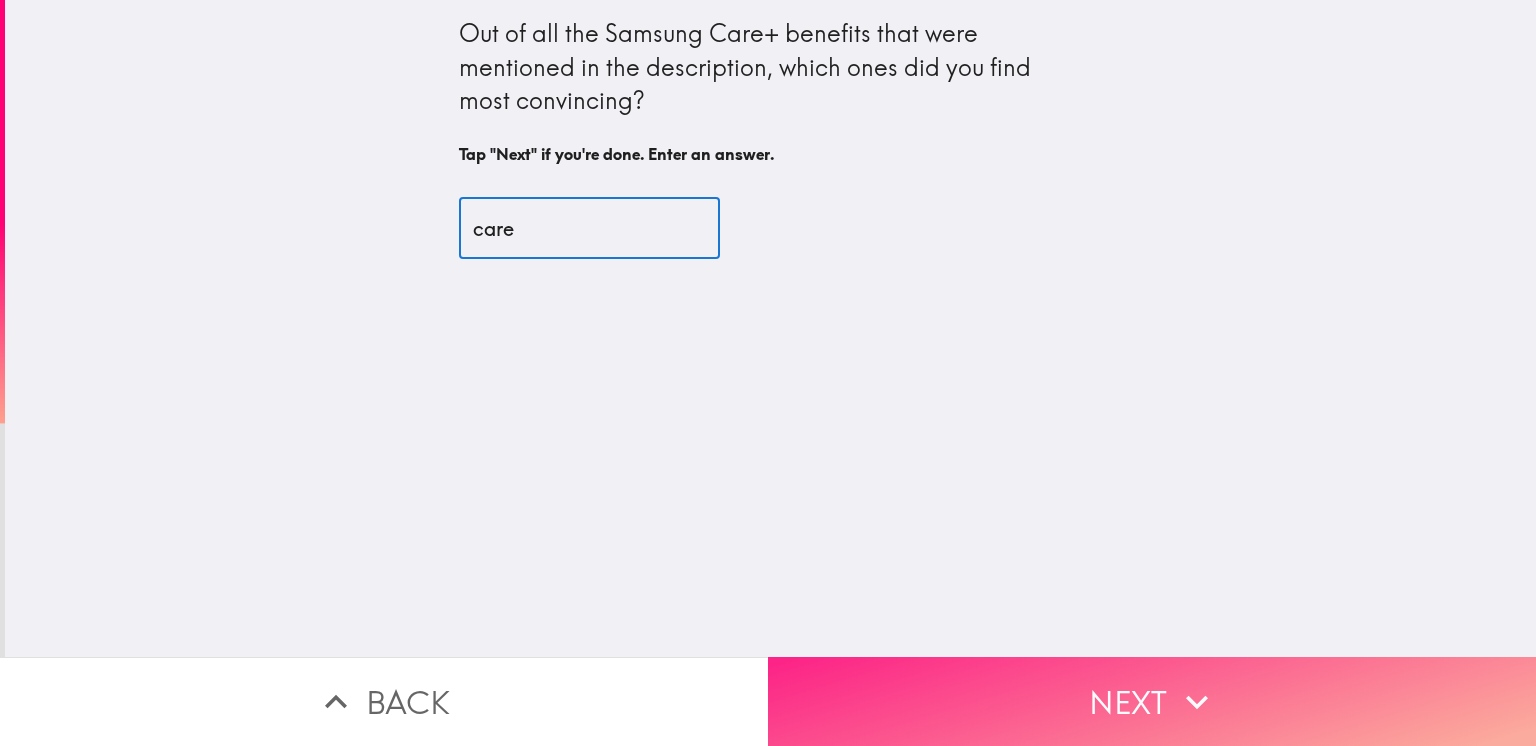 type on "care" 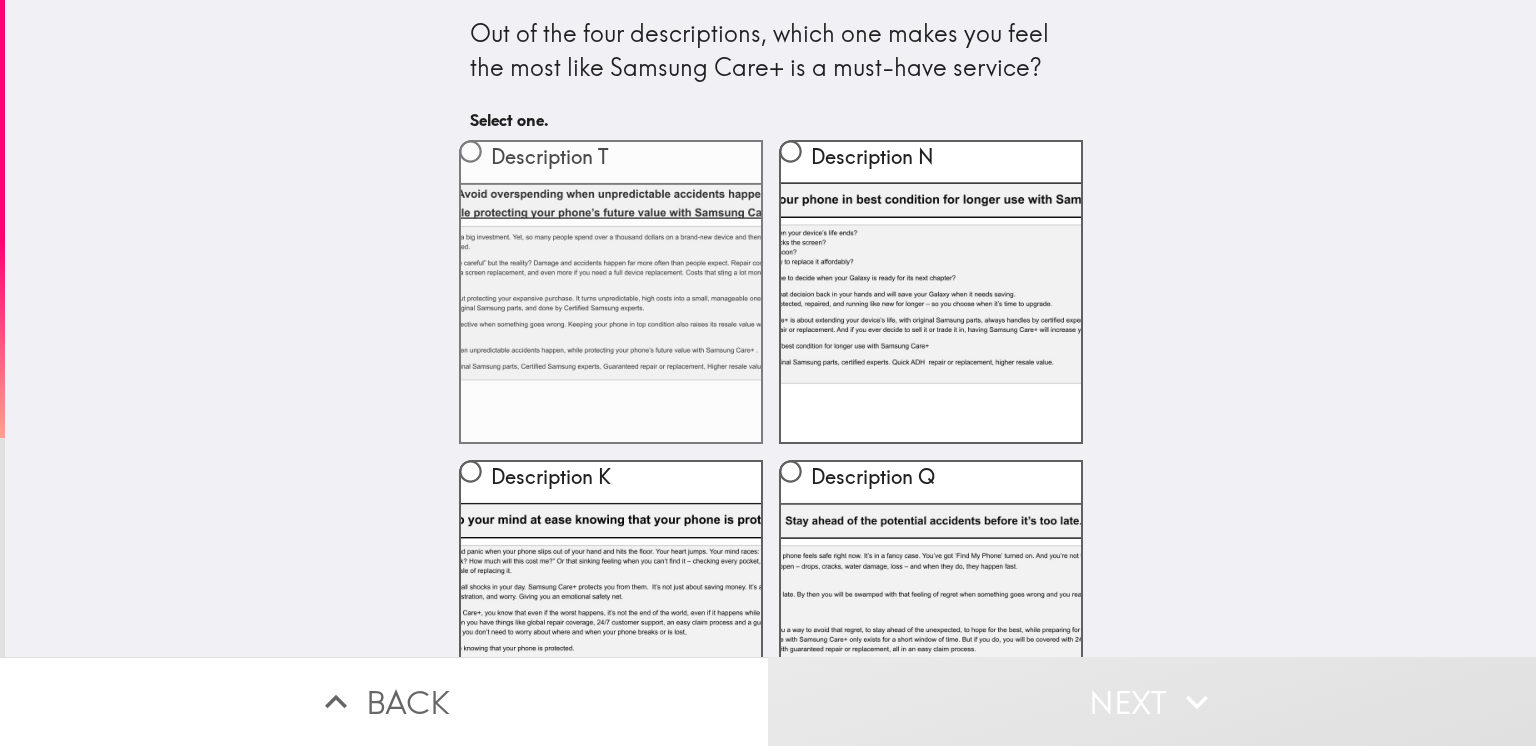 click on "Description T" at bounding box center [611, 292] 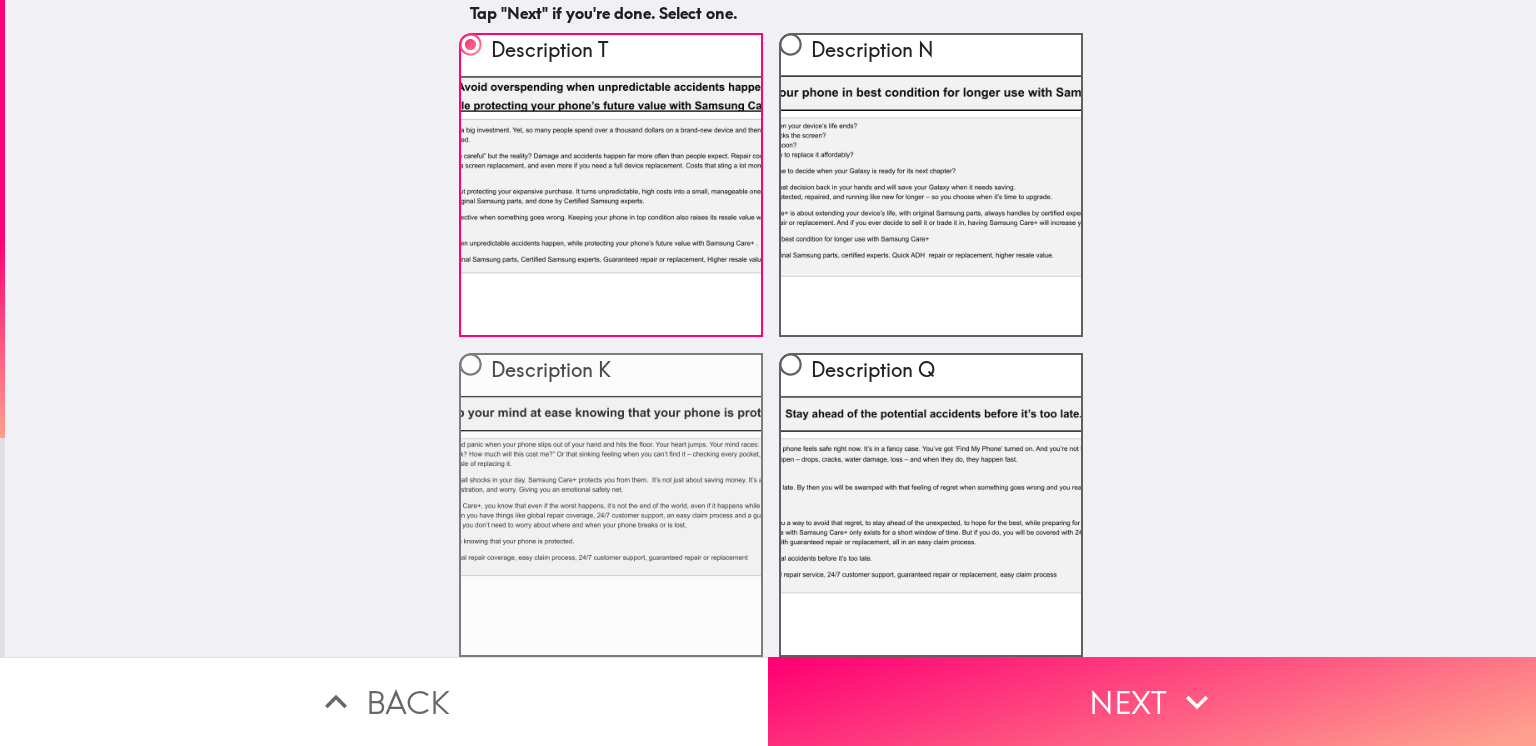 scroll, scrollTop: 122, scrollLeft: 0, axis: vertical 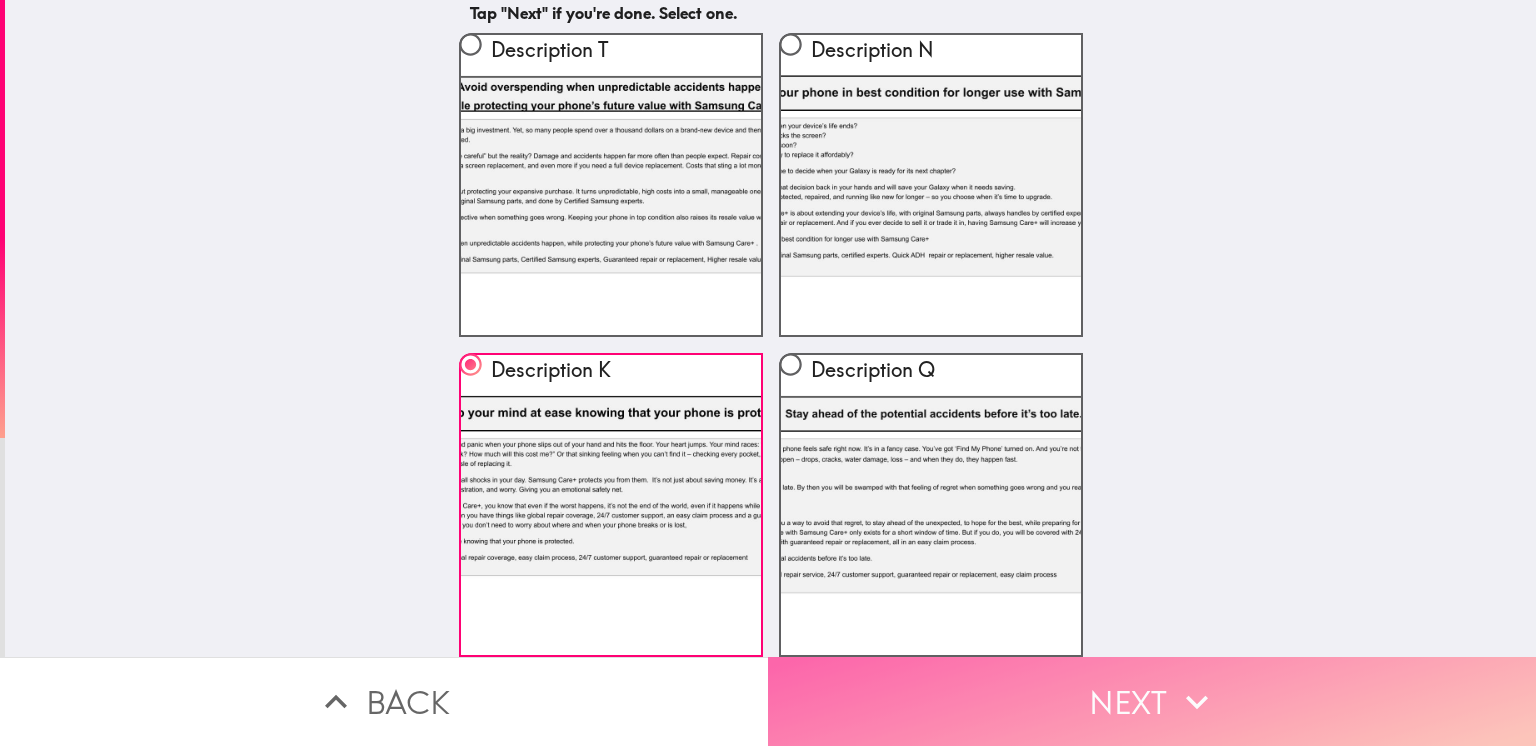 click on "Next" at bounding box center (1152, 701) 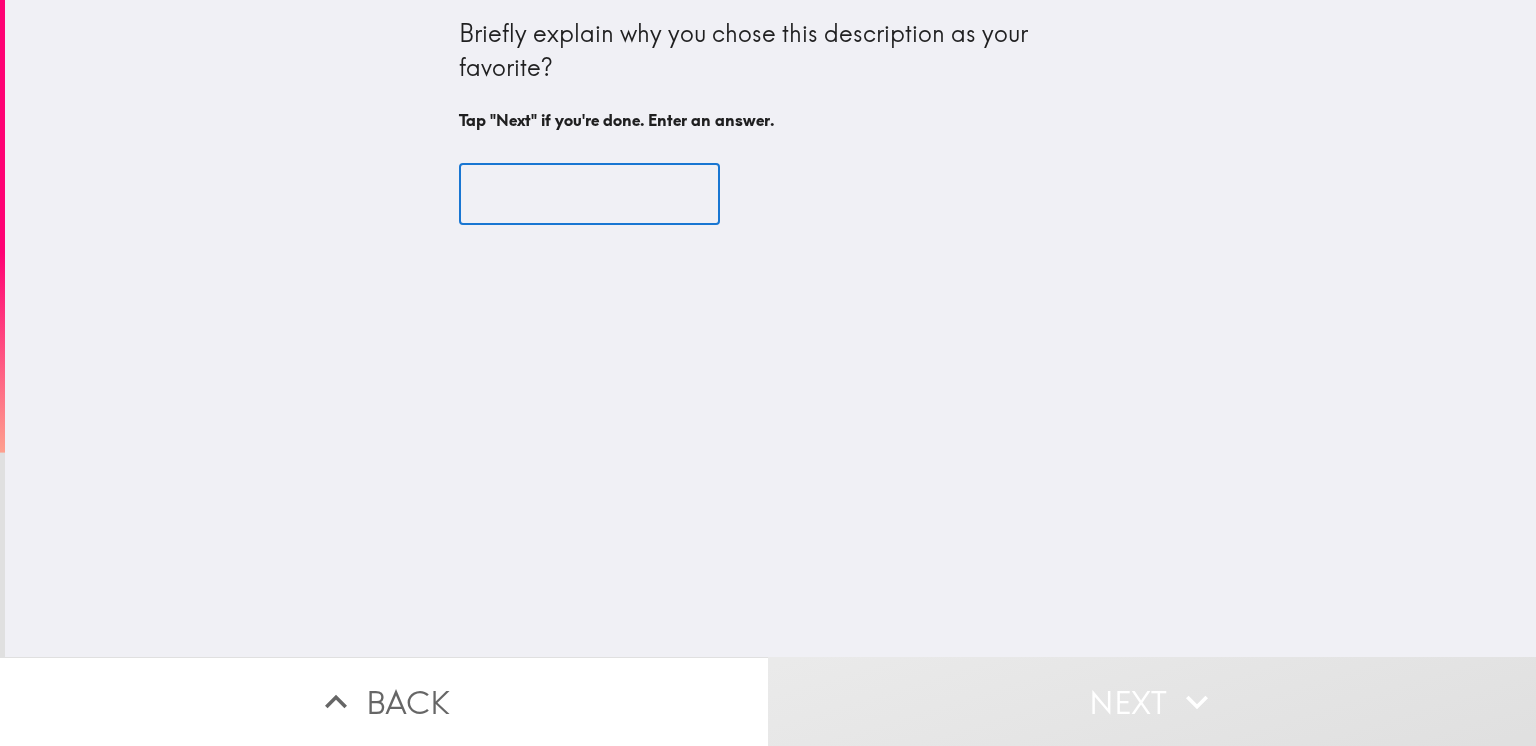 click at bounding box center [589, 195] 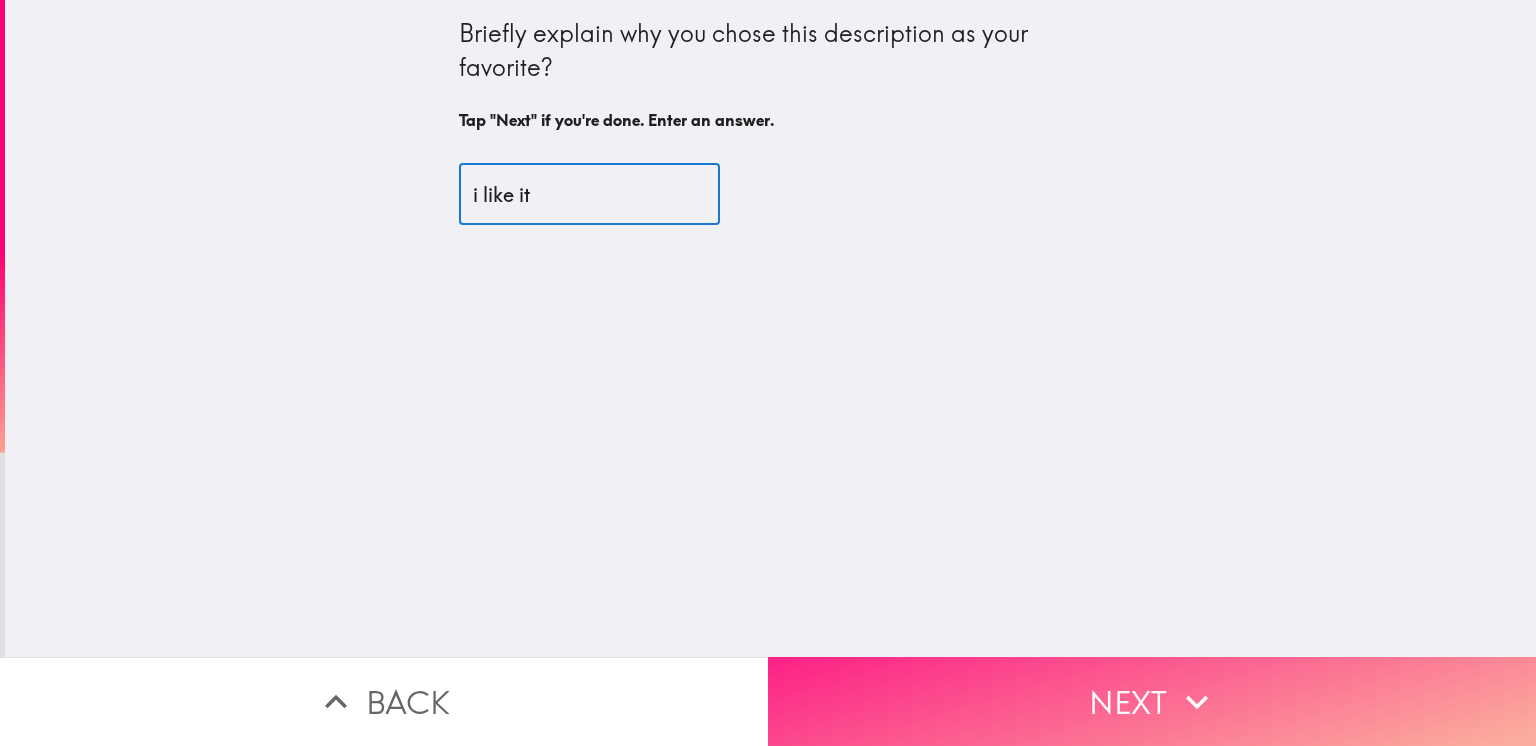 type on "i like it" 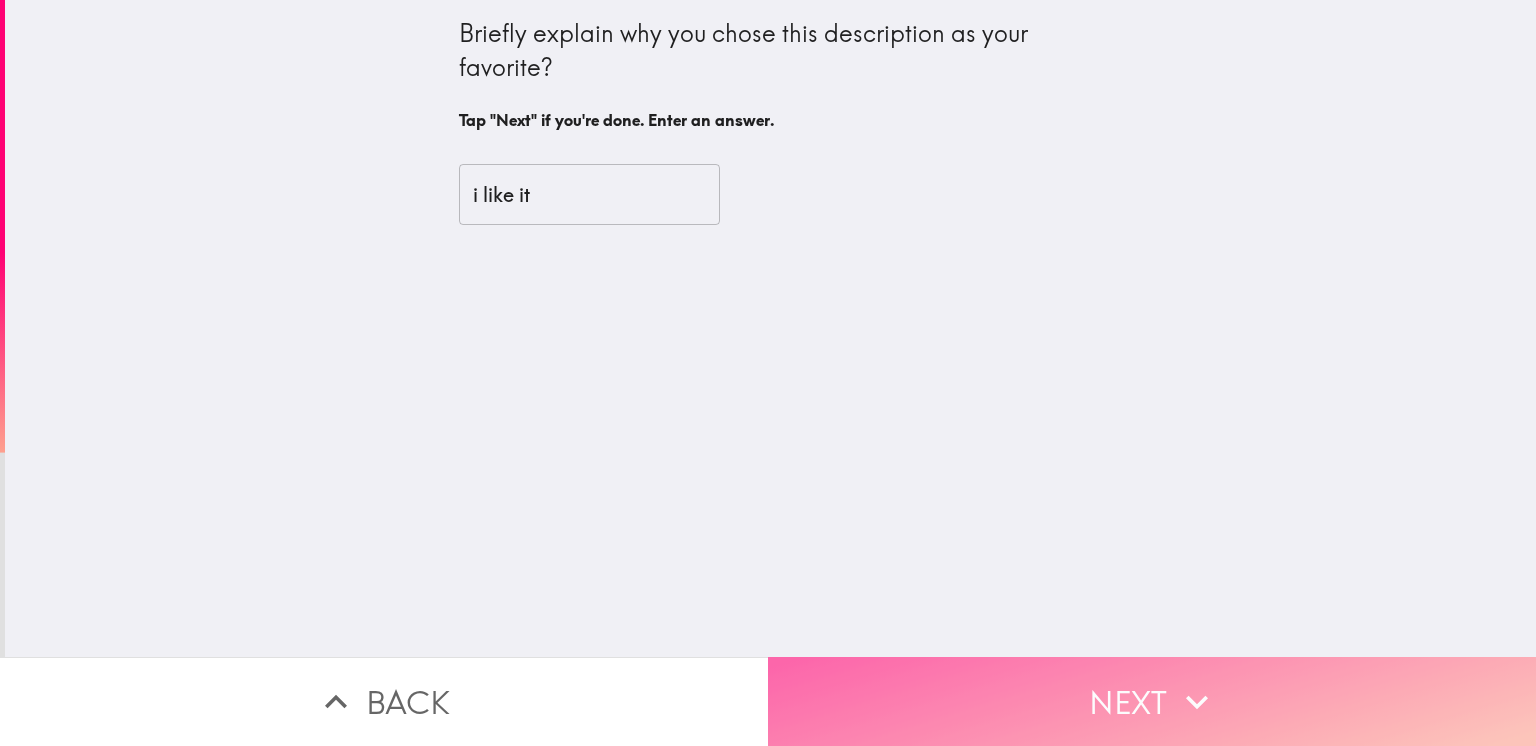 click on "Next" at bounding box center [1152, 701] 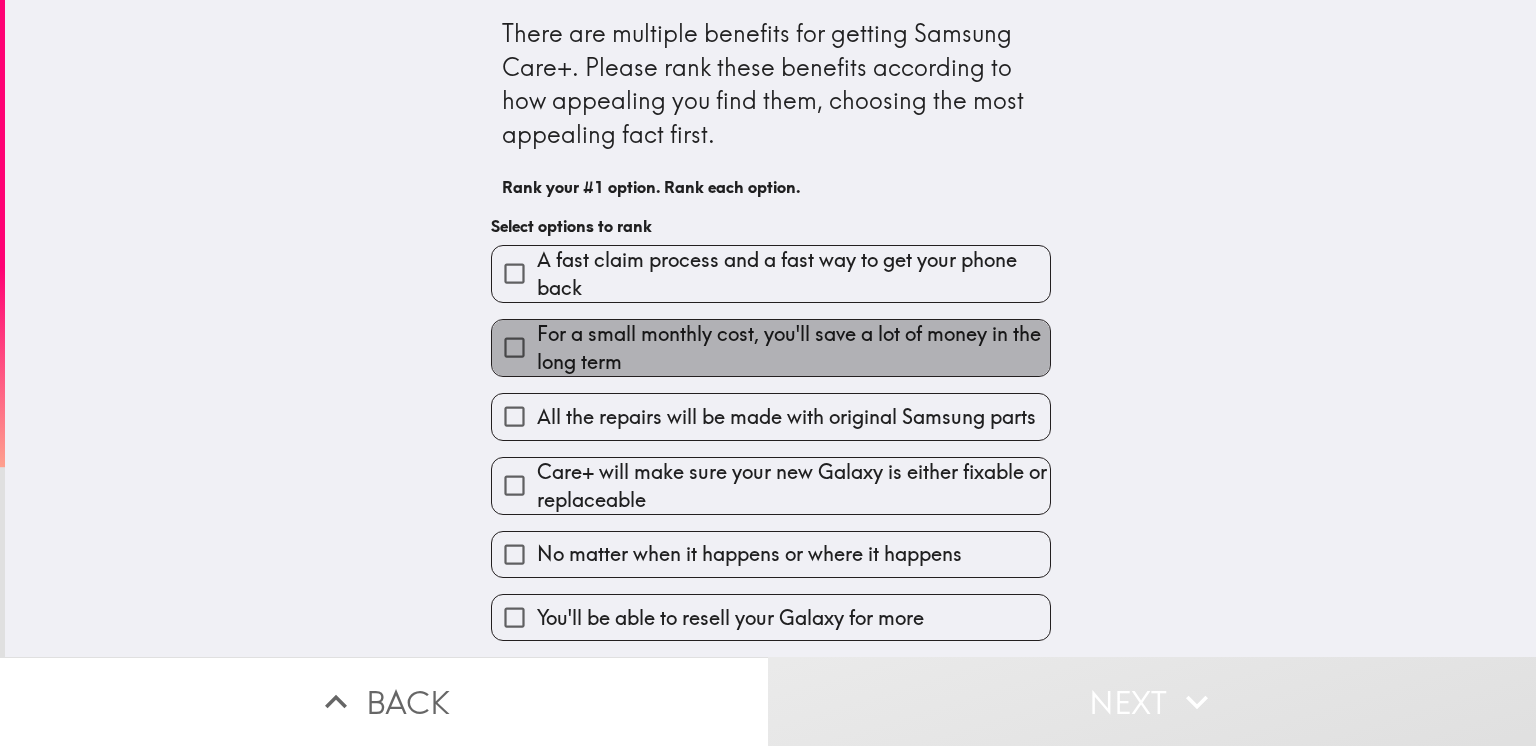 click on "For a small monthly cost, you'll save a lot of money in the long term" at bounding box center [793, 348] 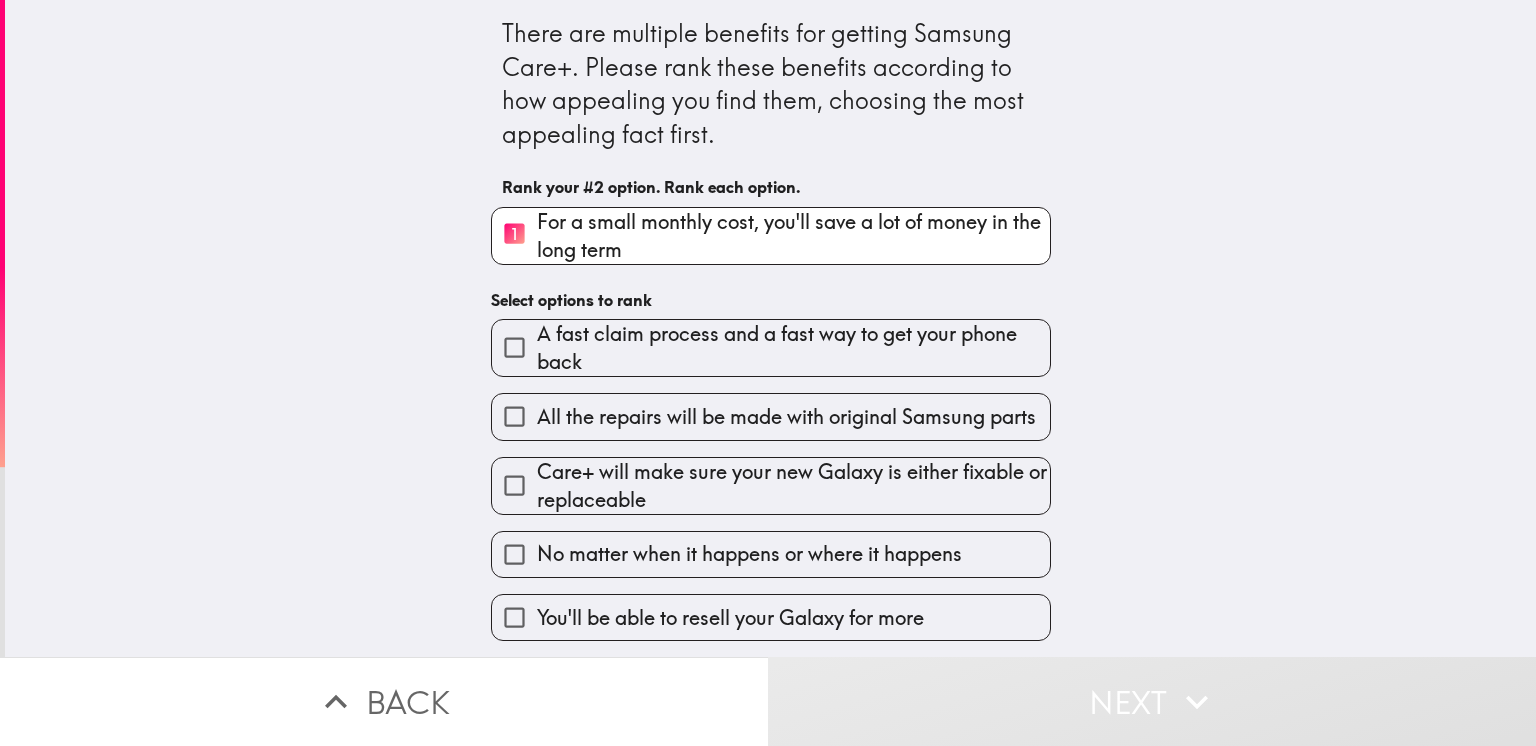 click on "No matter when it happens or where it happens" at bounding box center (763, 546) 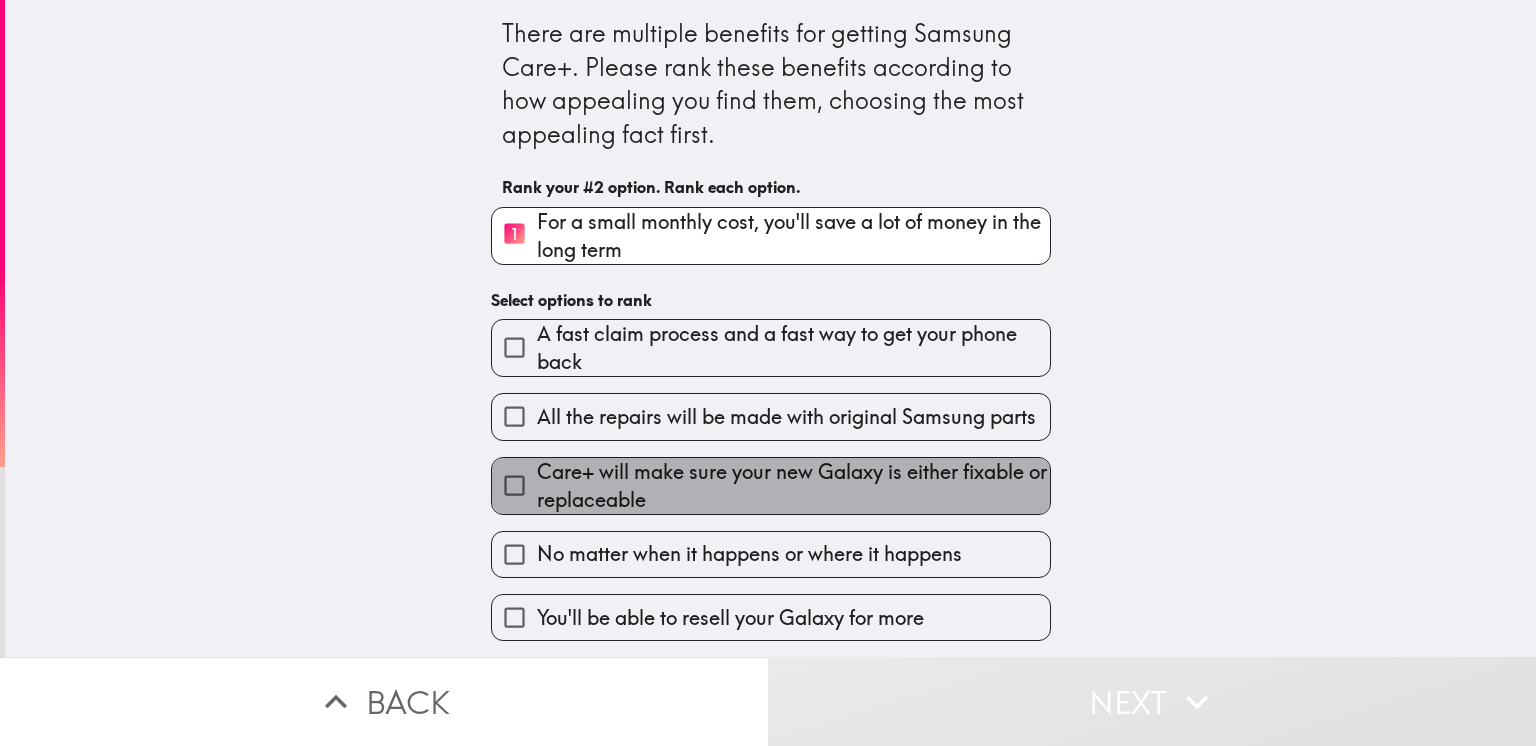 click on "Care+ will make sure your new Galaxy is either fixable or replaceable" at bounding box center [793, 486] 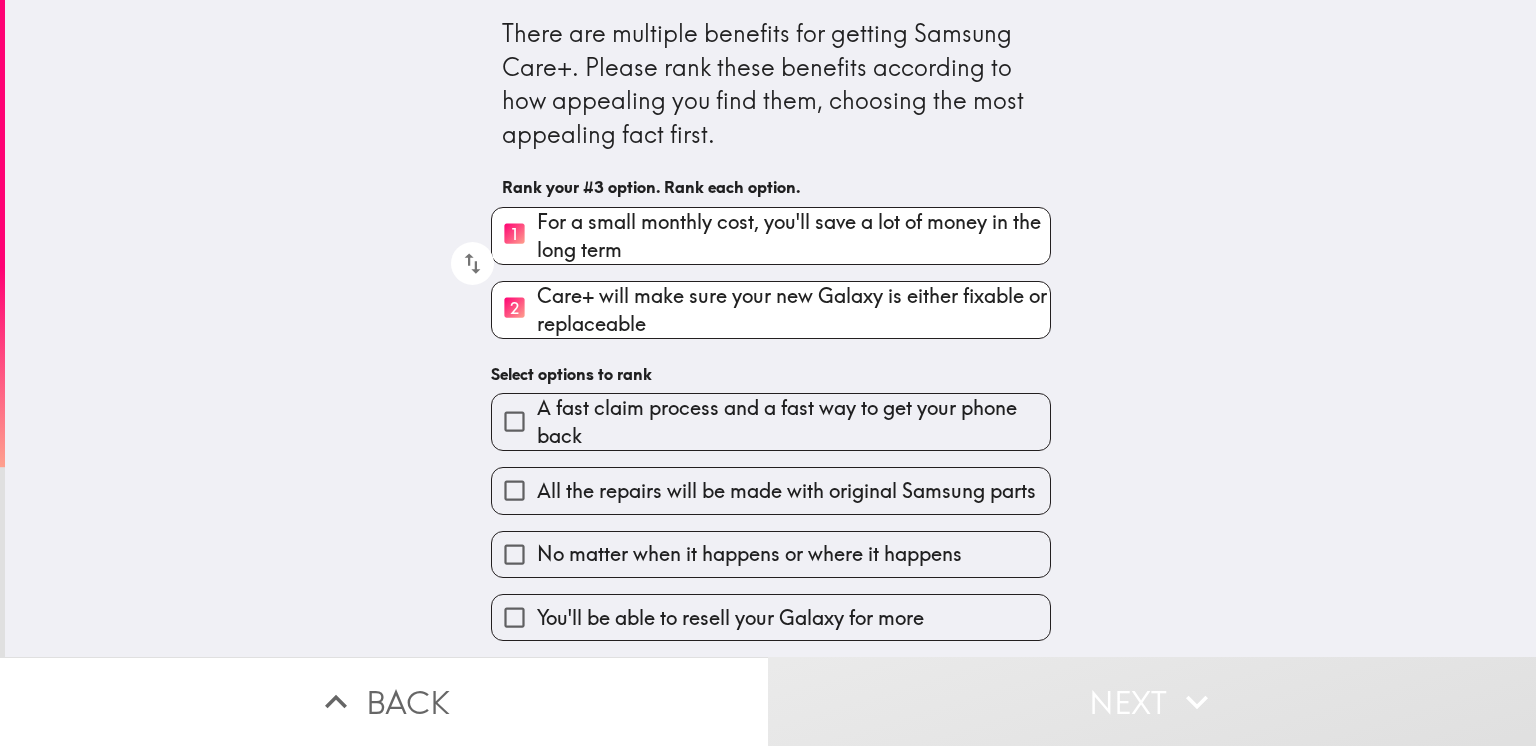 click on "You'll be able to resell your Galaxy for more" at bounding box center (763, 609) 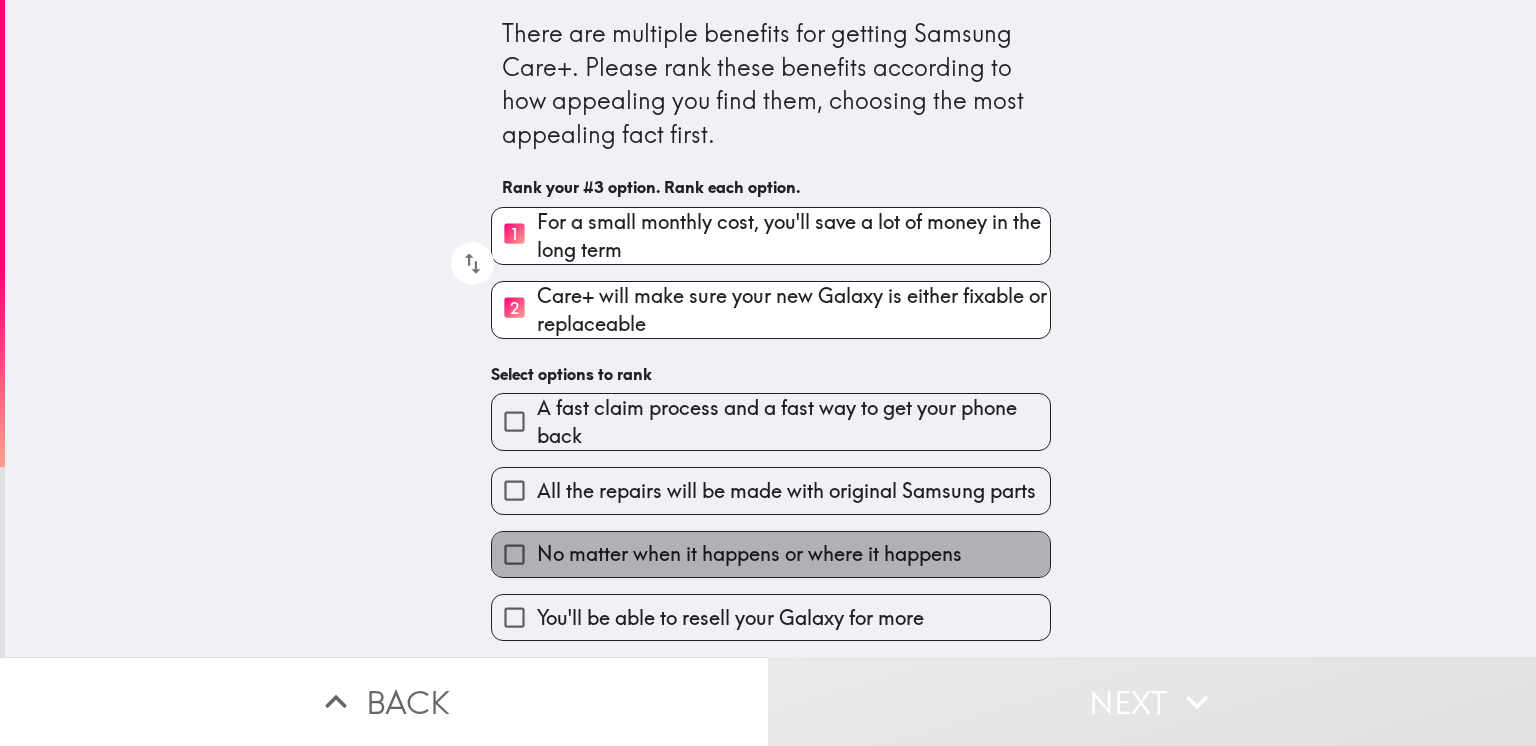click on "No matter when it happens or where it happens" at bounding box center [771, 554] 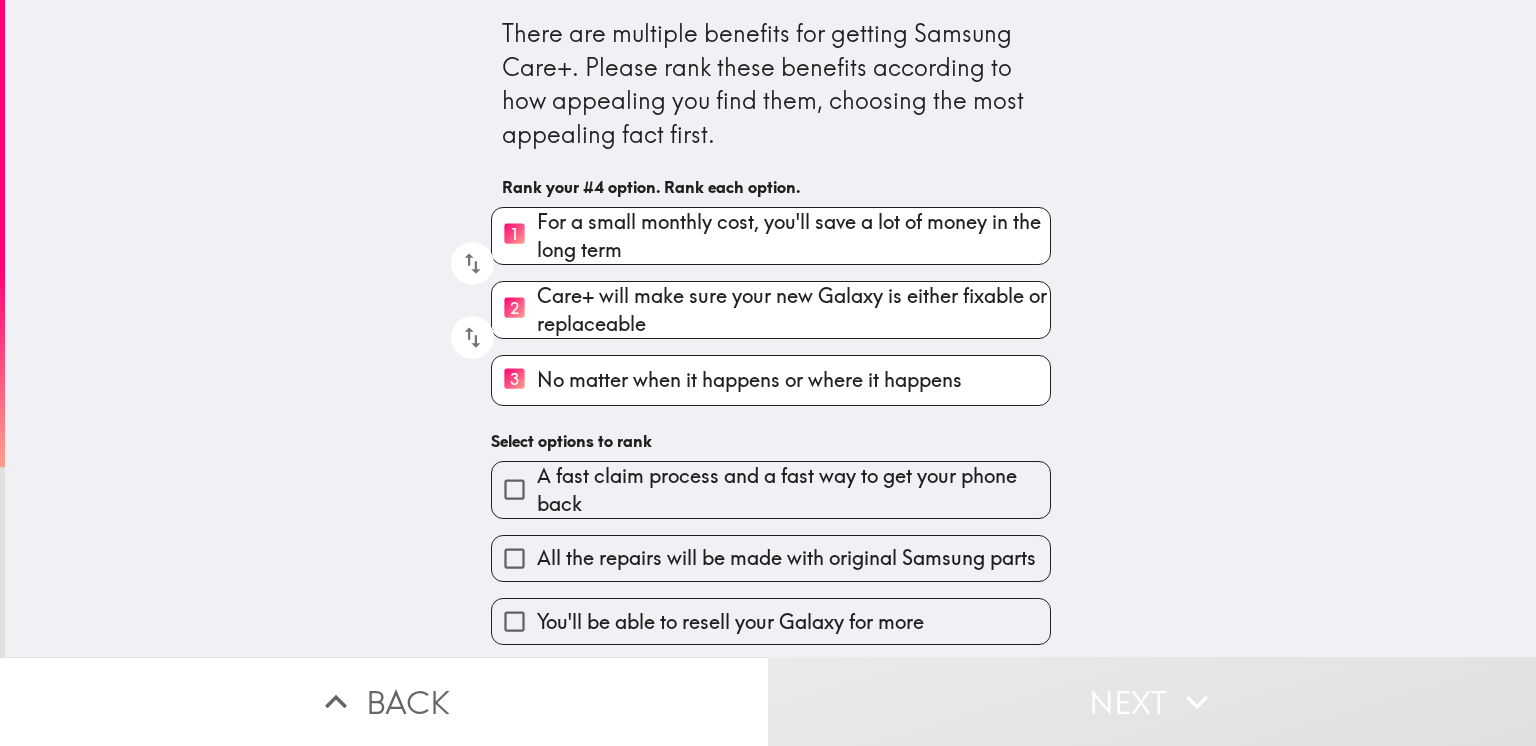 click on "A fast claim process and a fast way to get your phone back" at bounding box center [793, 490] 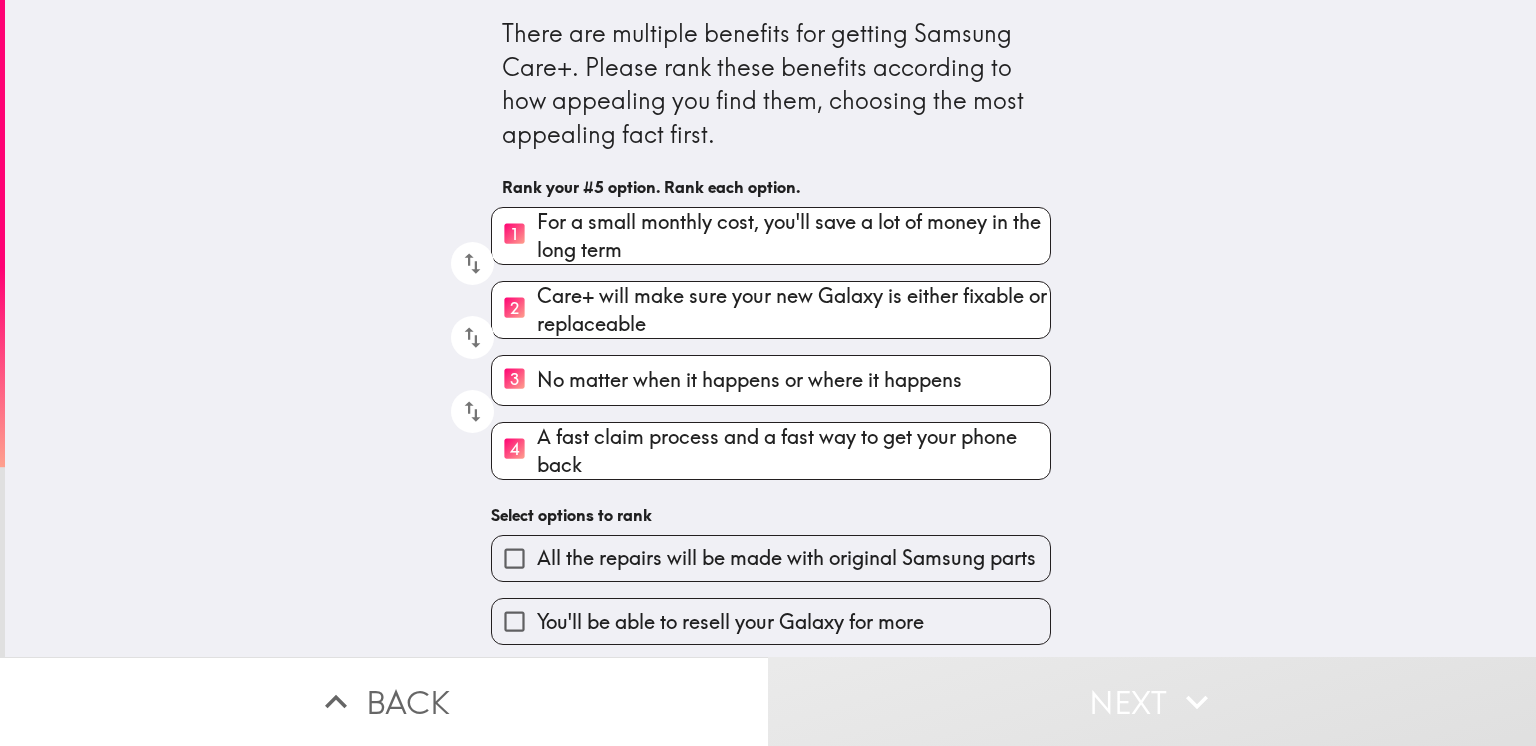 click on "All the repairs will be made with original Samsung parts" at bounding box center (786, 558) 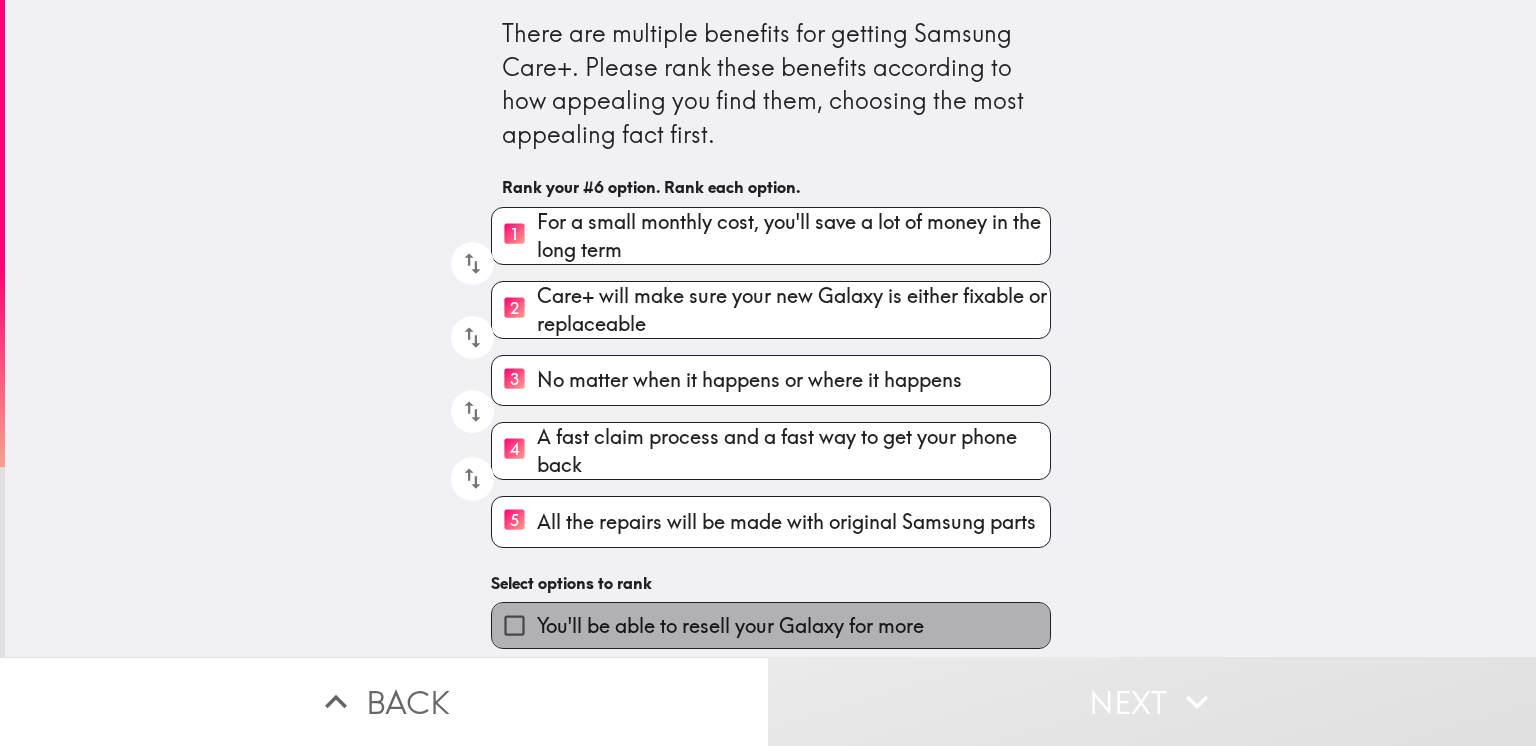 click on "You'll be able to resell your Galaxy for more" at bounding box center [730, 626] 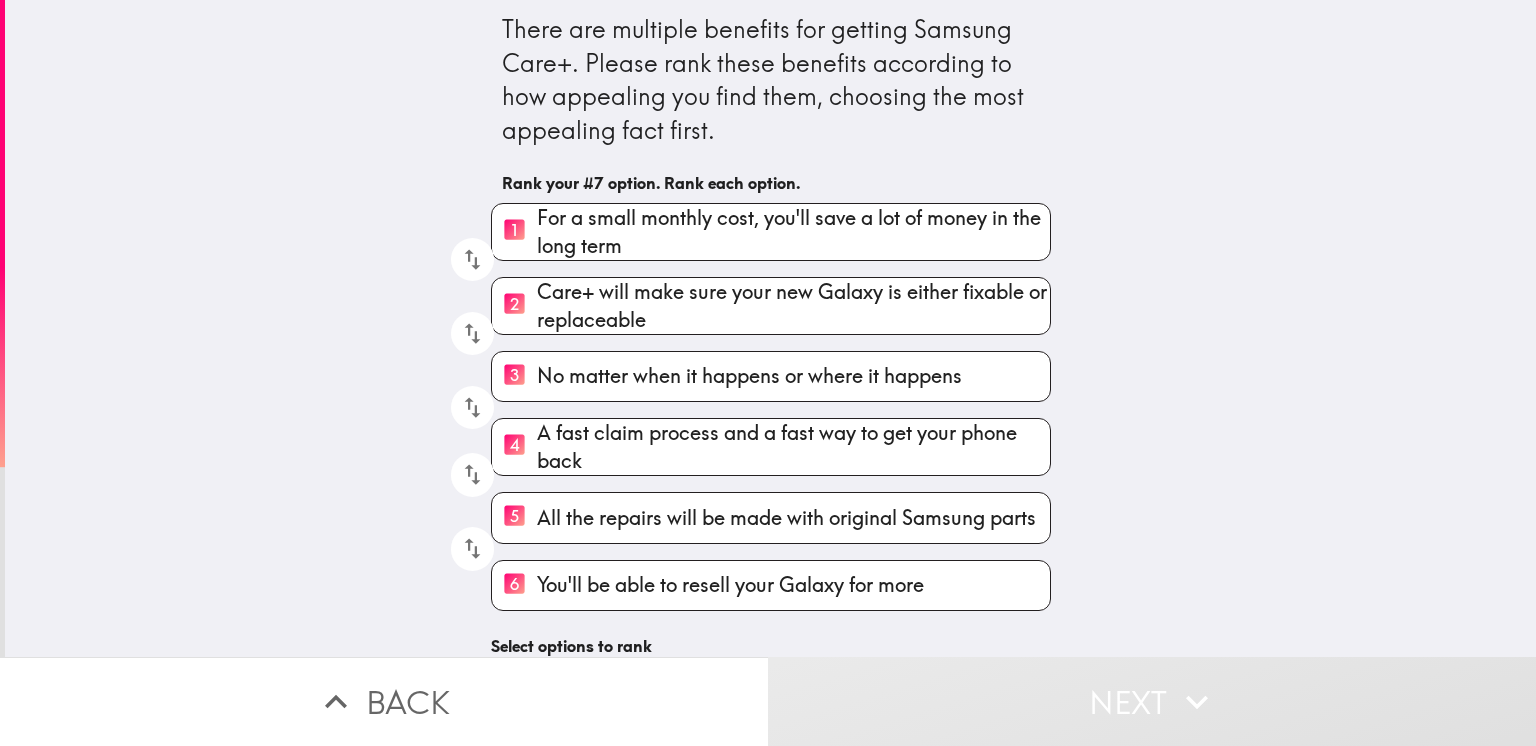 scroll, scrollTop: 198, scrollLeft: 0, axis: vertical 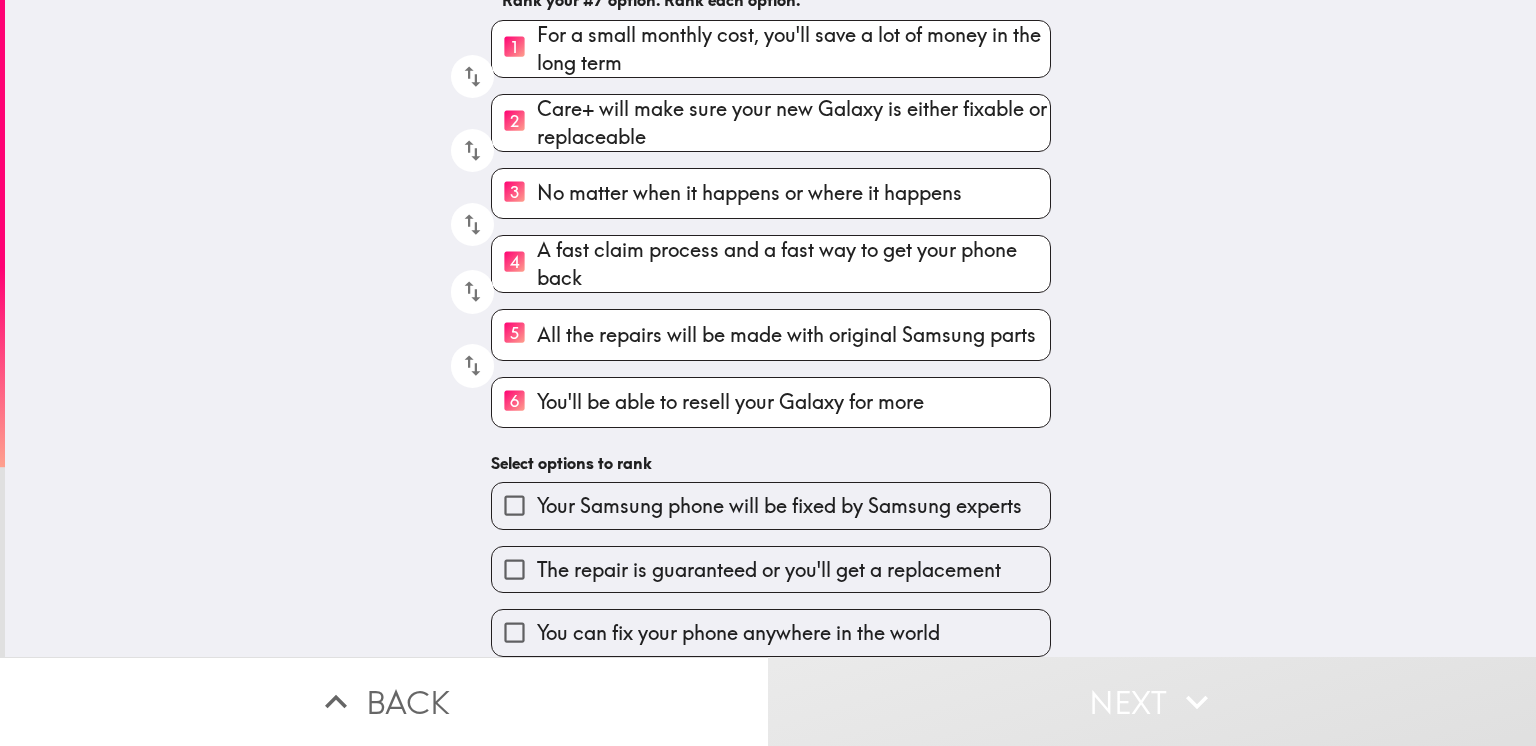 click on "The repair is guaranteed or you'll get a replacement" at bounding box center [769, 570] 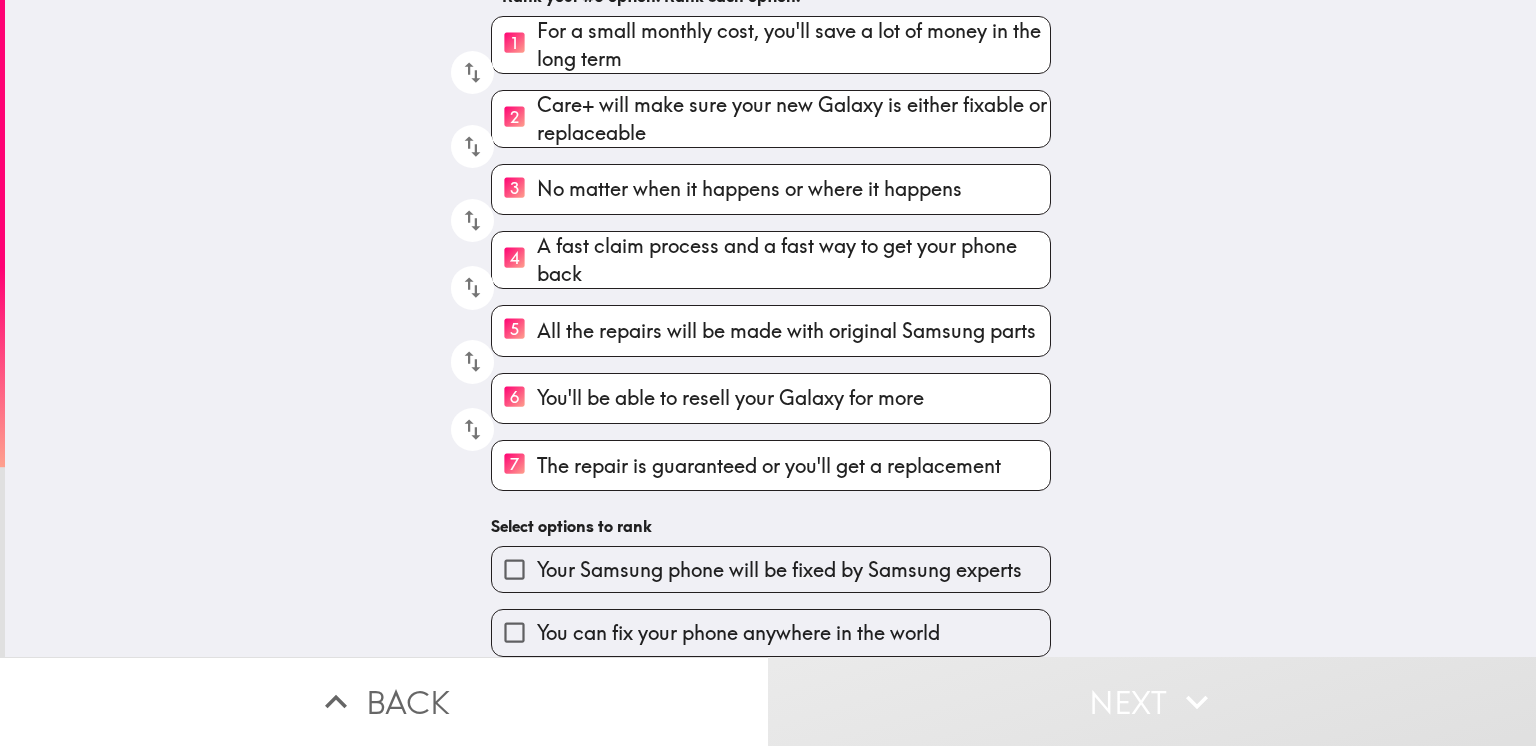 click on "Your Samsung phone will be fixed by Samsung experts" at bounding box center [779, 570] 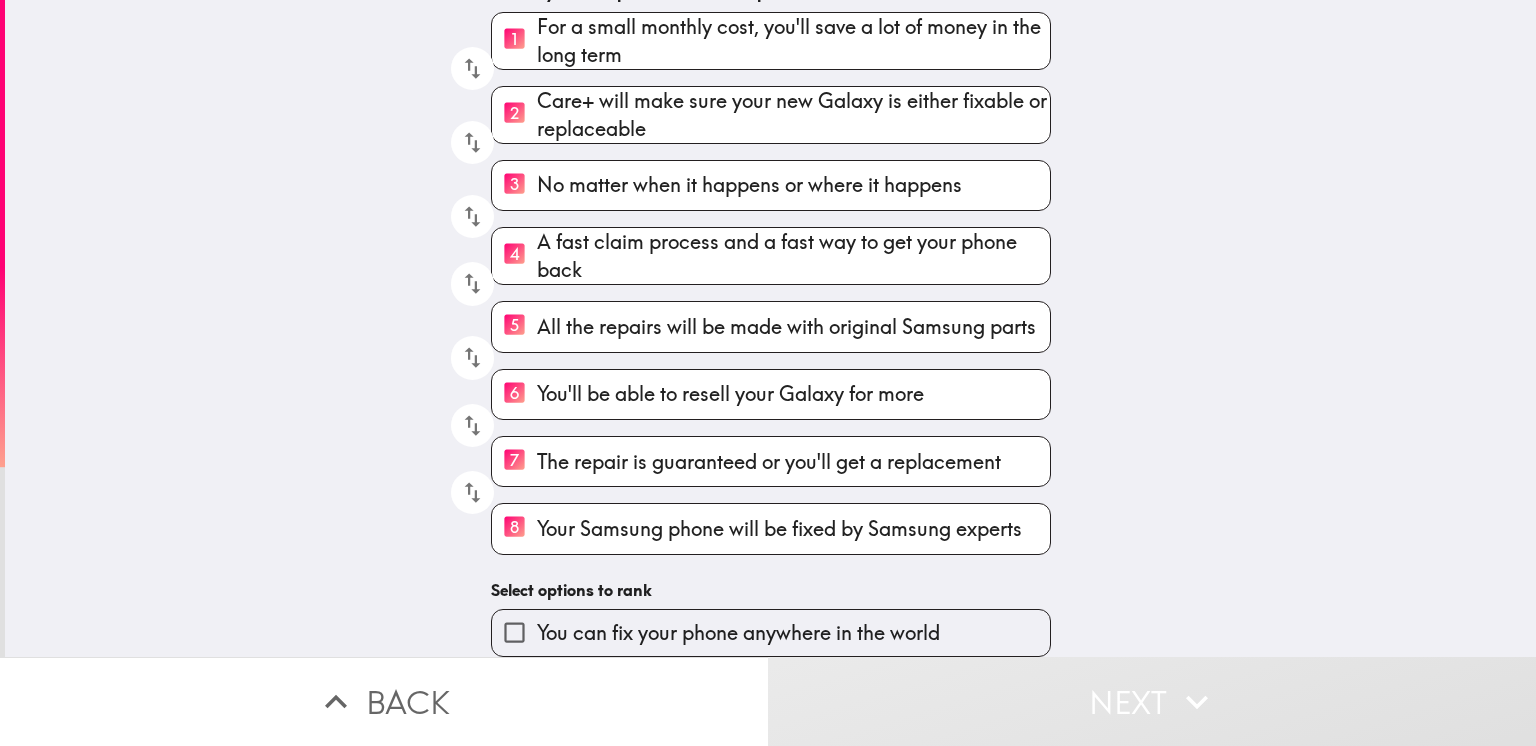 click on "You can fix your phone anywhere in the world" at bounding box center (738, 633) 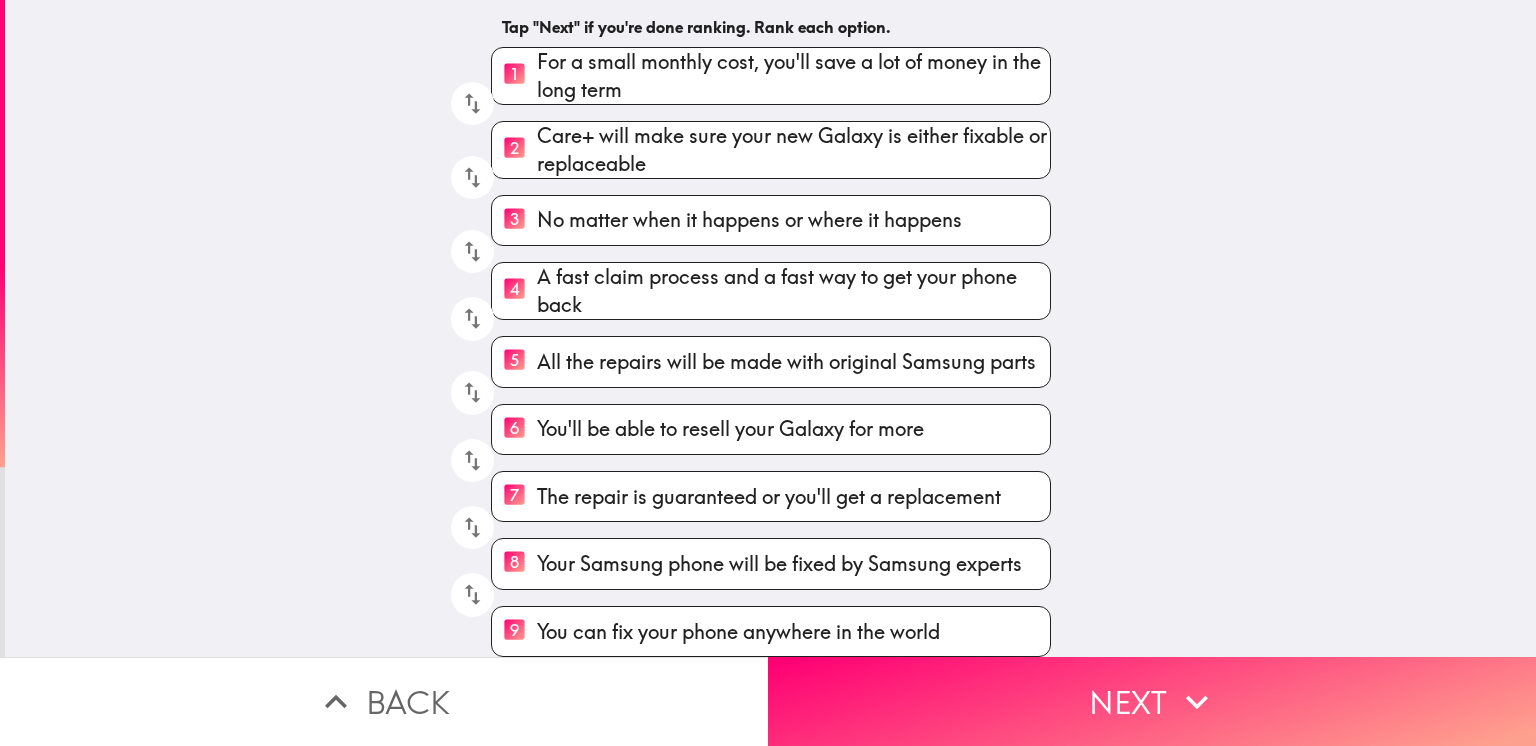scroll, scrollTop: 172, scrollLeft: 0, axis: vertical 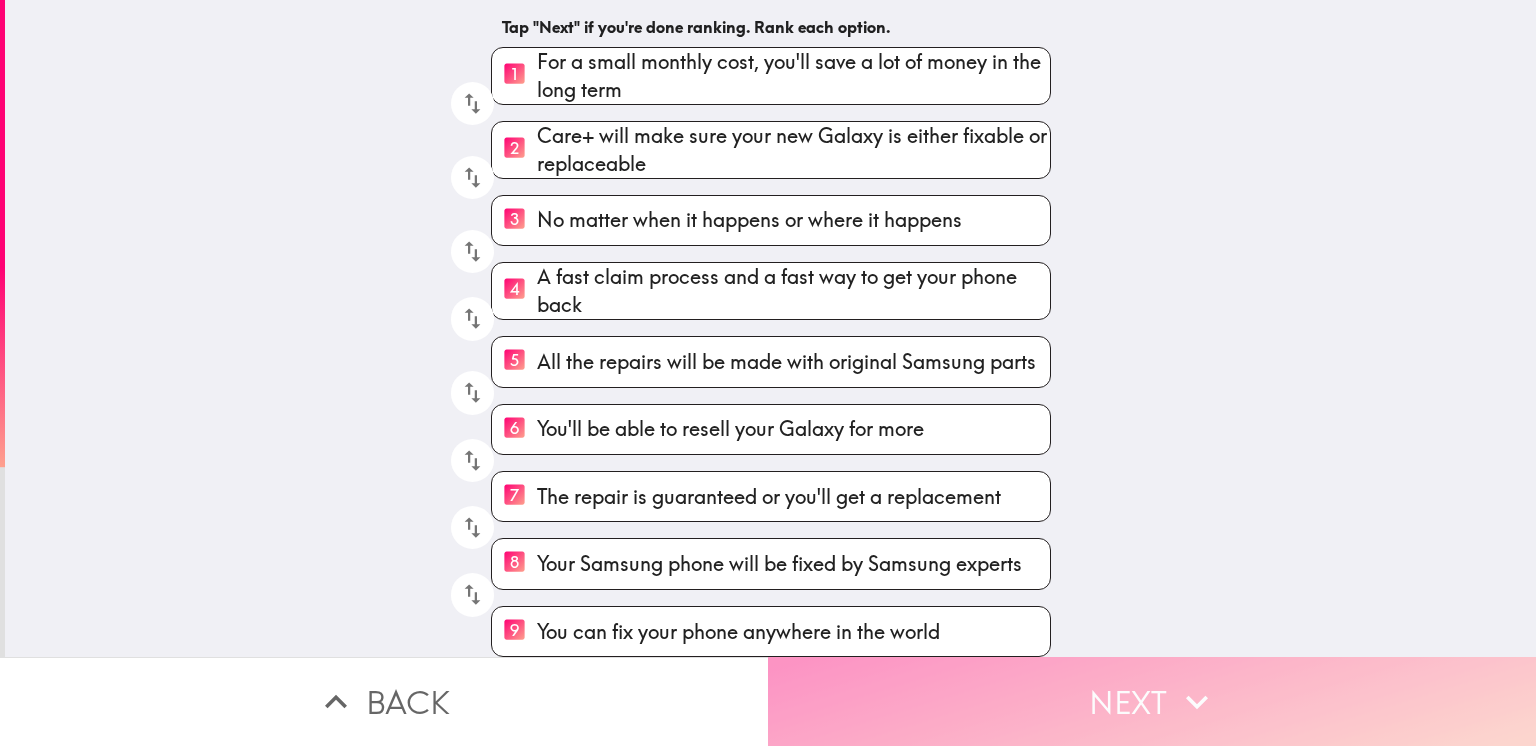 click on "Next" at bounding box center (1152, 701) 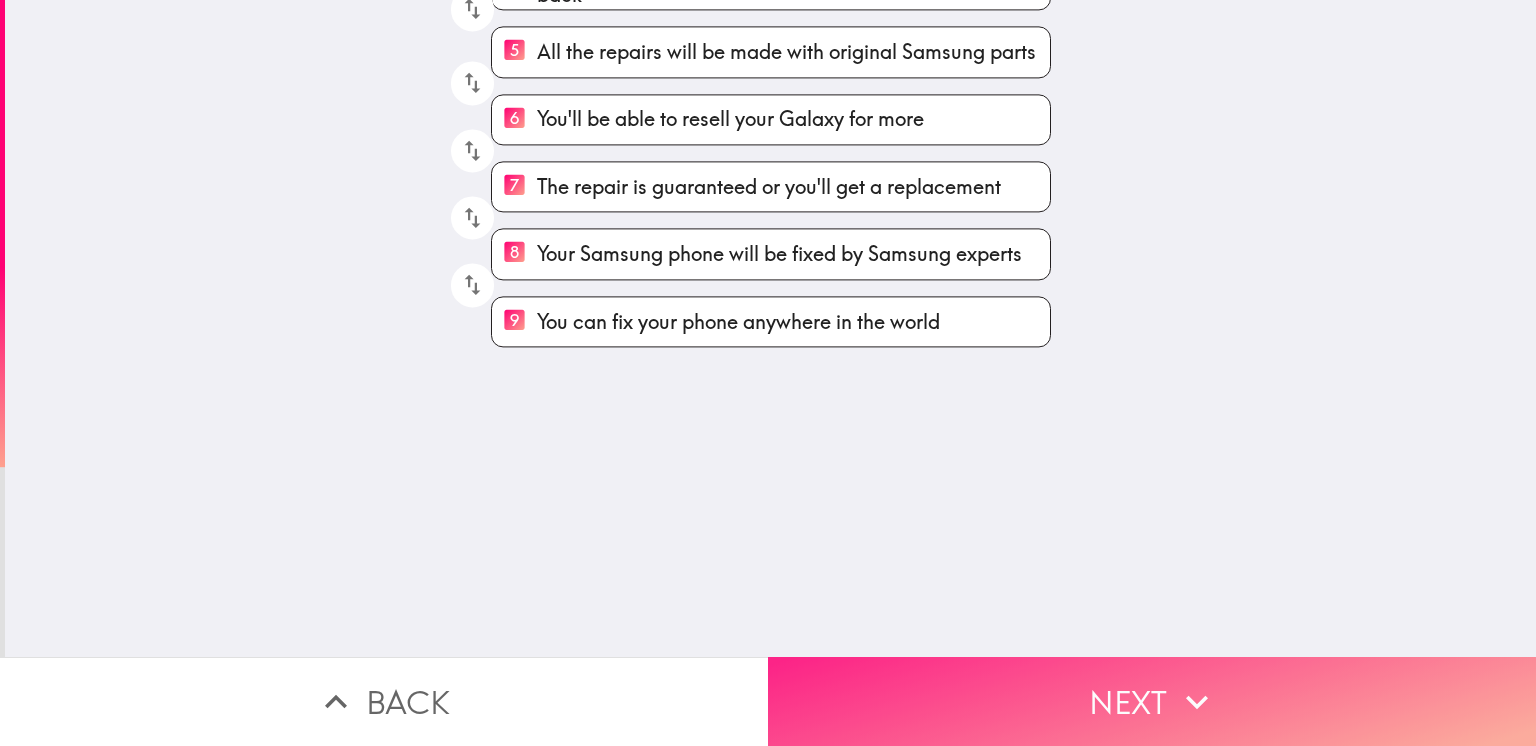 scroll, scrollTop: 0, scrollLeft: 0, axis: both 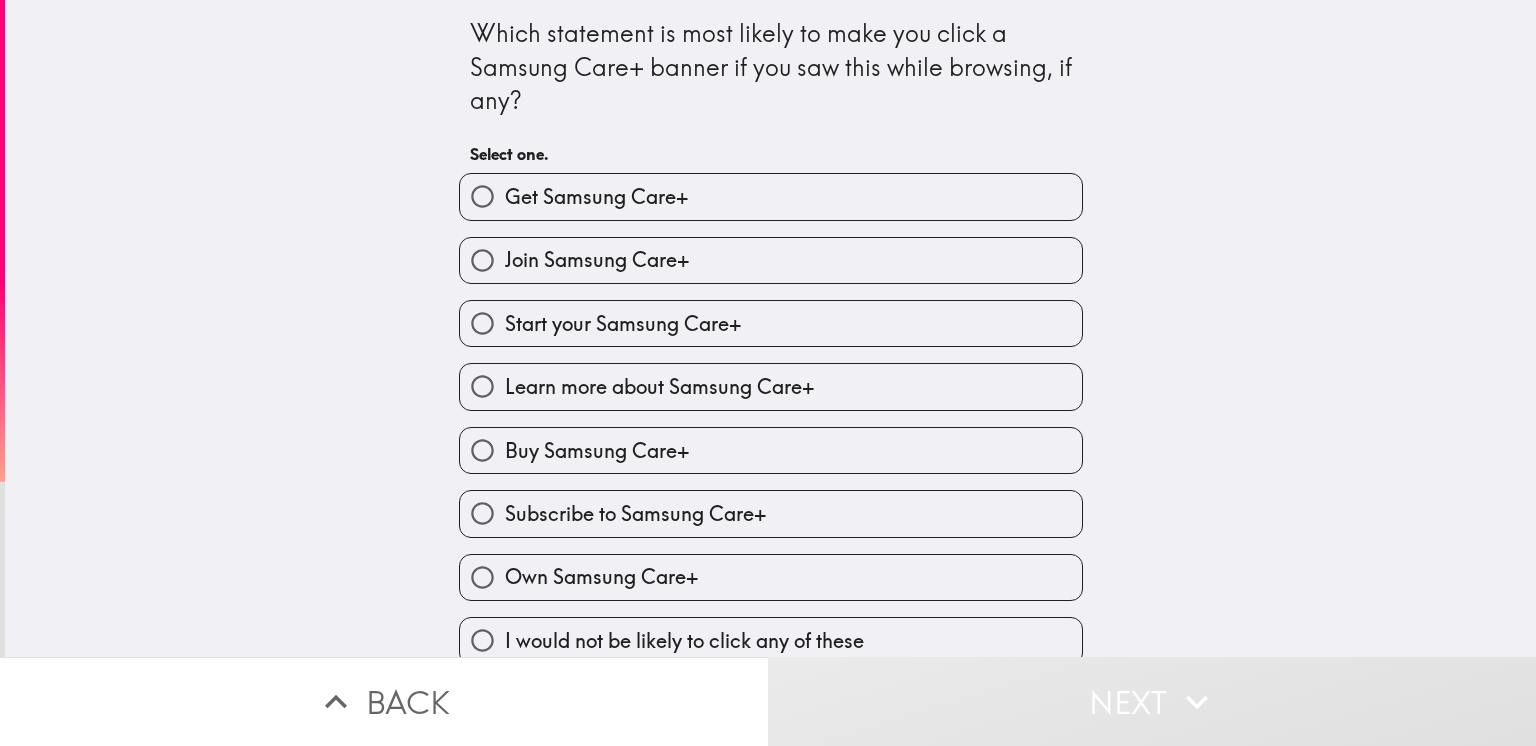 click on "Learn more about Samsung Care+" at bounding box center [763, 378] 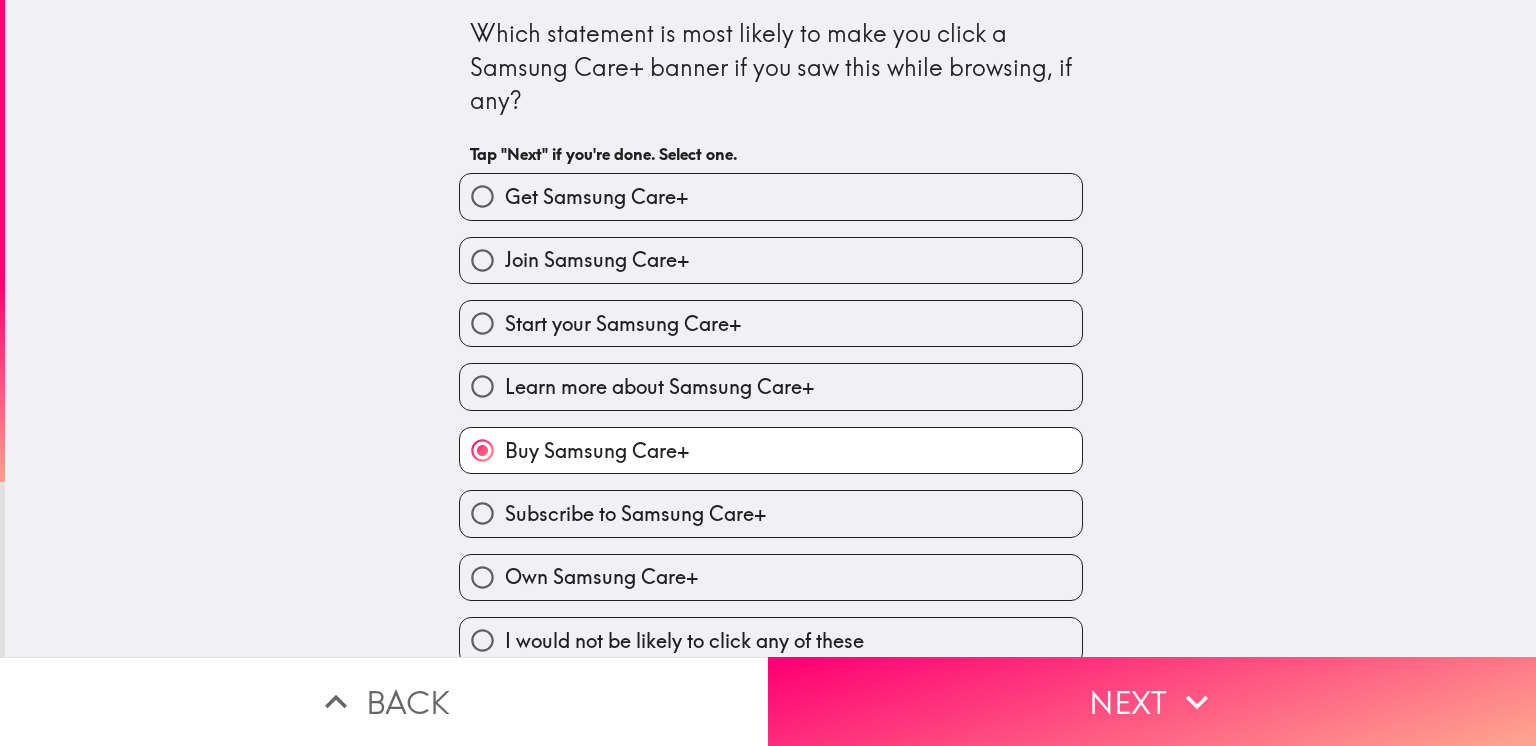 scroll, scrollTop: 20, scrollLeft: 0, axis: vertical 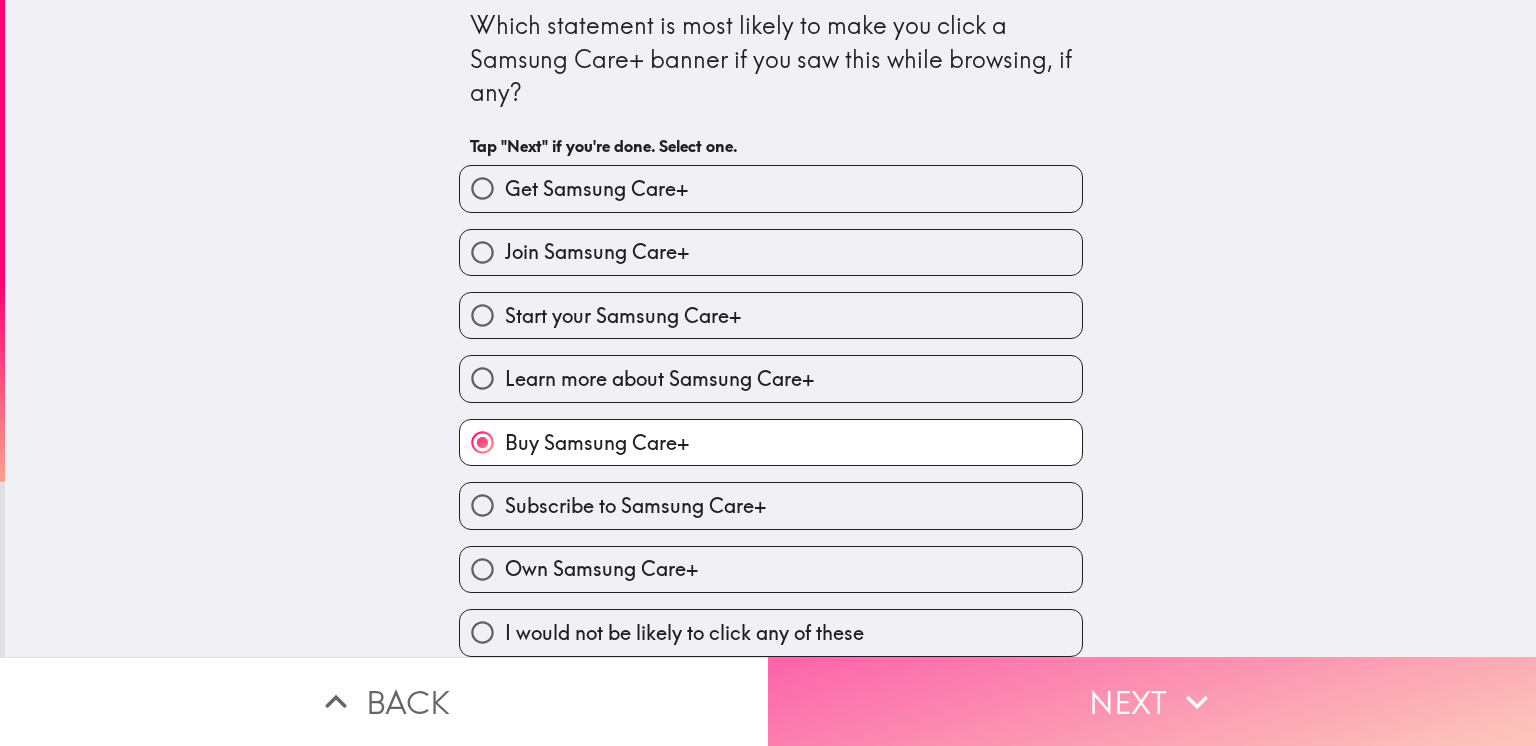 click on "Next" at bounding box center [1152, 701] 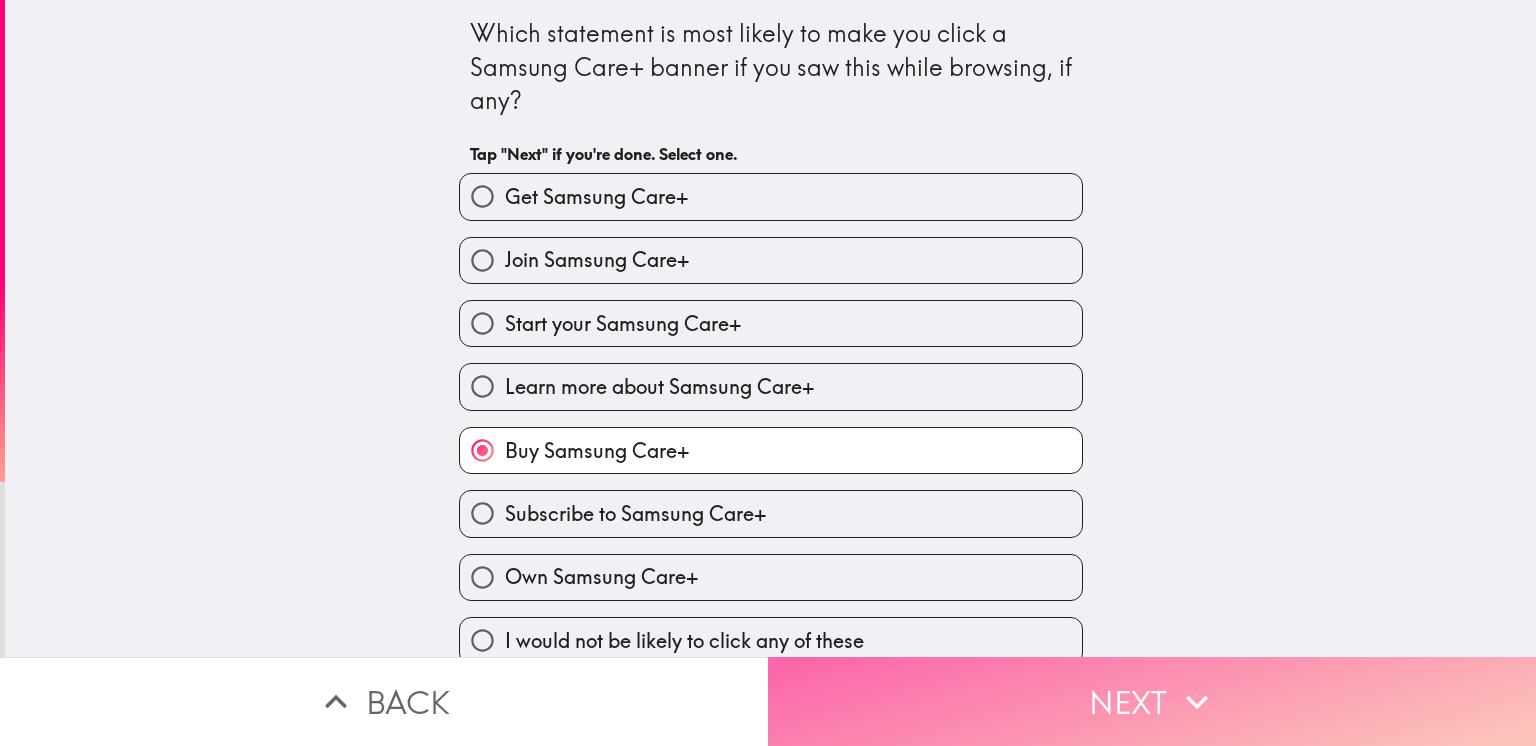 click on "Next" at bounding box center [1152, 701] 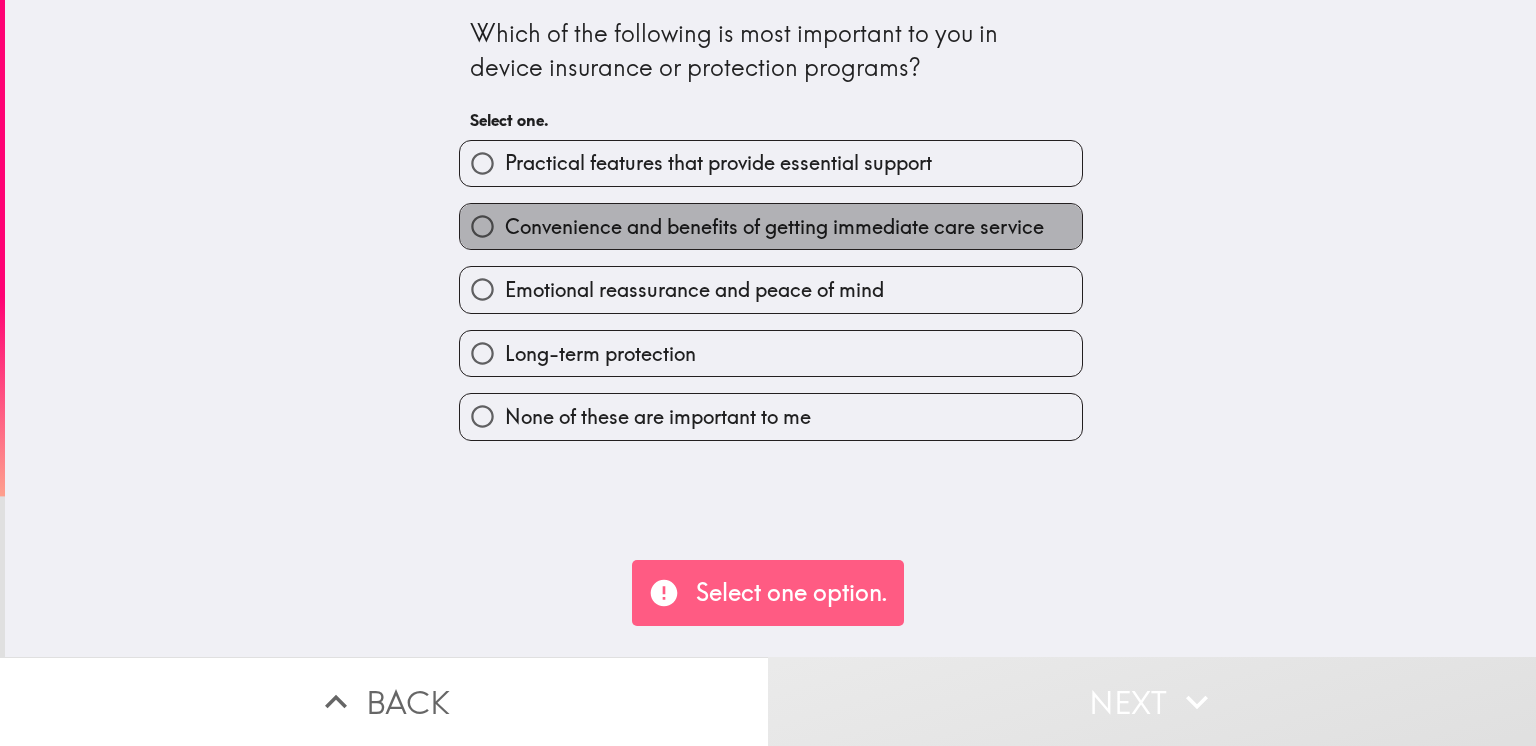 click on "Convenience and benefits of getting immediate care service" at bounding box center [771, 226] 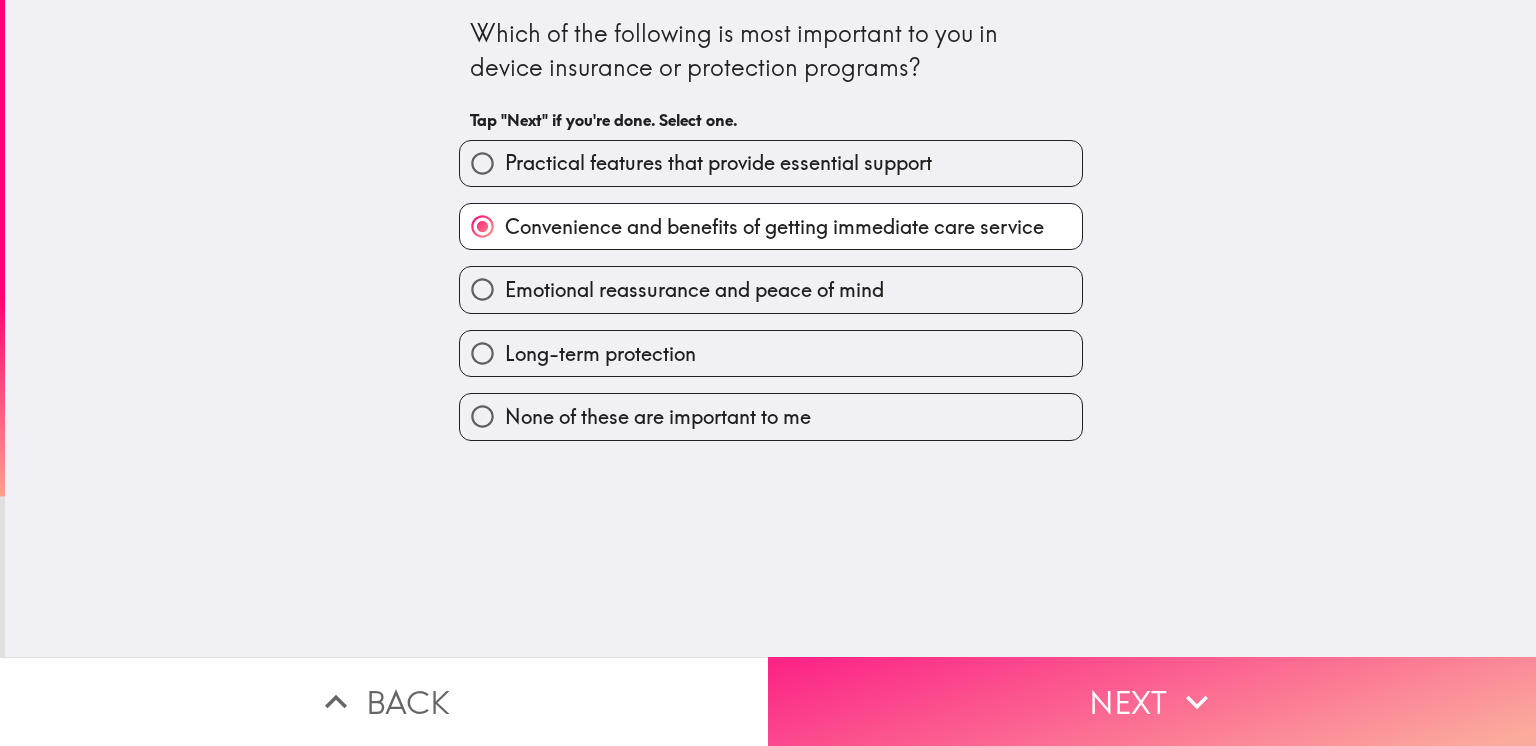click on "Next" at bounding box center [1152, 701] 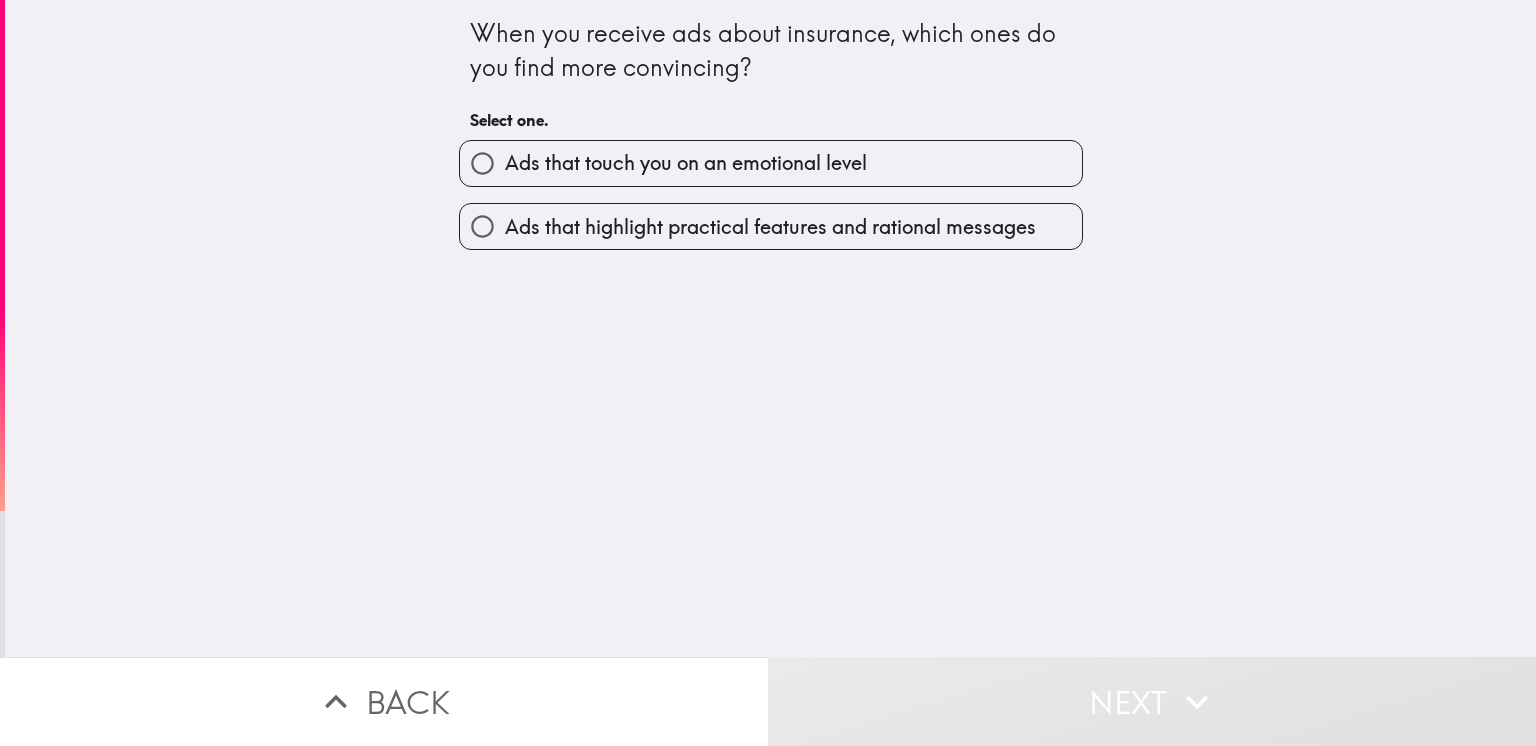 click on "Ads that touch you on an emotional level" at bounding box center (686, 163) 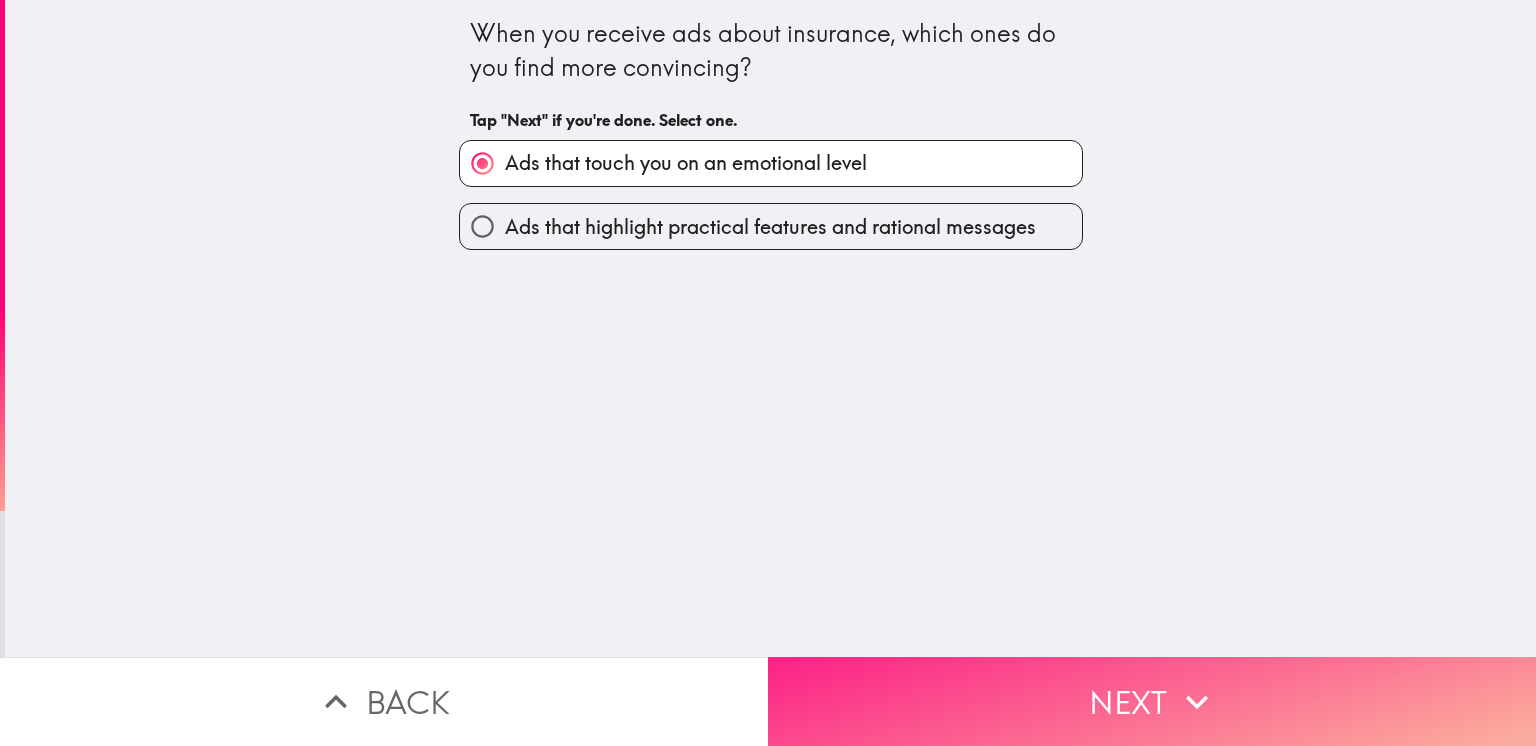 click on "Next" at bounding box center (1152, 701) 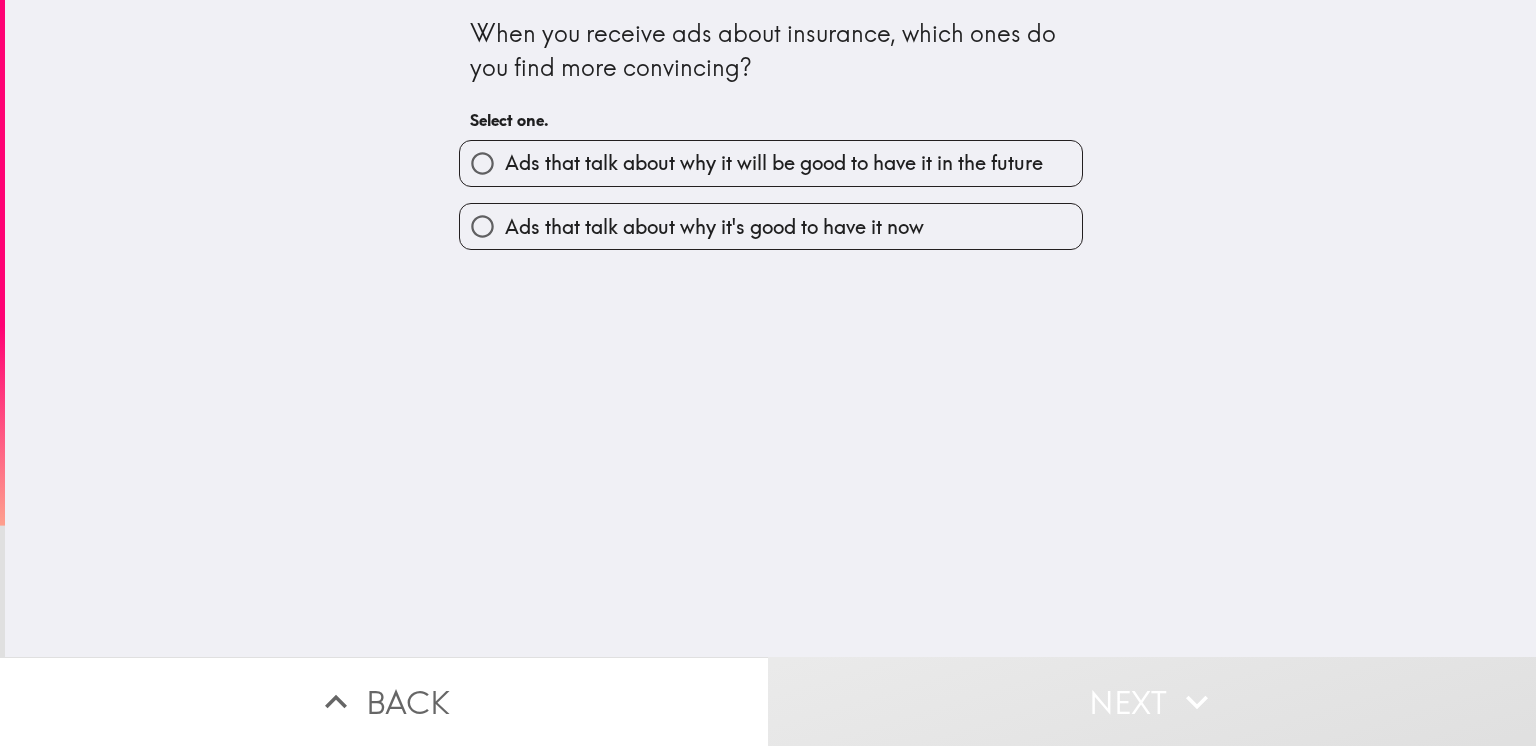 click on "Ads that talk about why it's good to have it now" at bounding box center [714, 227] 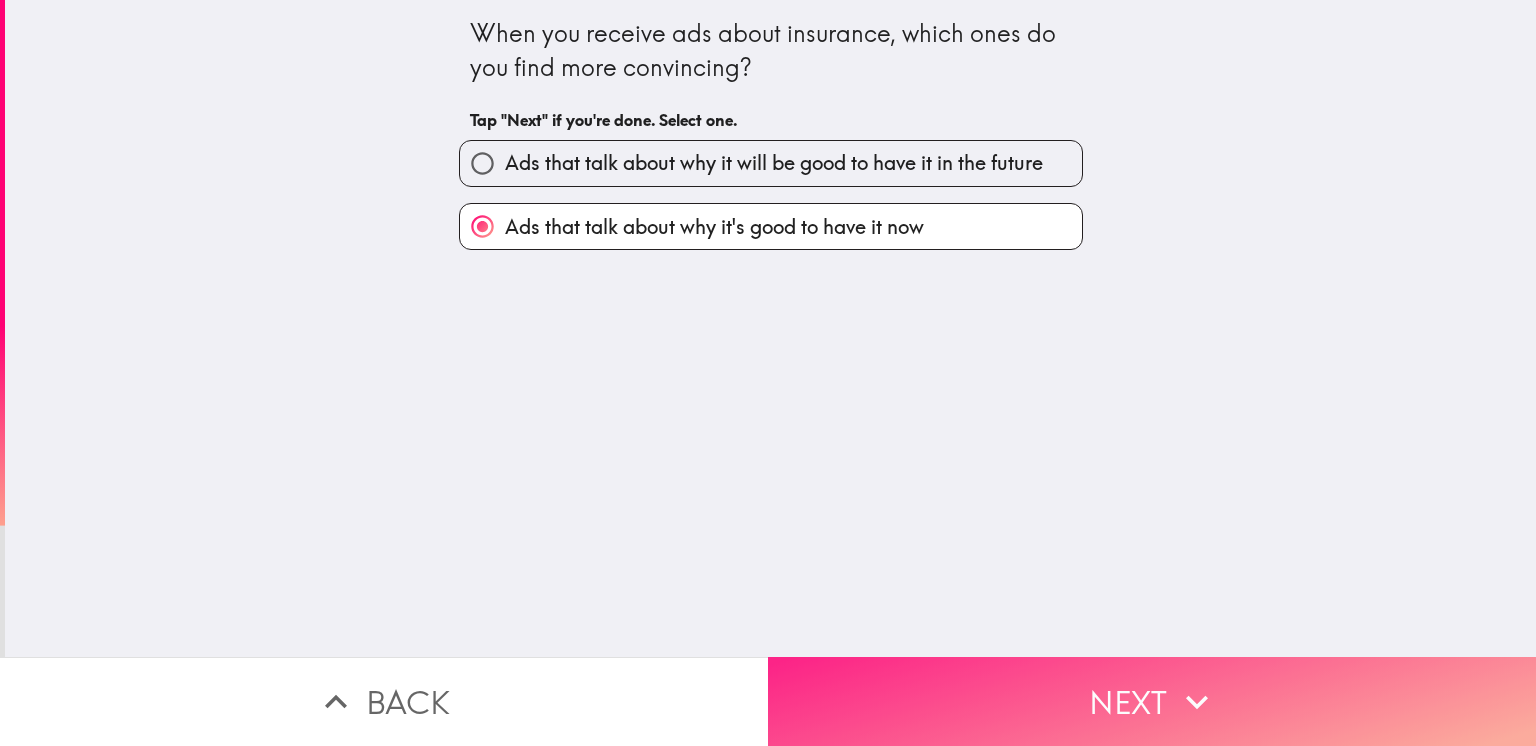 click on "Next" at bounding box center [1152, 701] 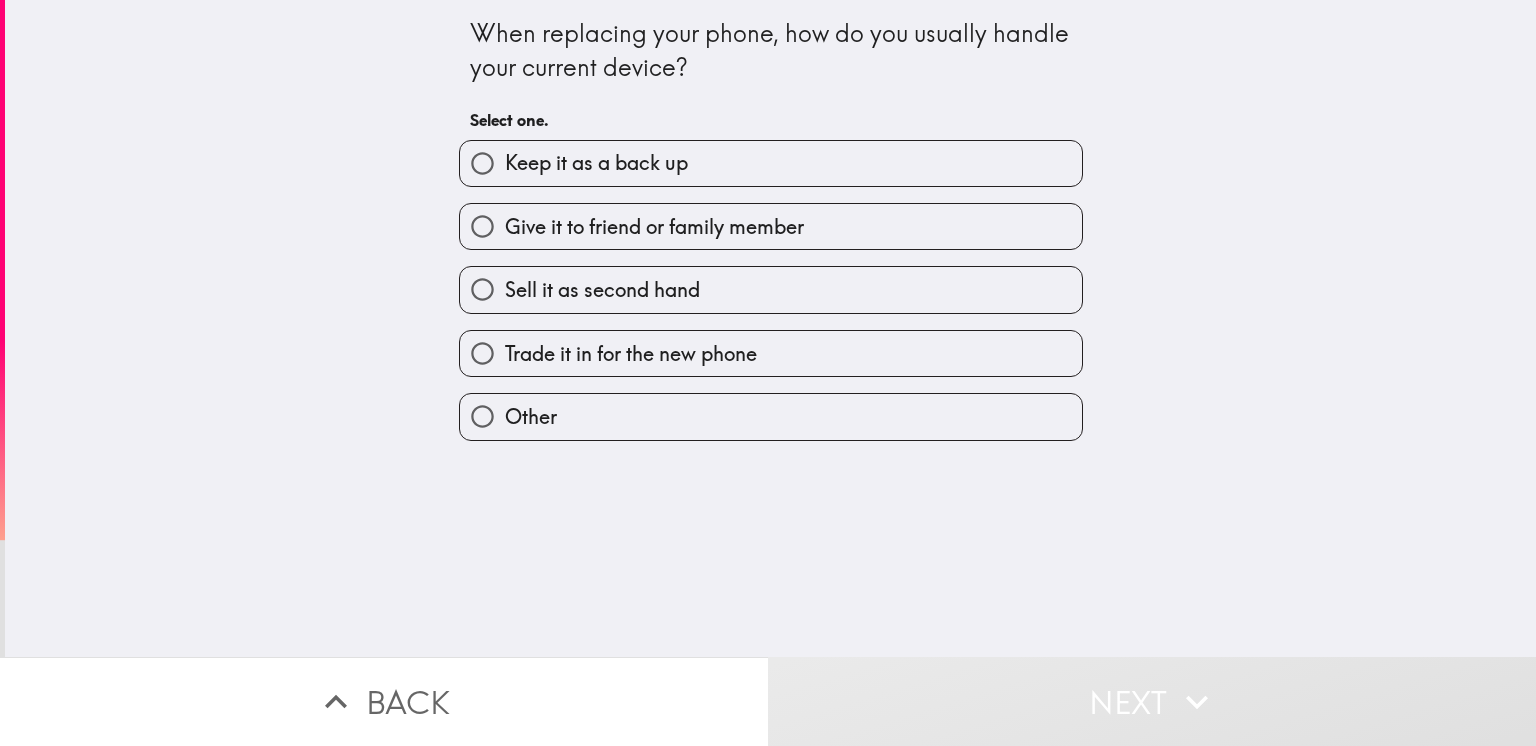 click on "Give it to friend or family member" at bounding box center (771, 226) 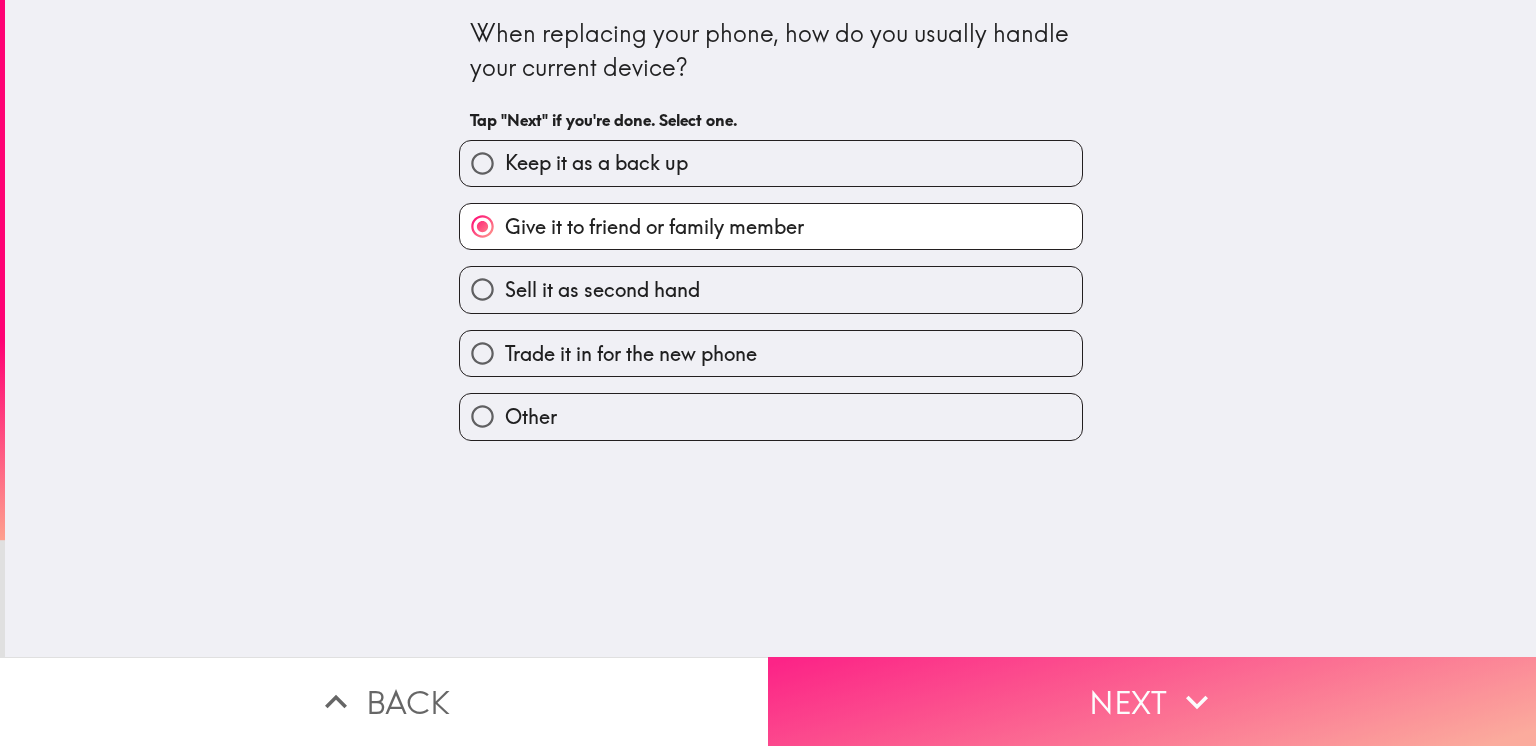 click on "Next" at bounding box center [1152, 701] 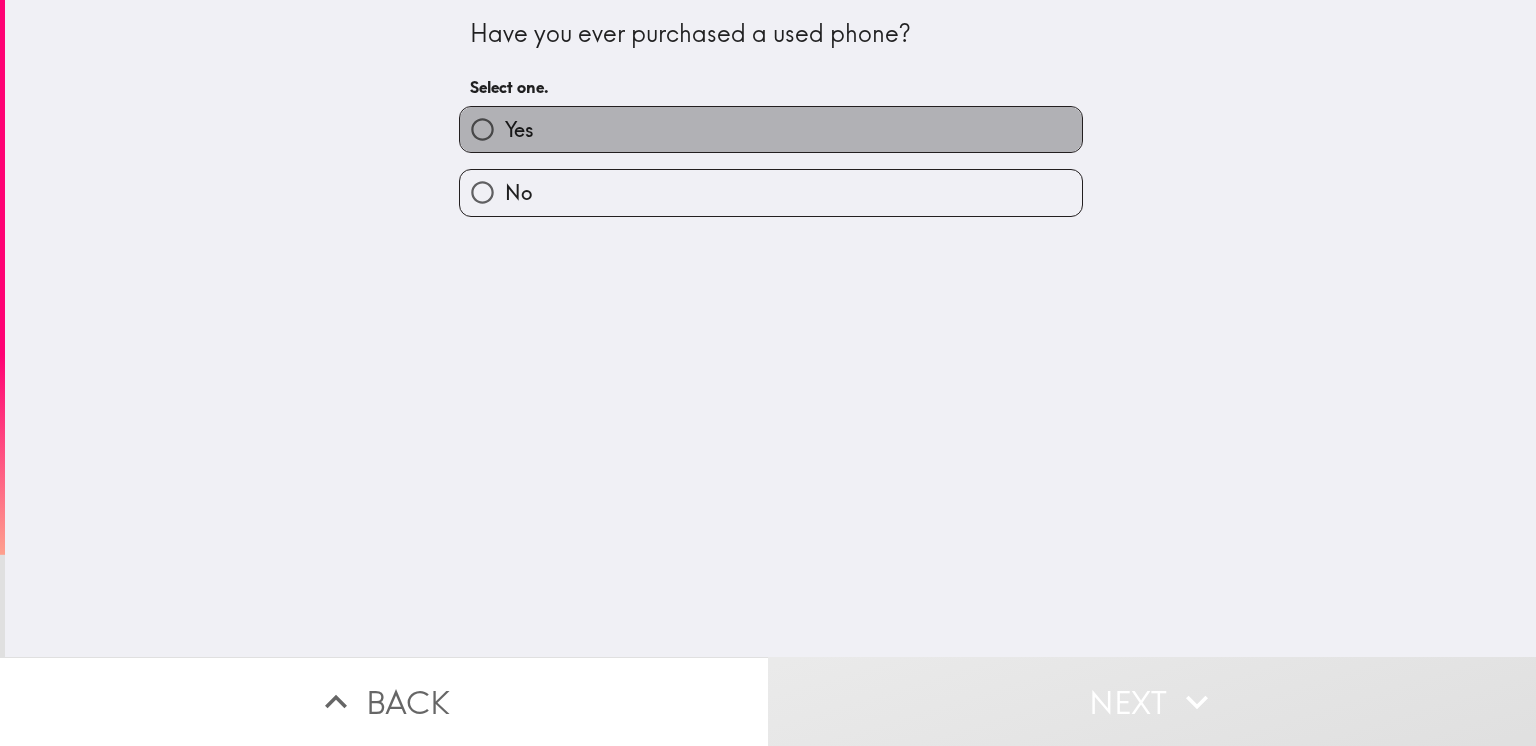 click on "Yes" at bounding box center (771, 129) 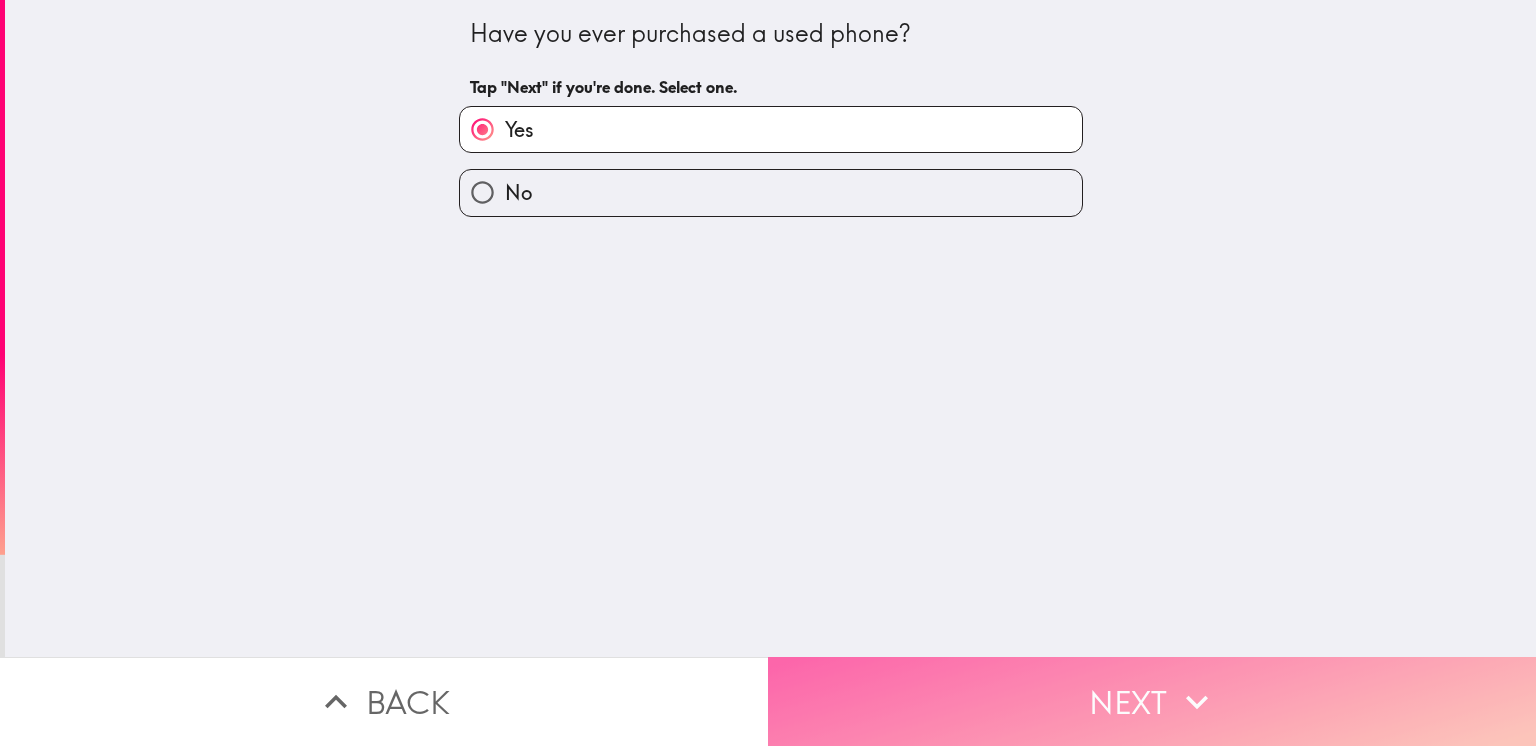 click on "Next" at bounding box center [1152, 701] 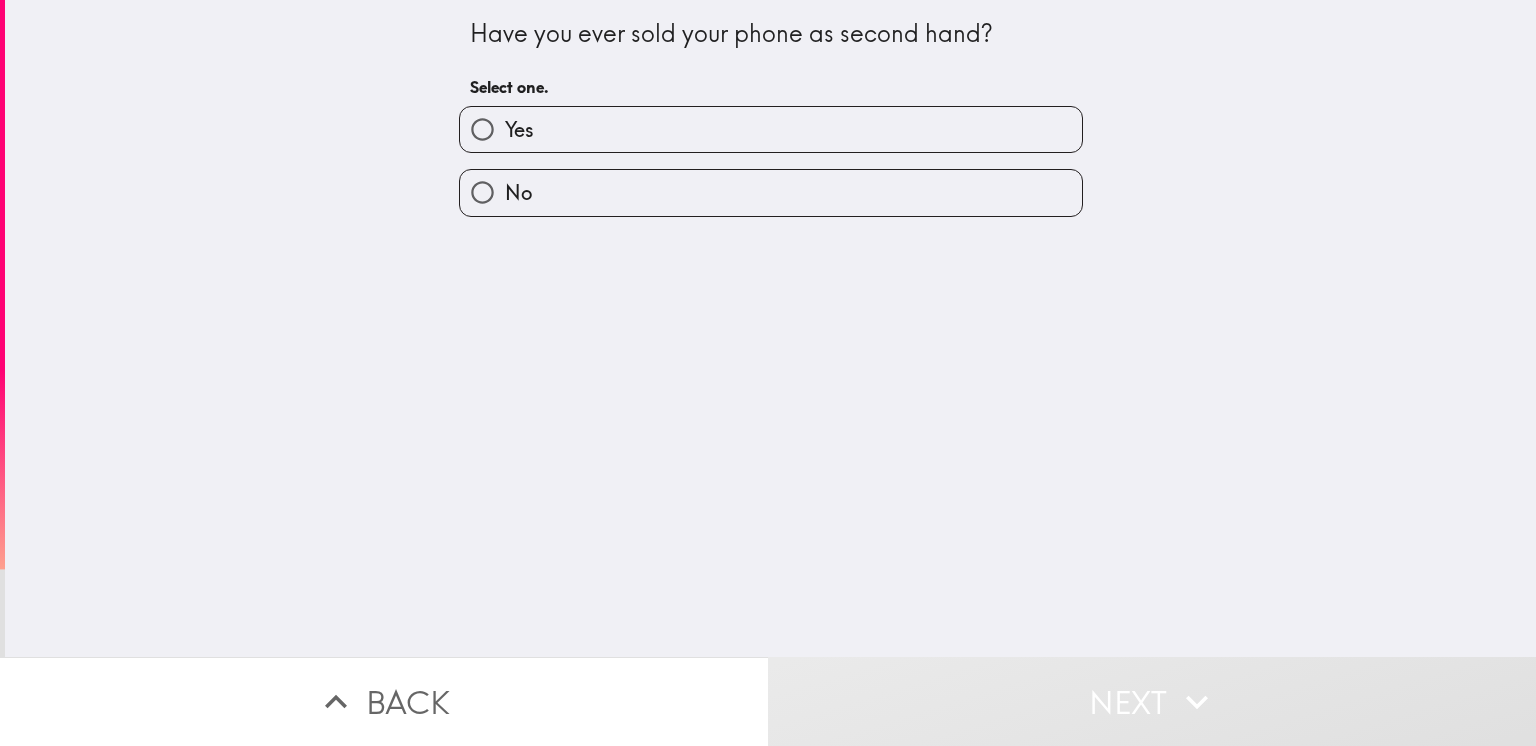 click on "No" at bounding box center [771, 192] 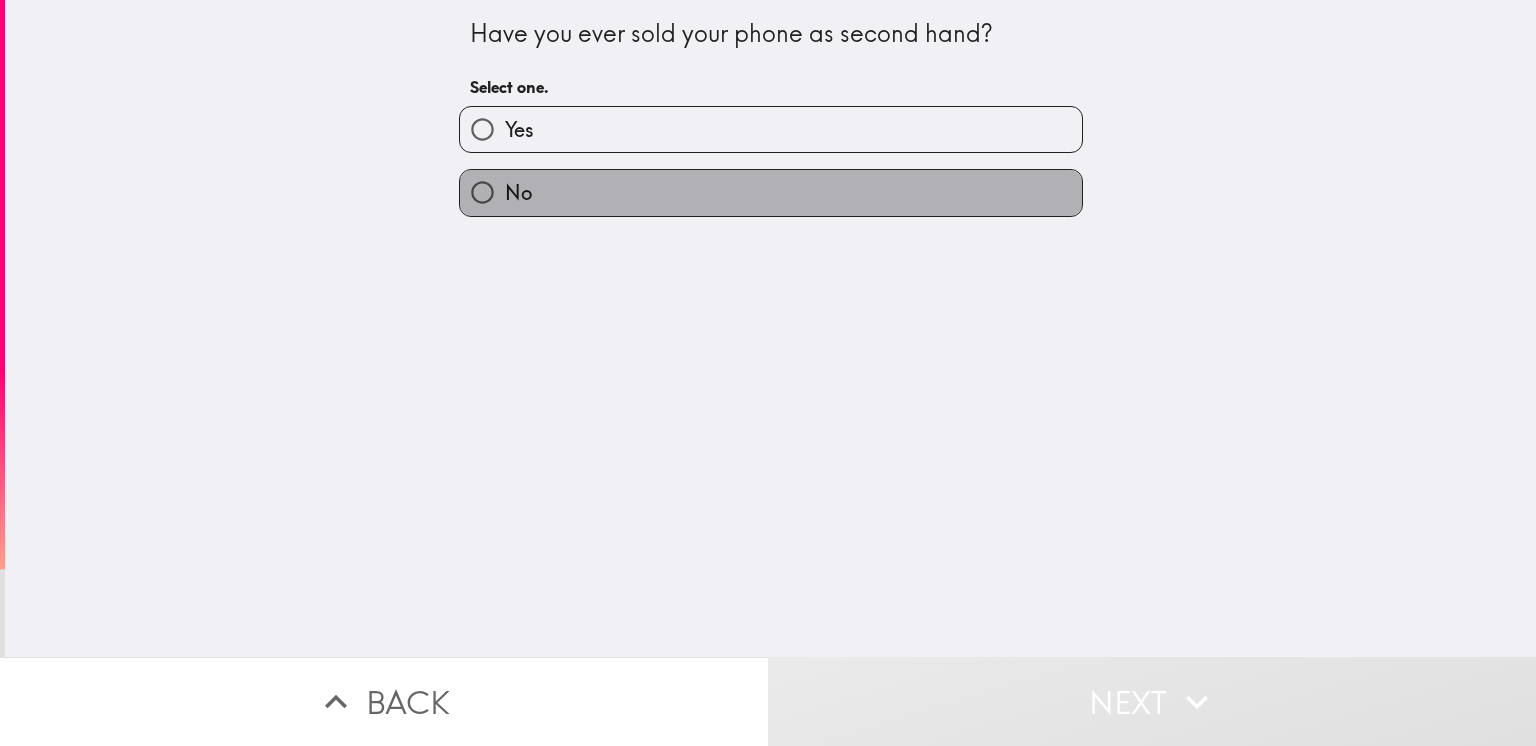 click on "No" at bounding box center (771, 192) 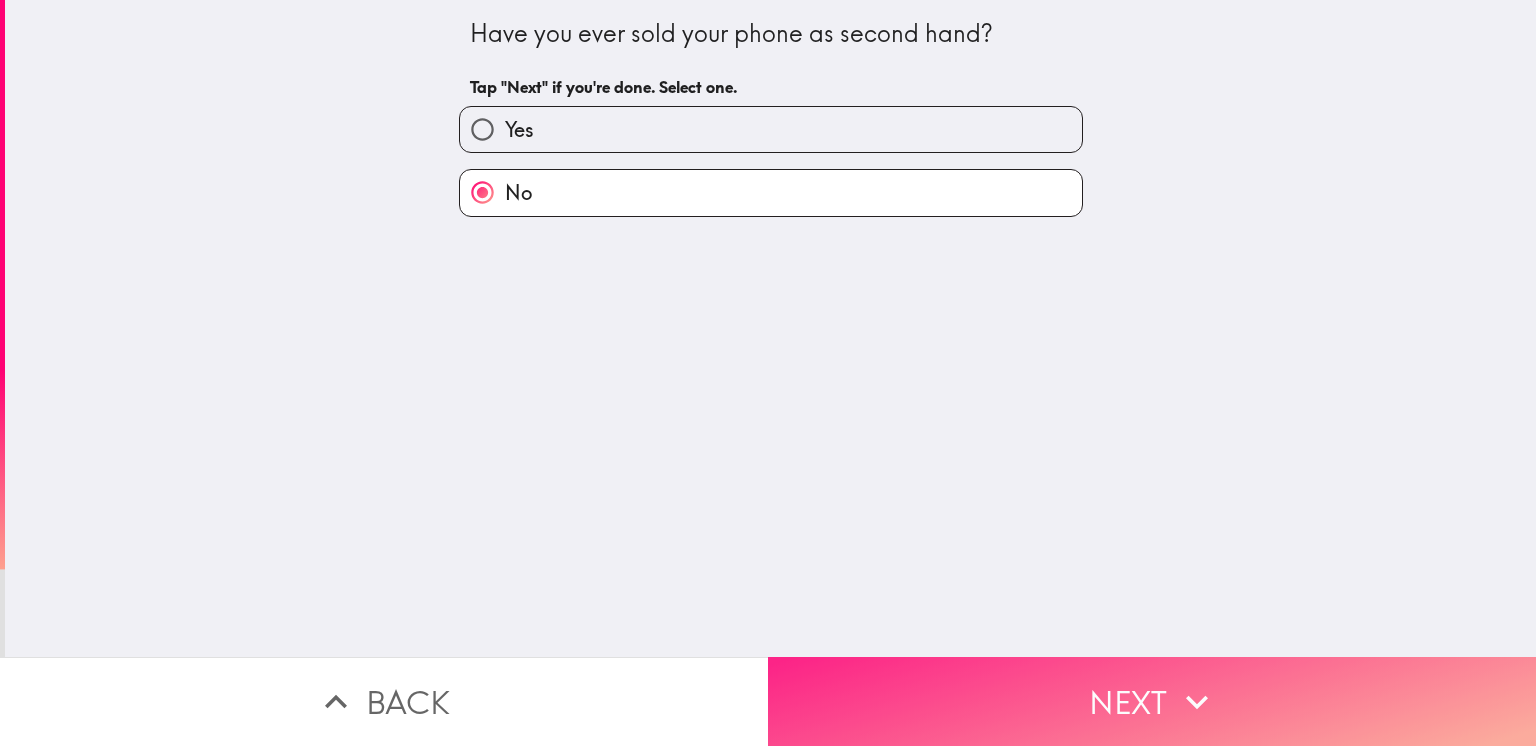 click on "Next" at bounding box center [1152, 701] 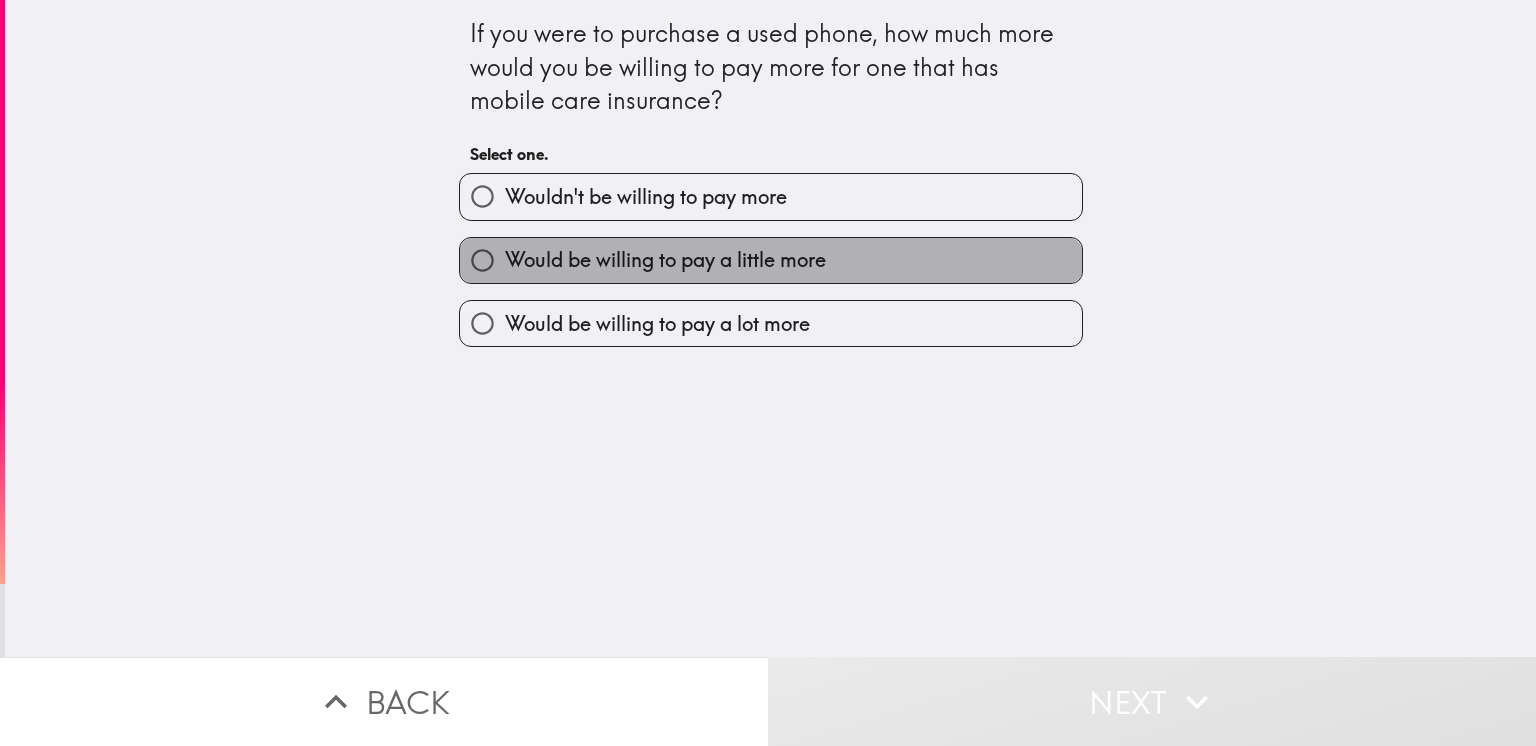 click on "Would be willing to pay a little more" at bounding box center [665, 260] 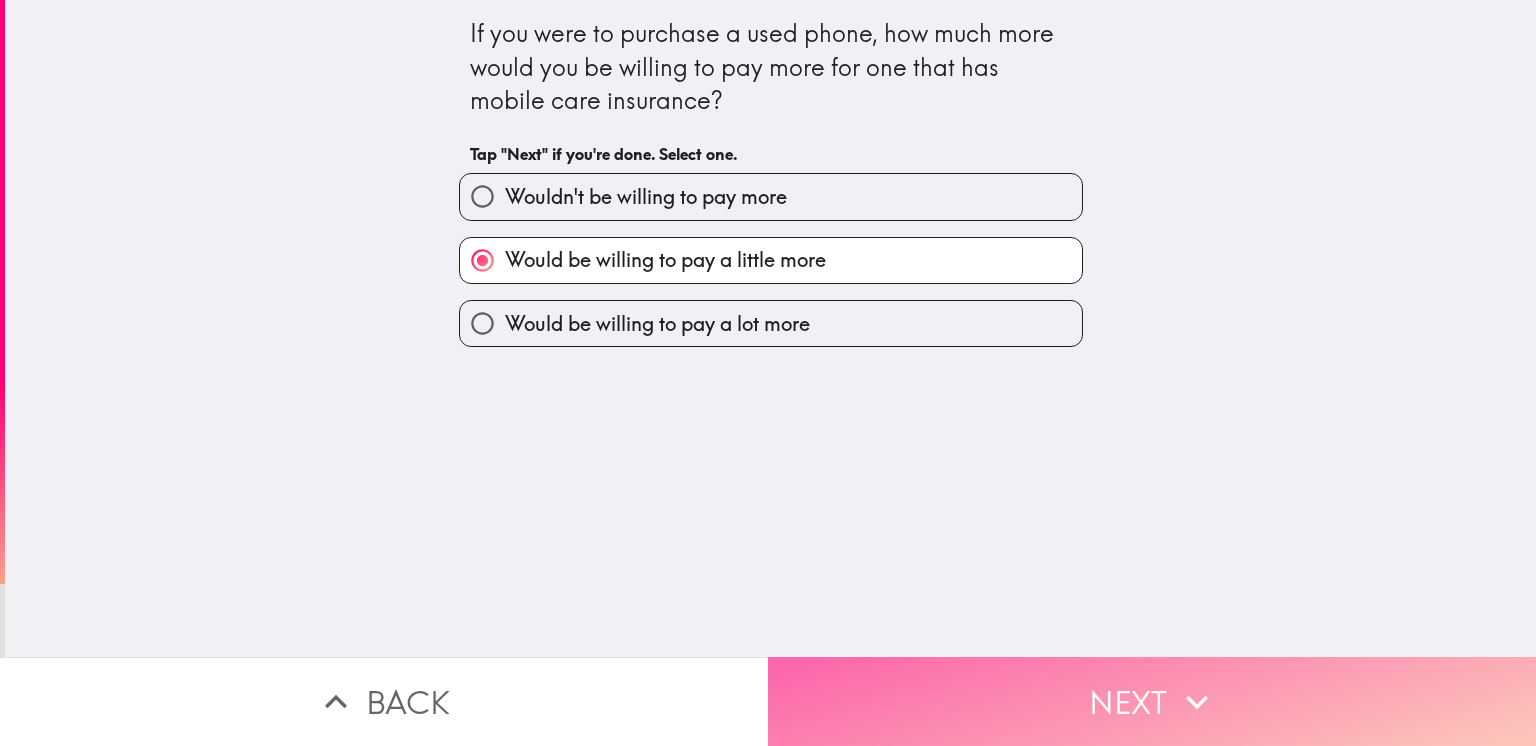 click on "Next" at bounding box center (1152, 701) 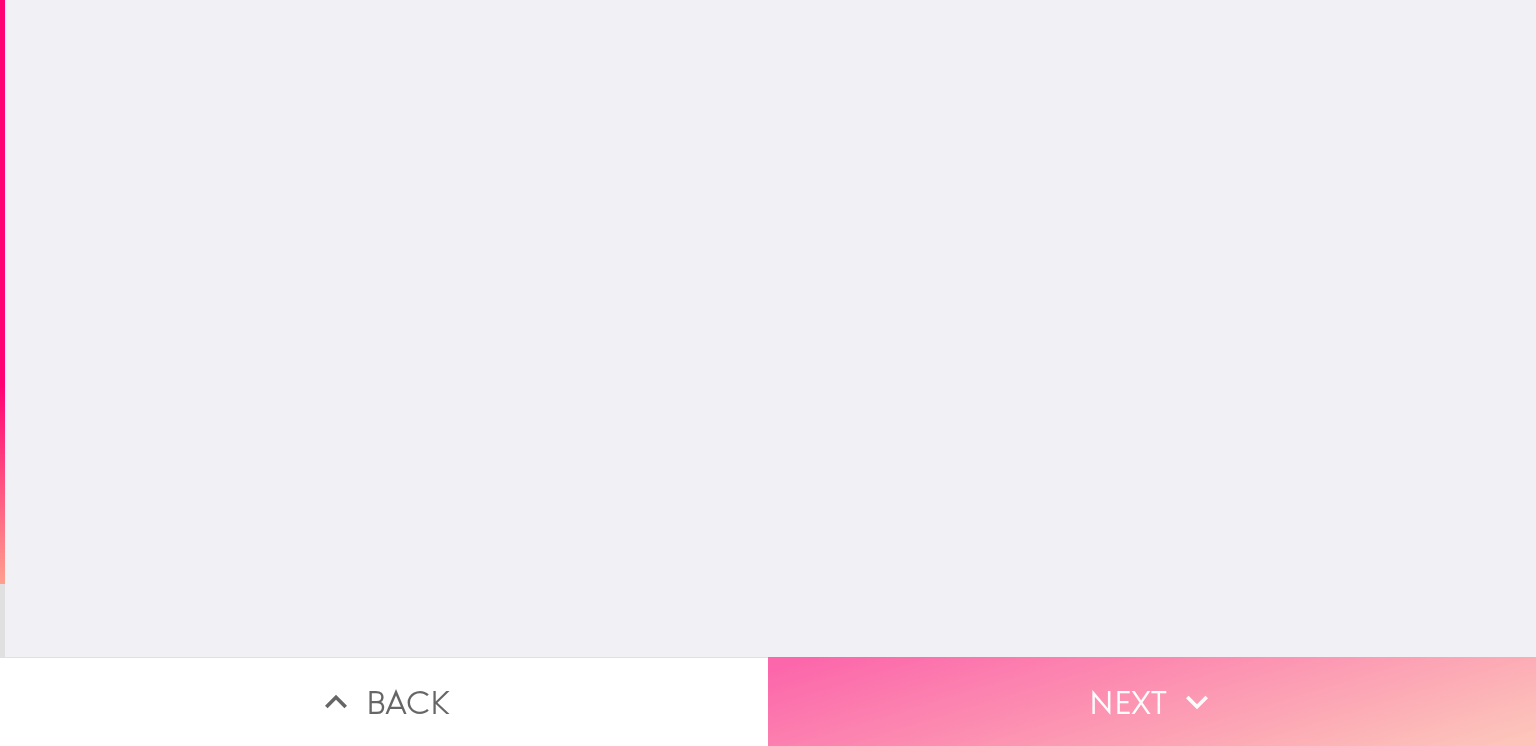 click on "Next" at bounding box center (1152, 701) 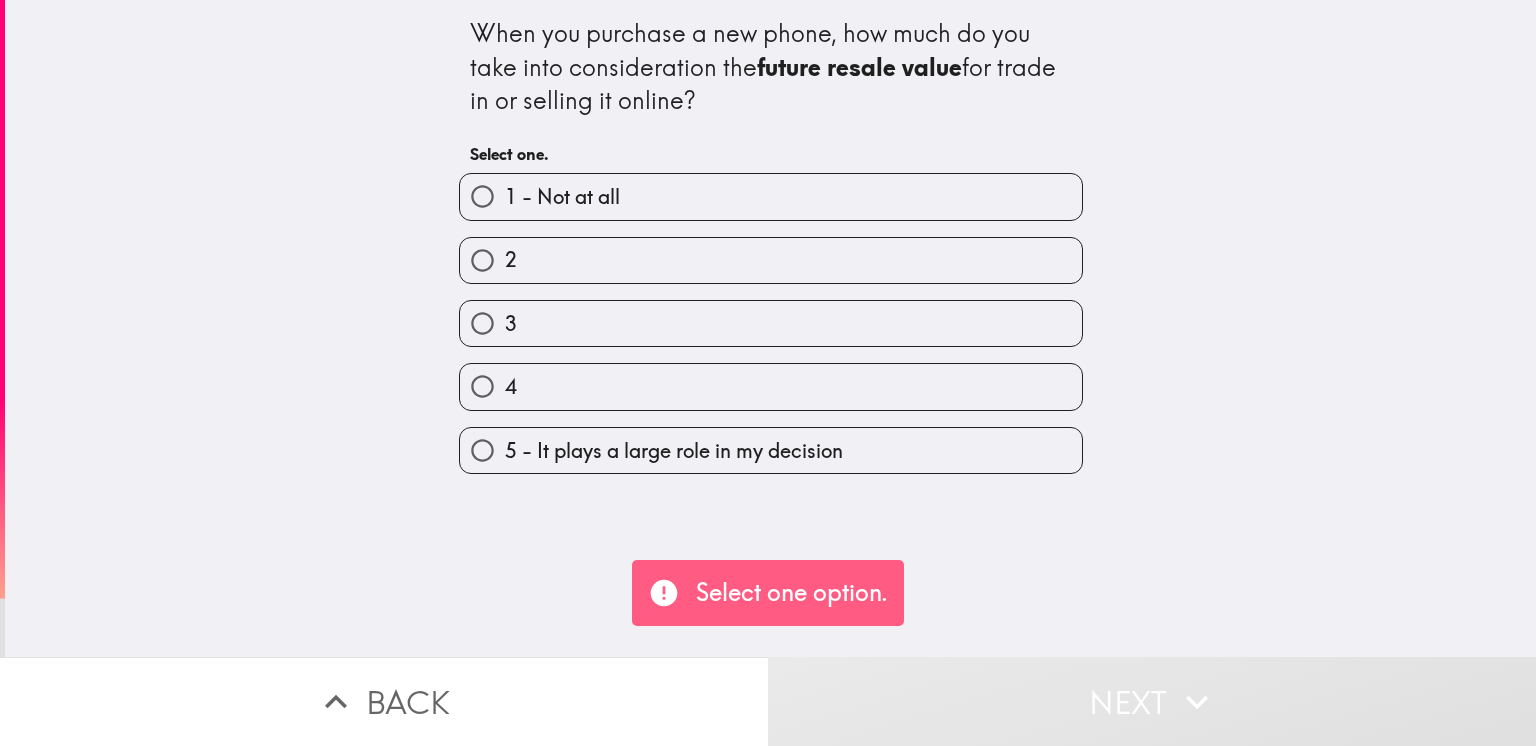 click on "3" at bounding box center [771, 323] 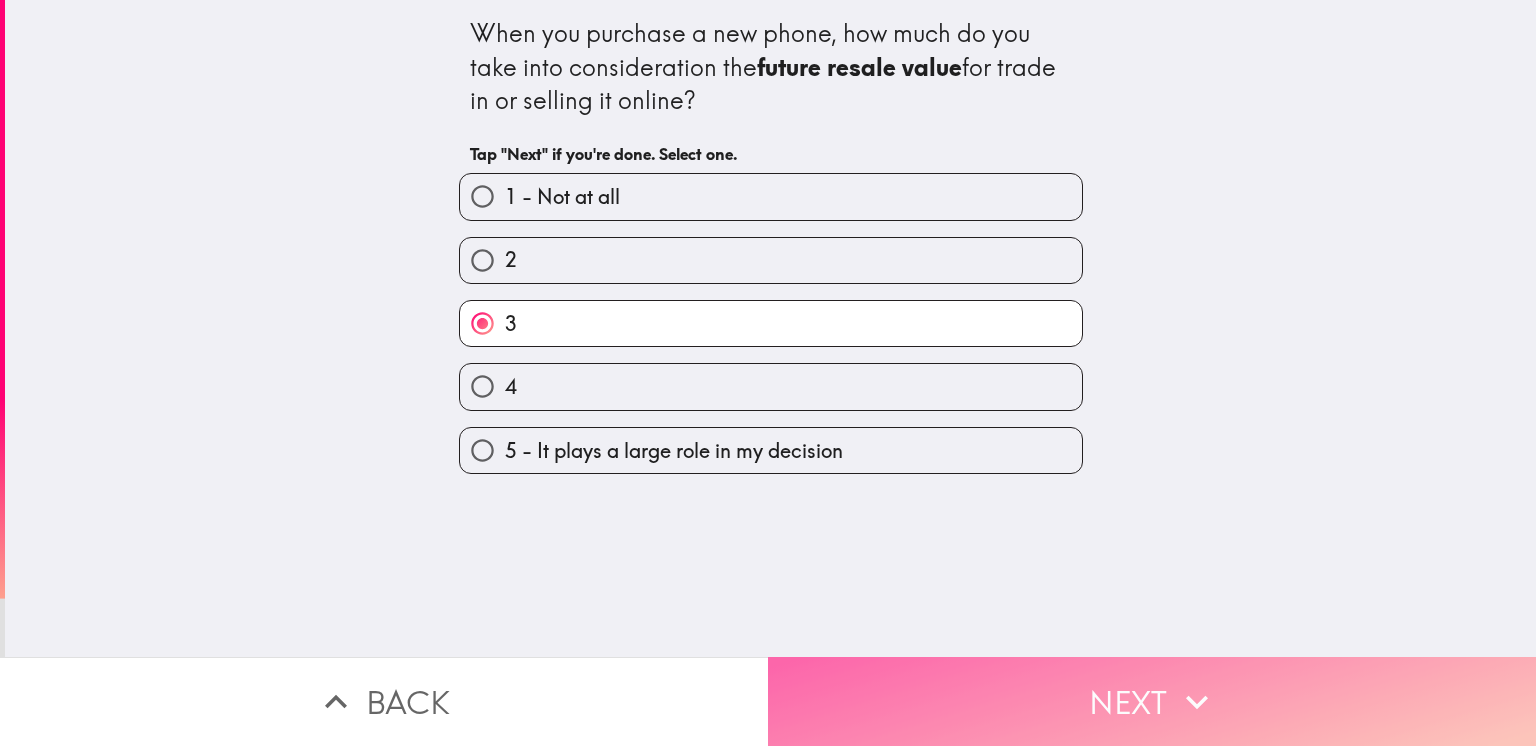 click on "Next" at bounding box center (1152, 701) 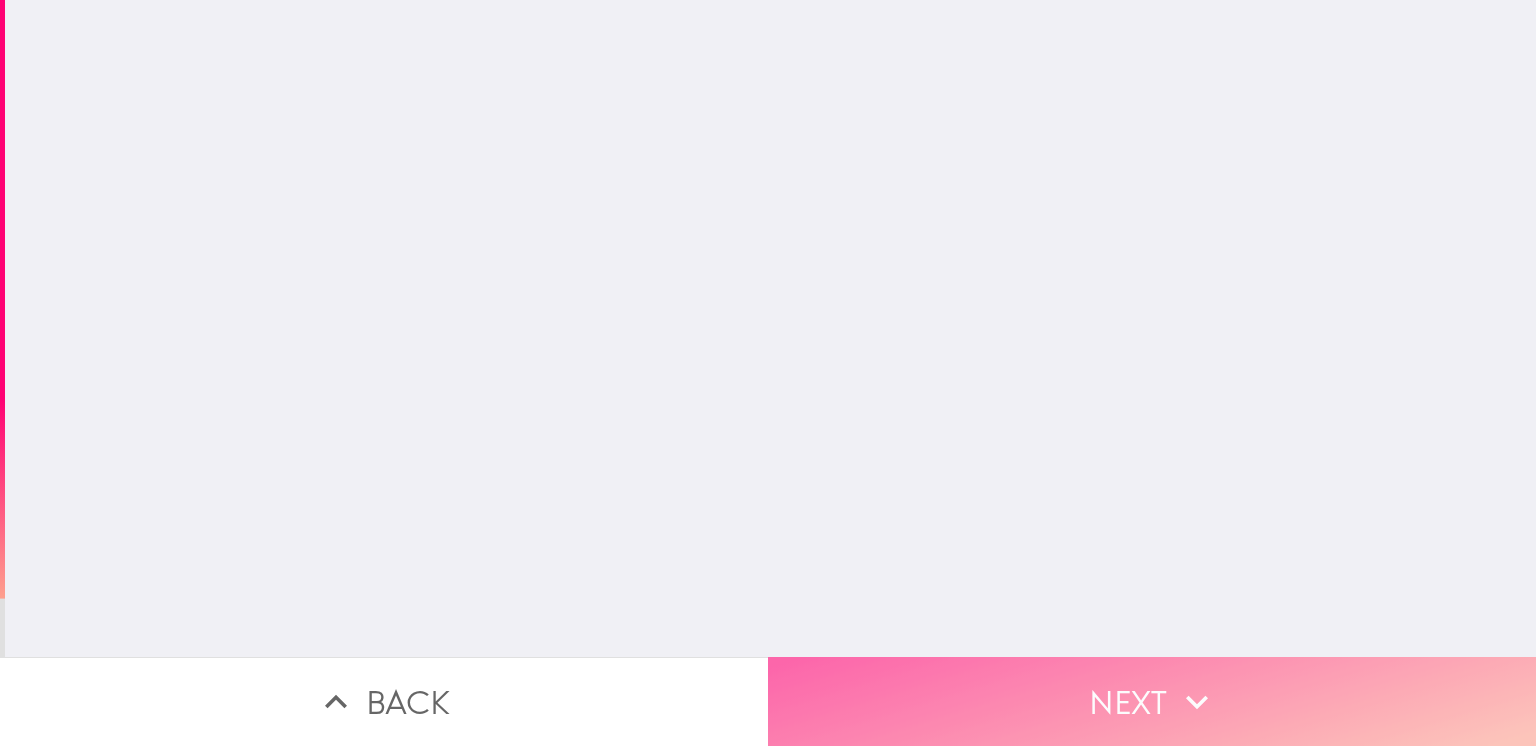 click on "Next" at bounding box center [1152, 701] 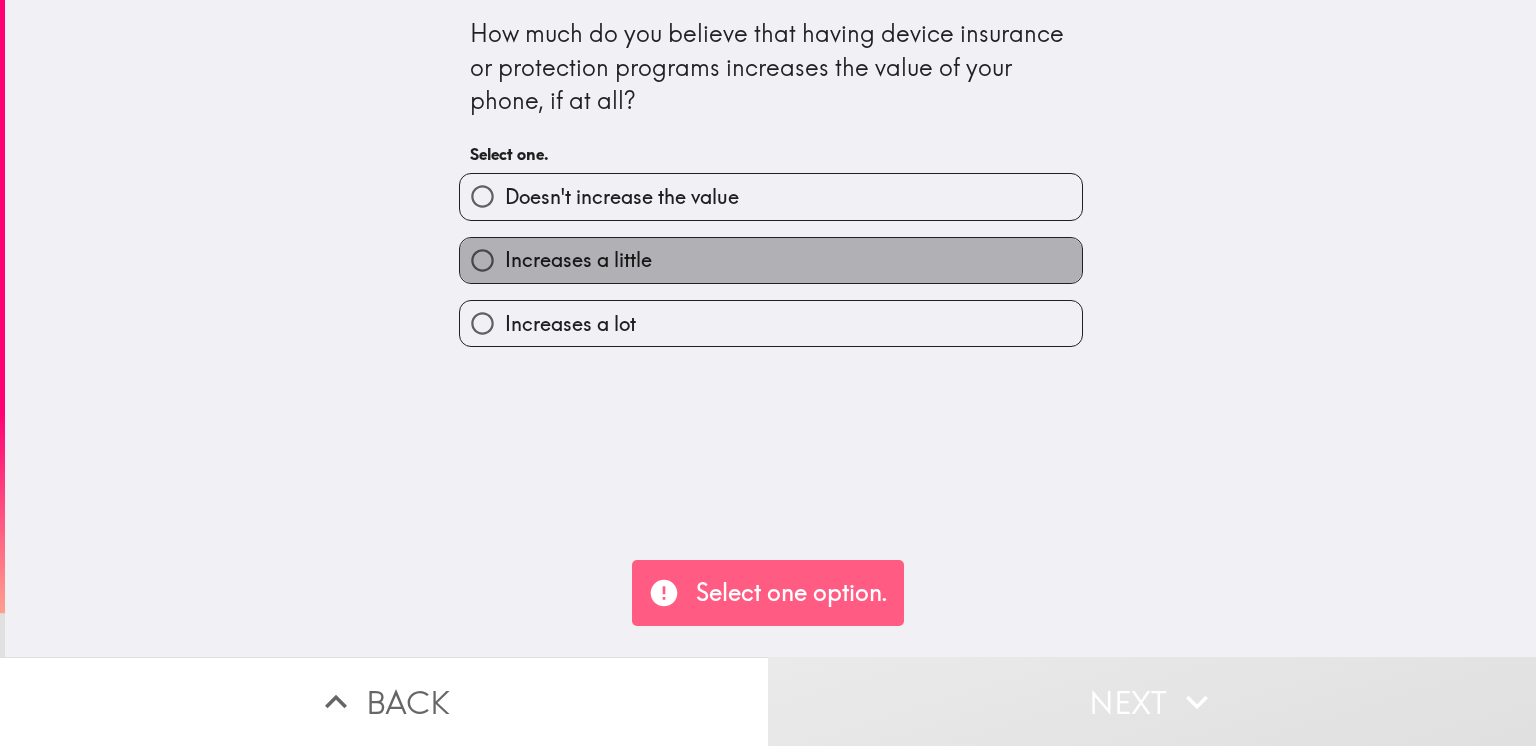click on "Increases a little" at bounding box center [578, 260] 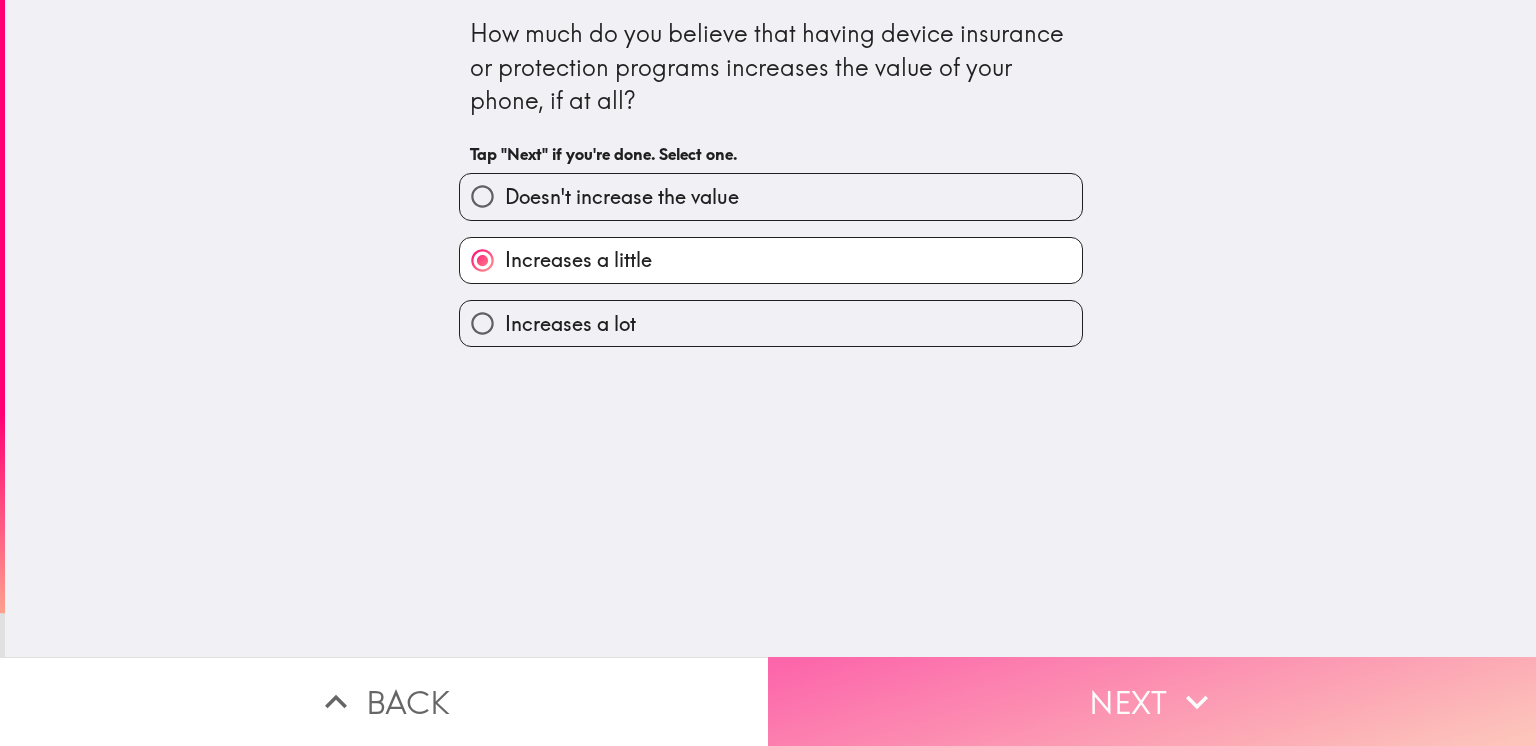 click on "Next" at bounding box center [1152, 701] 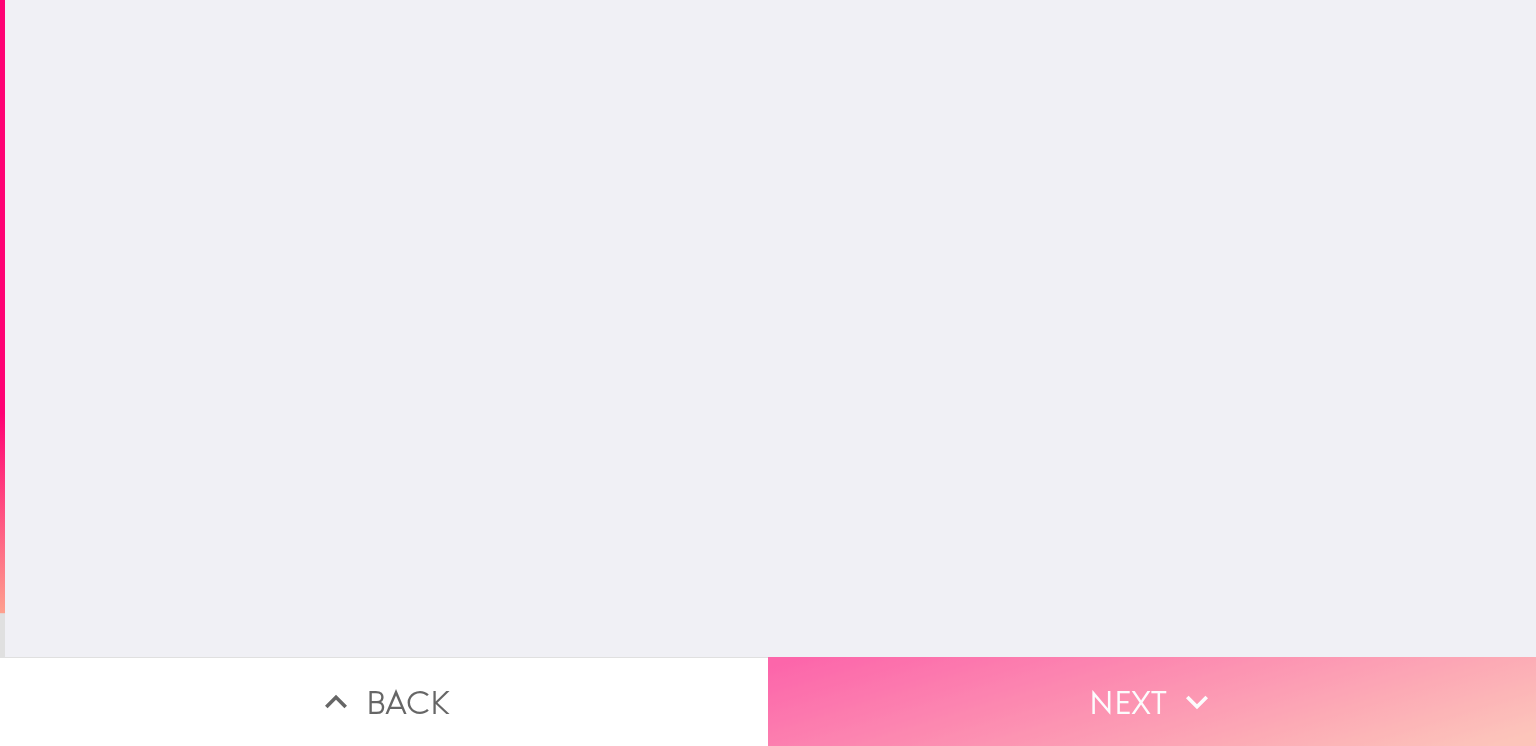 click on "Next" at bounding box center [1152, 701] 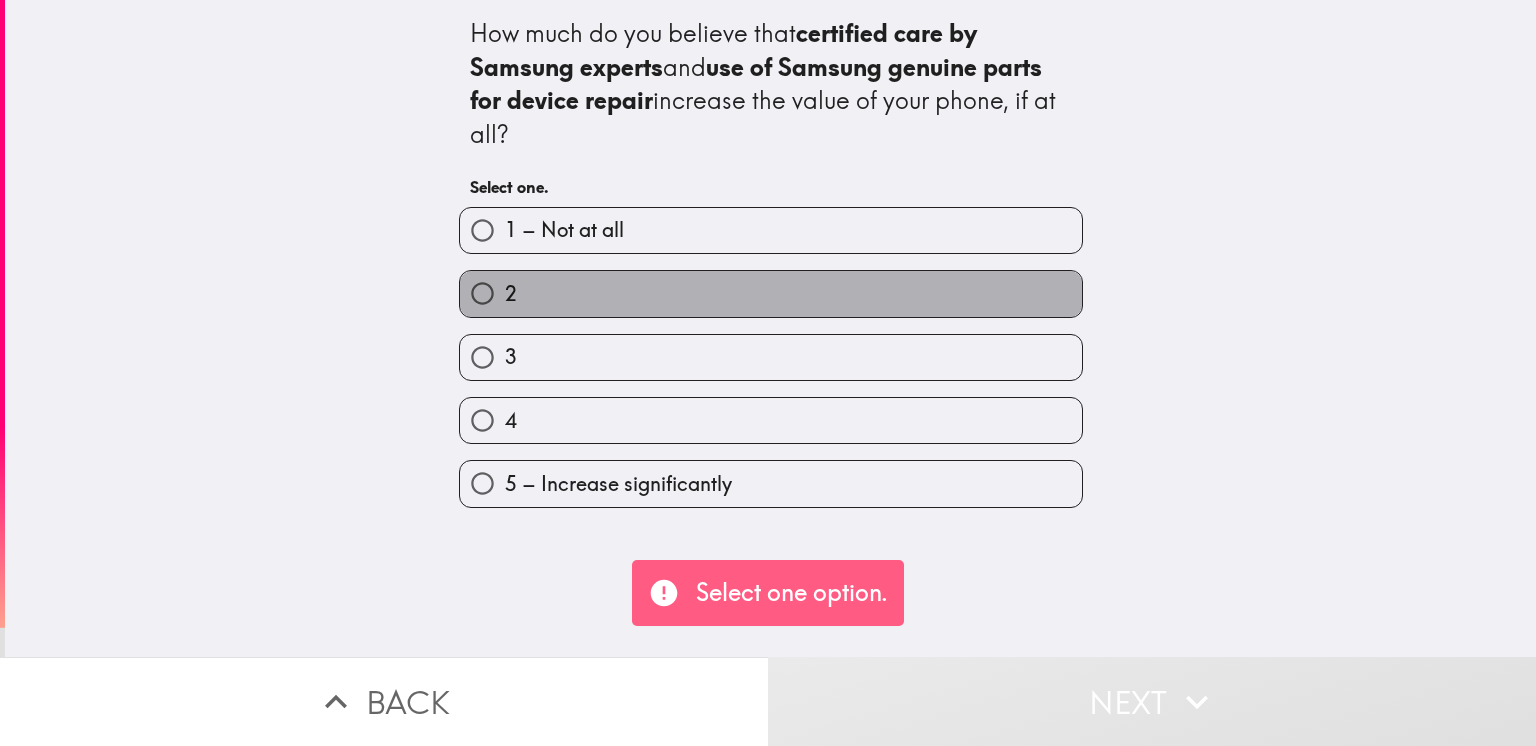 click on "2" at bounding box center (771, 293) 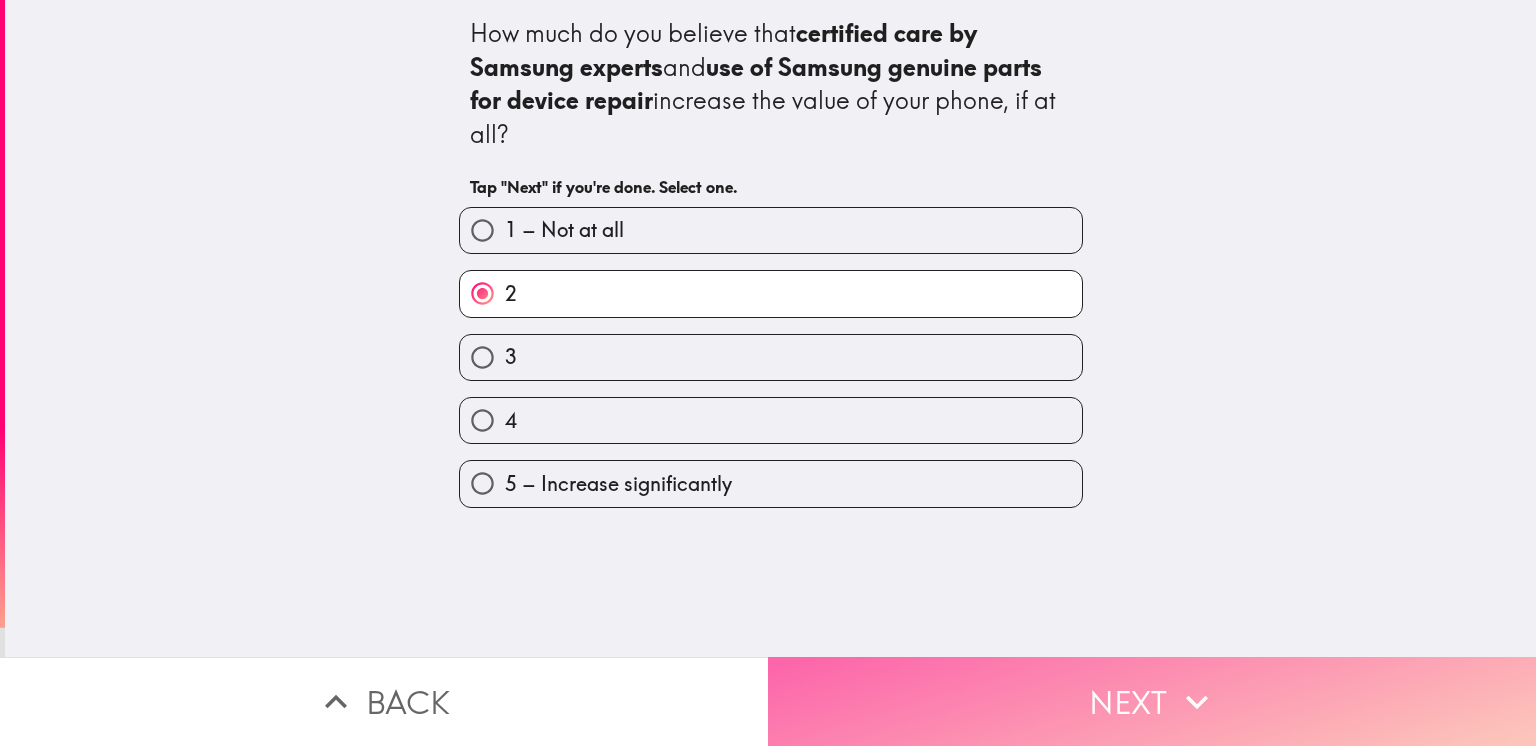 click on "Next" at bounding box center [1152, 701] 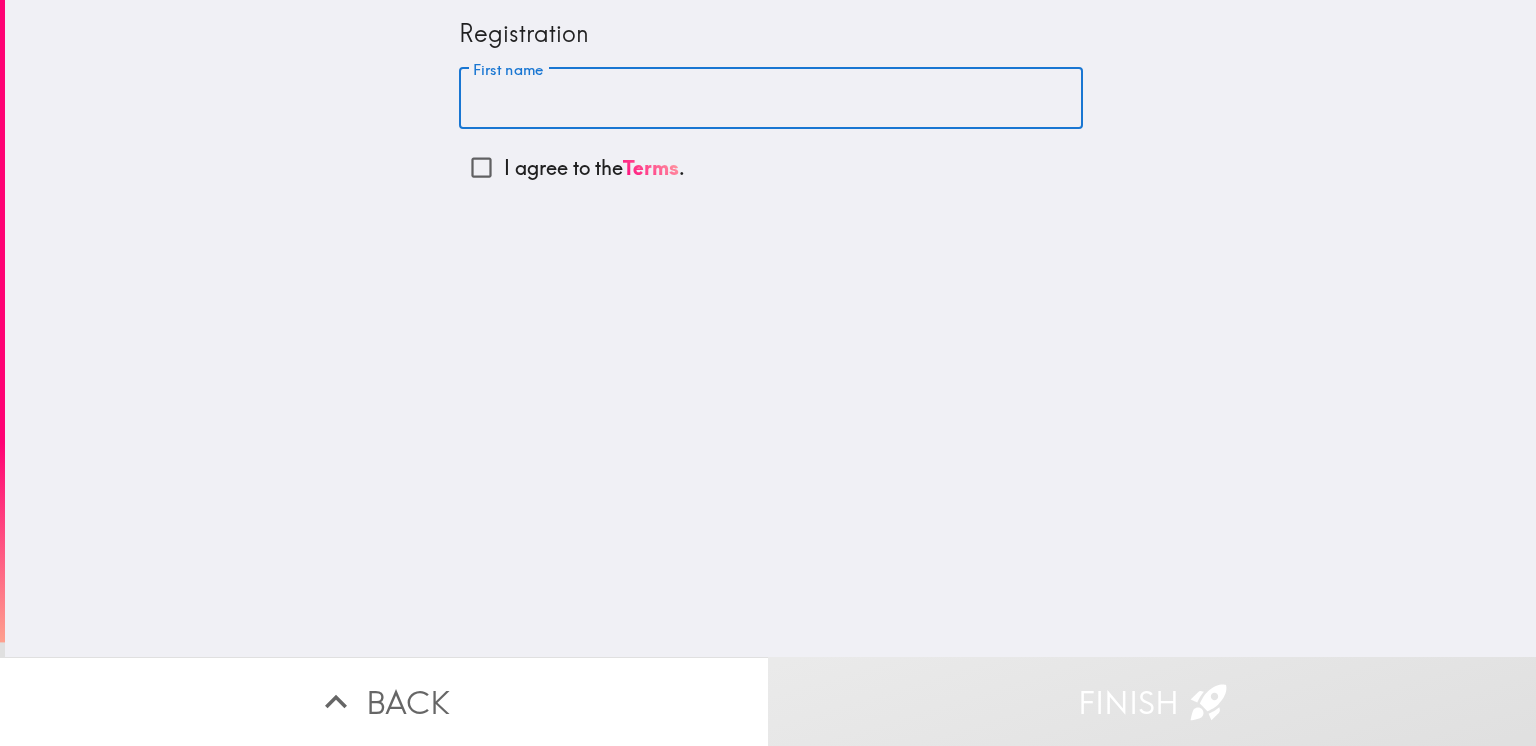 click on "First name" at bounding box center (771, 99) 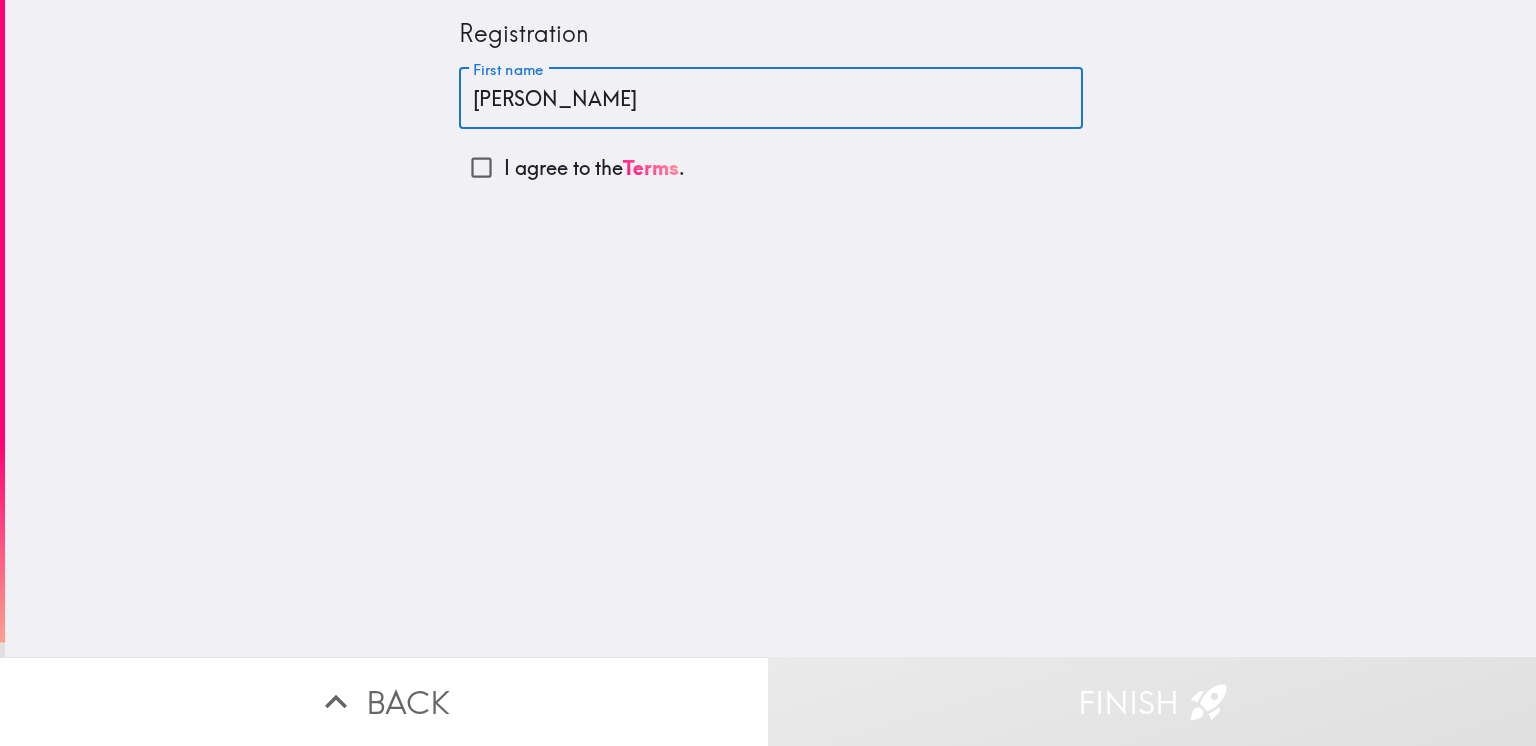 type on "[PERSON_NAME]" 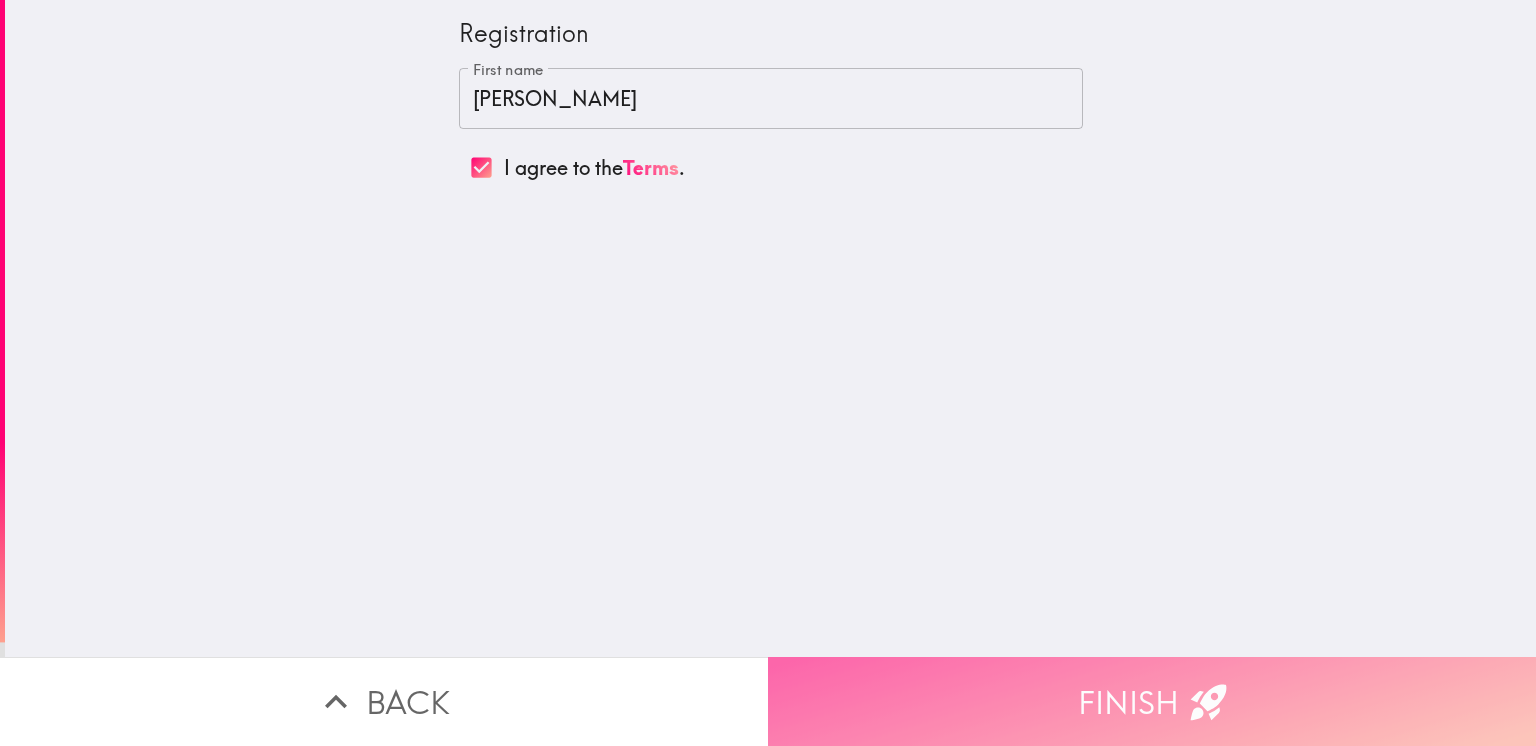 click on "Finish" at bounding box center (1152, 701) 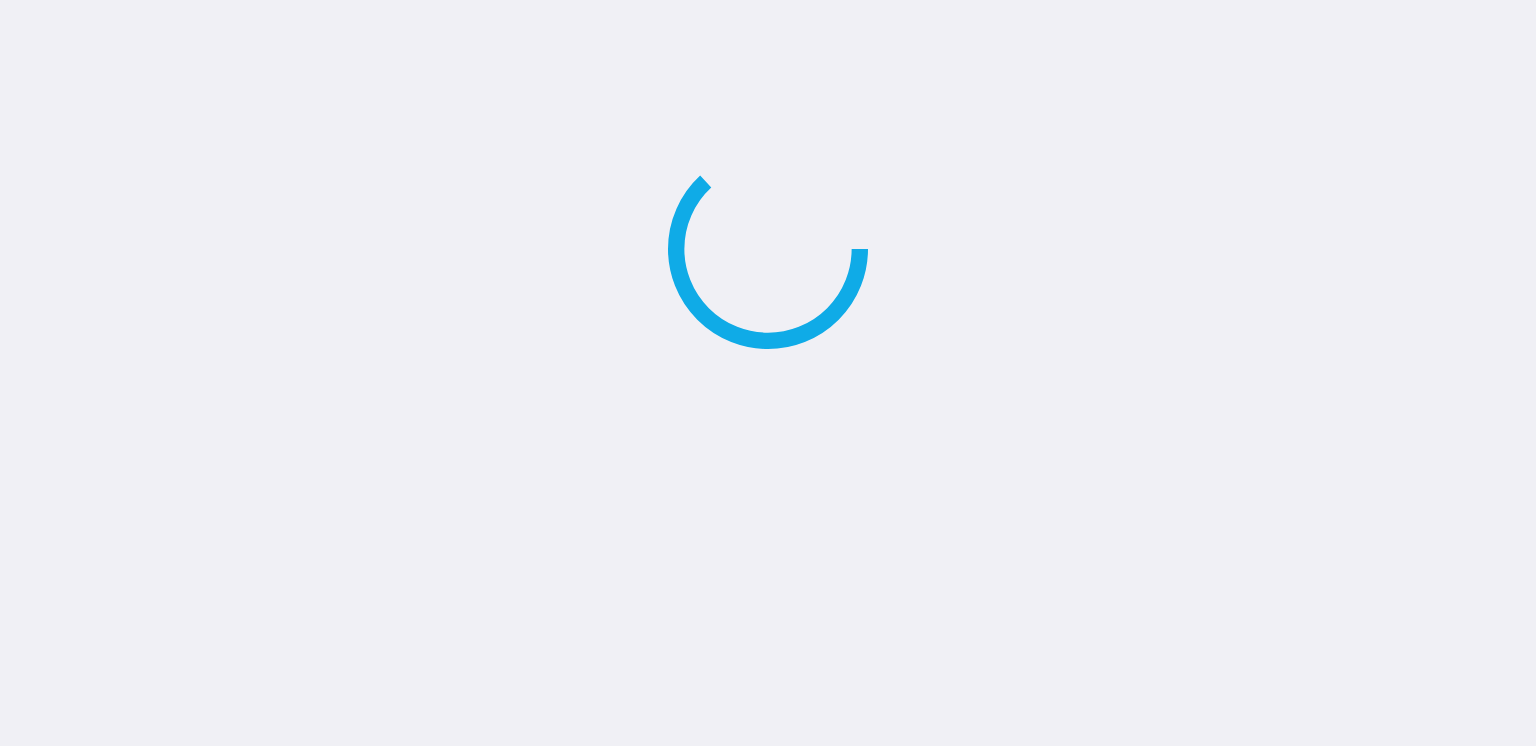 scroll, scrollTop: 0, scrollLeft: 0, axis: both 